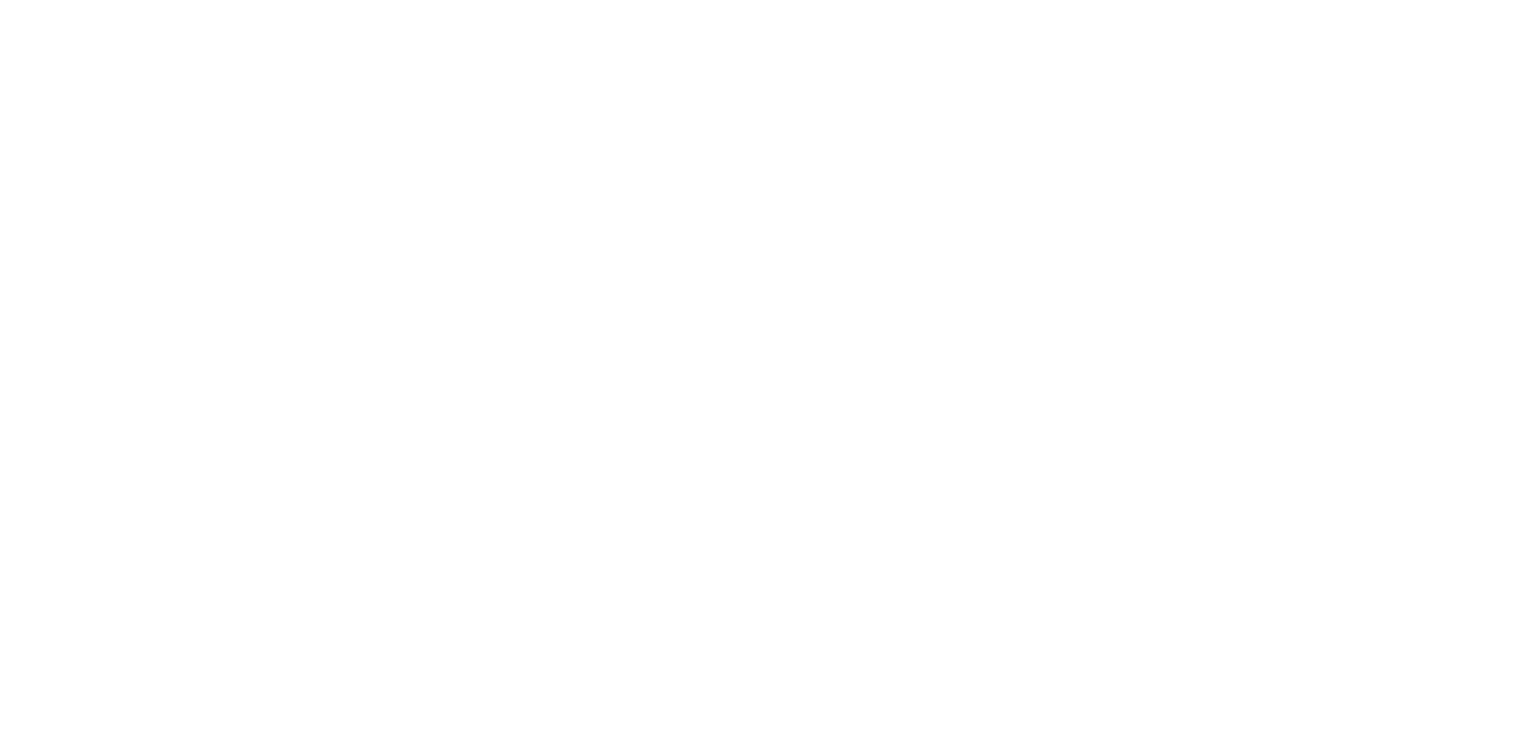 scroll, scrollTop: 0, scrollLeft: 0, axis: both 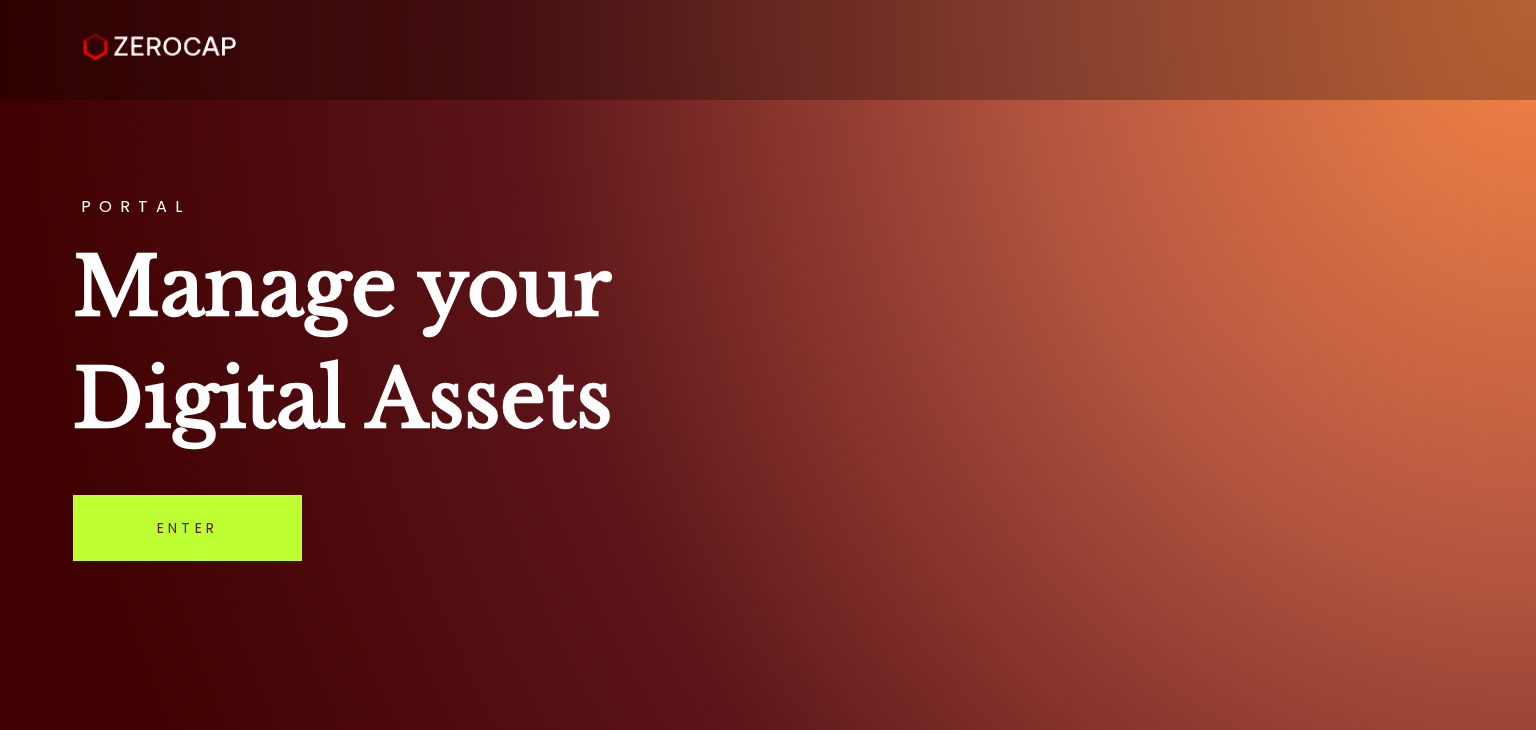 click on "Enter" at bounding box center [187, 528] 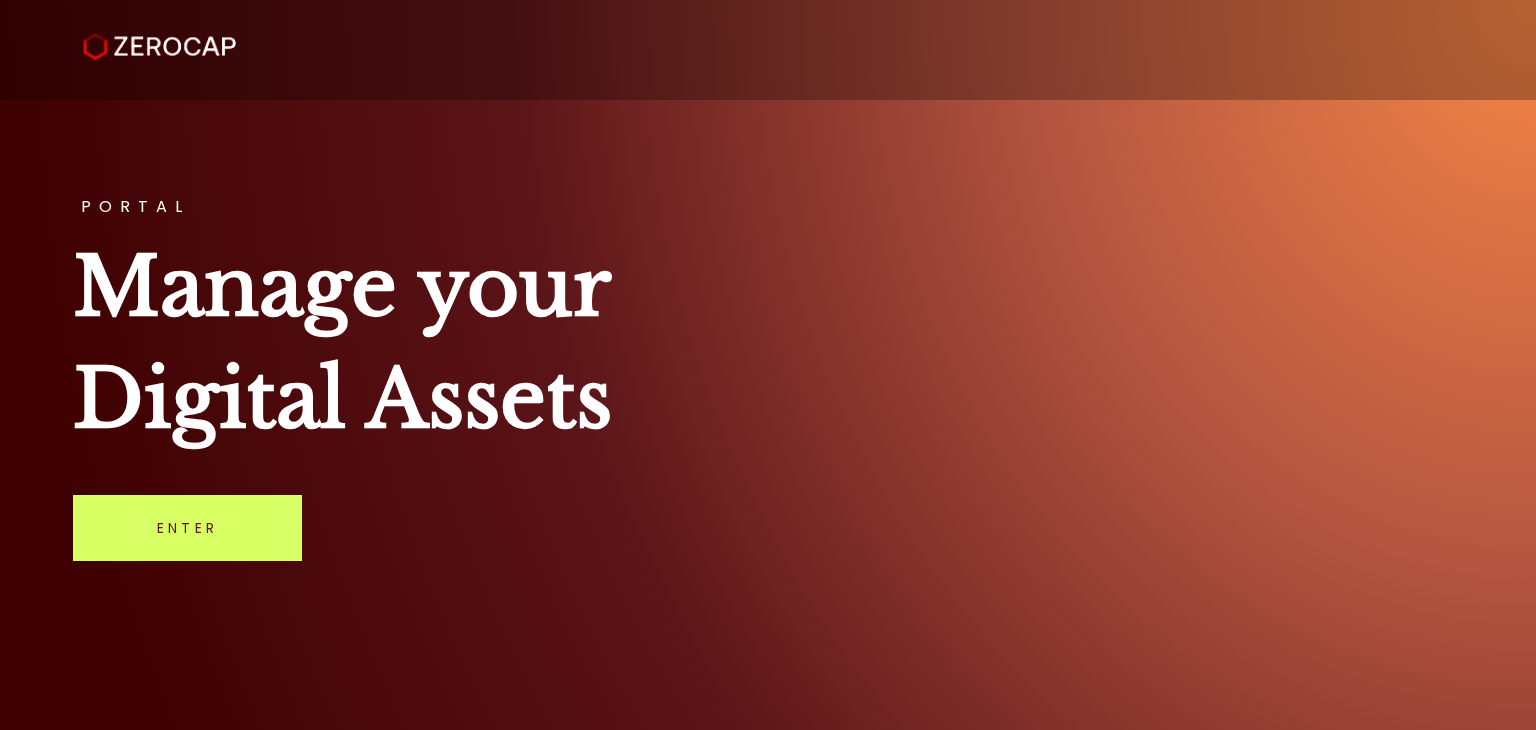 scroll, scrollTop: 0, scrollLeft: 0, axis: both 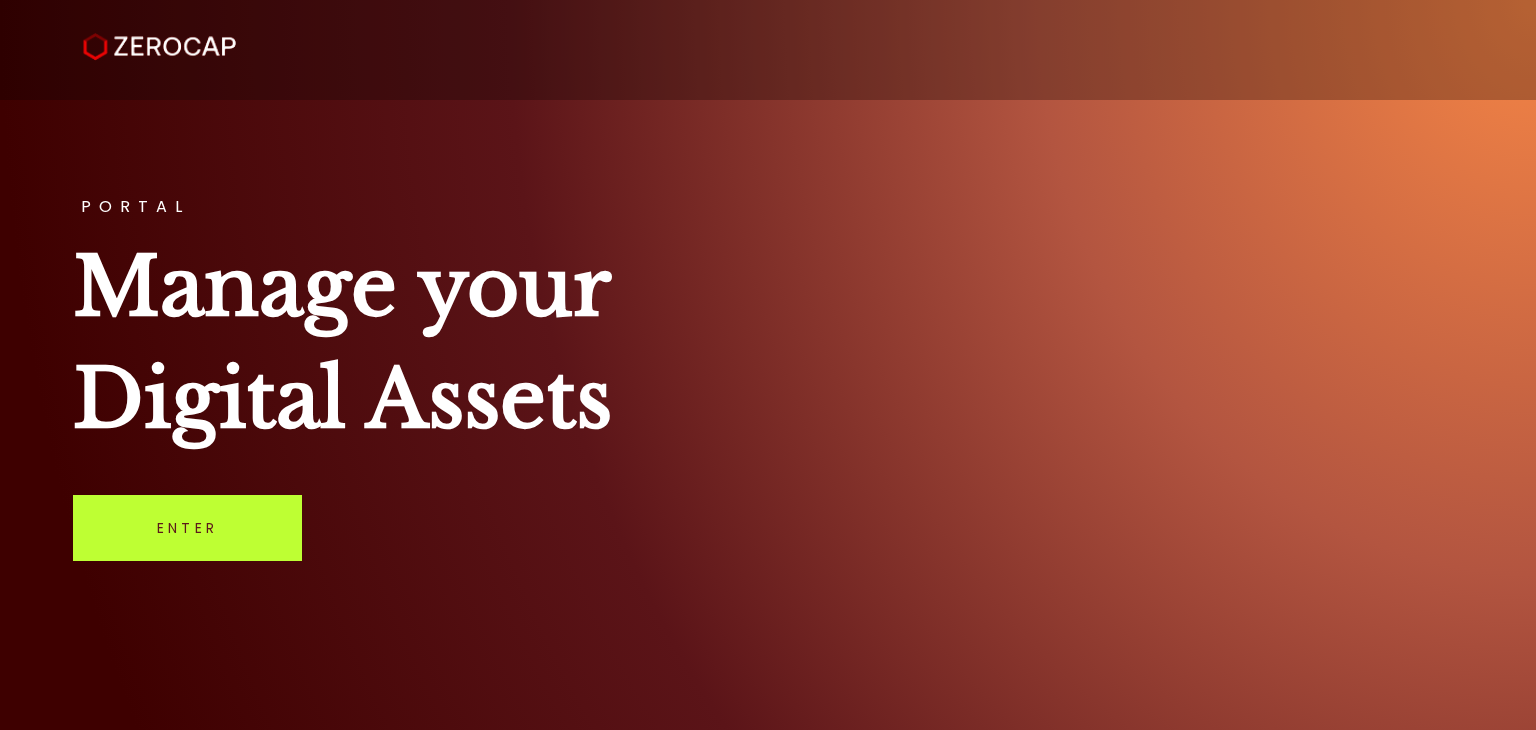 click on "Enter" at bounding box center [187, 528] 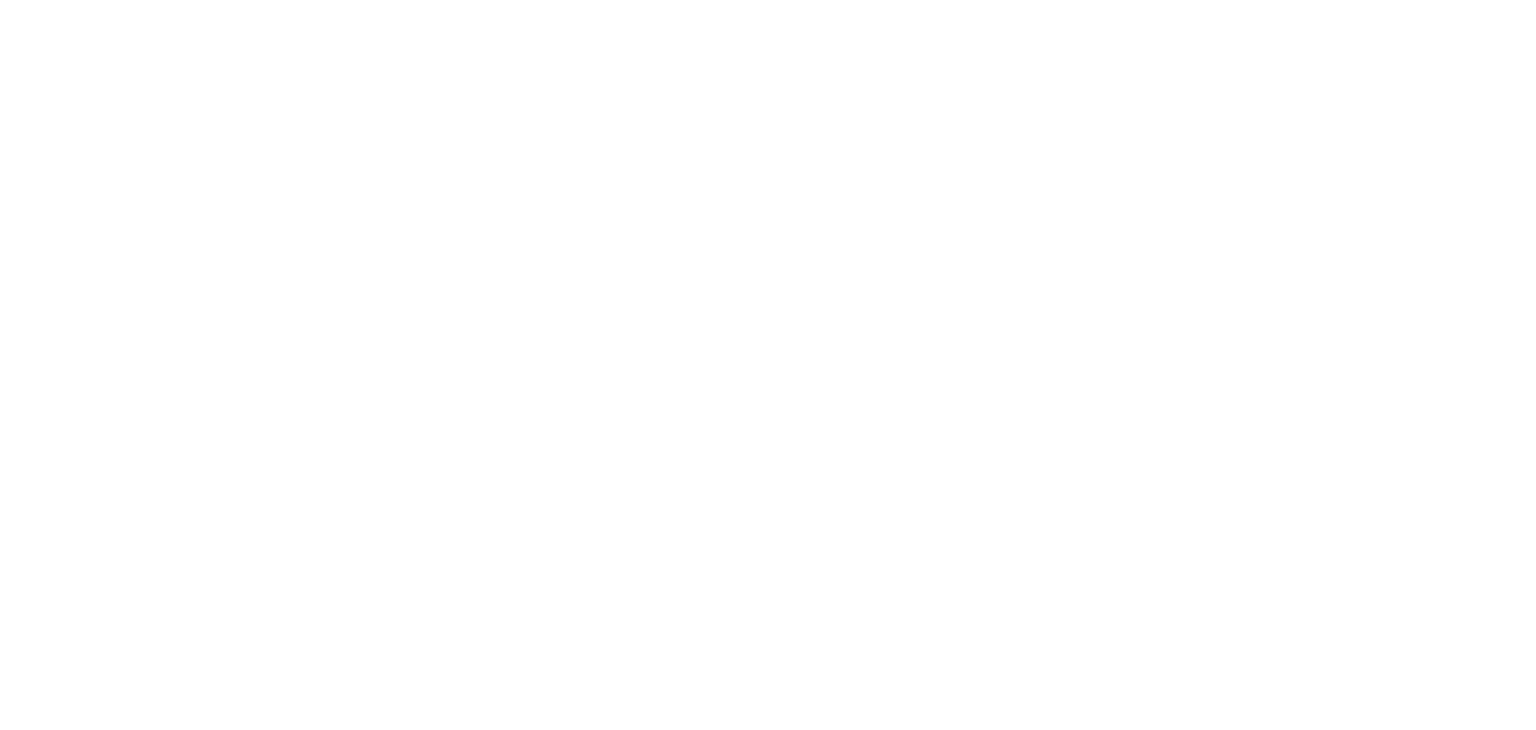 scroll, scrollTop: 0, scrollLeft: 0, axis: both 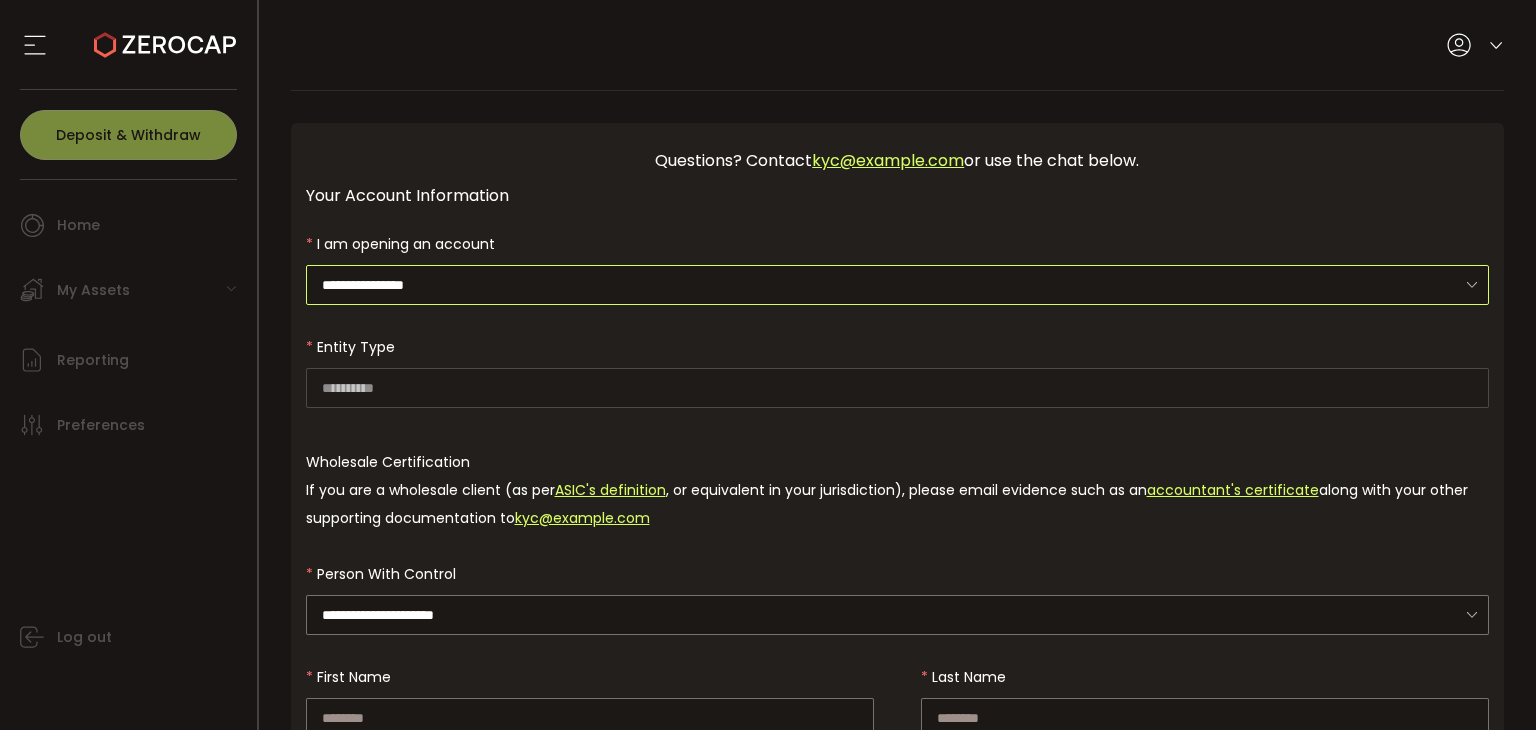 click on "**********" at bounding box center (898, 285) 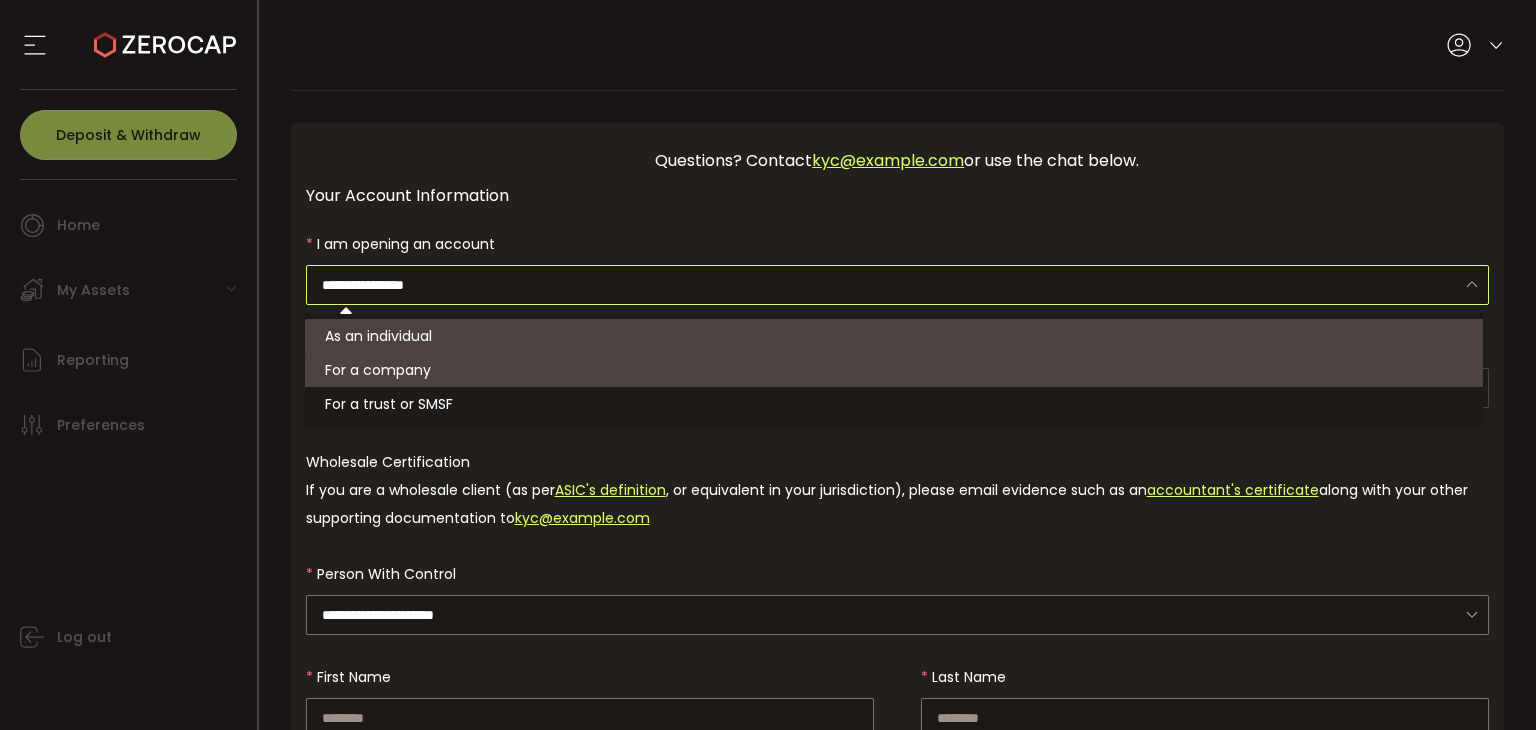 click on "For a company" at bounding box center (897, 370) 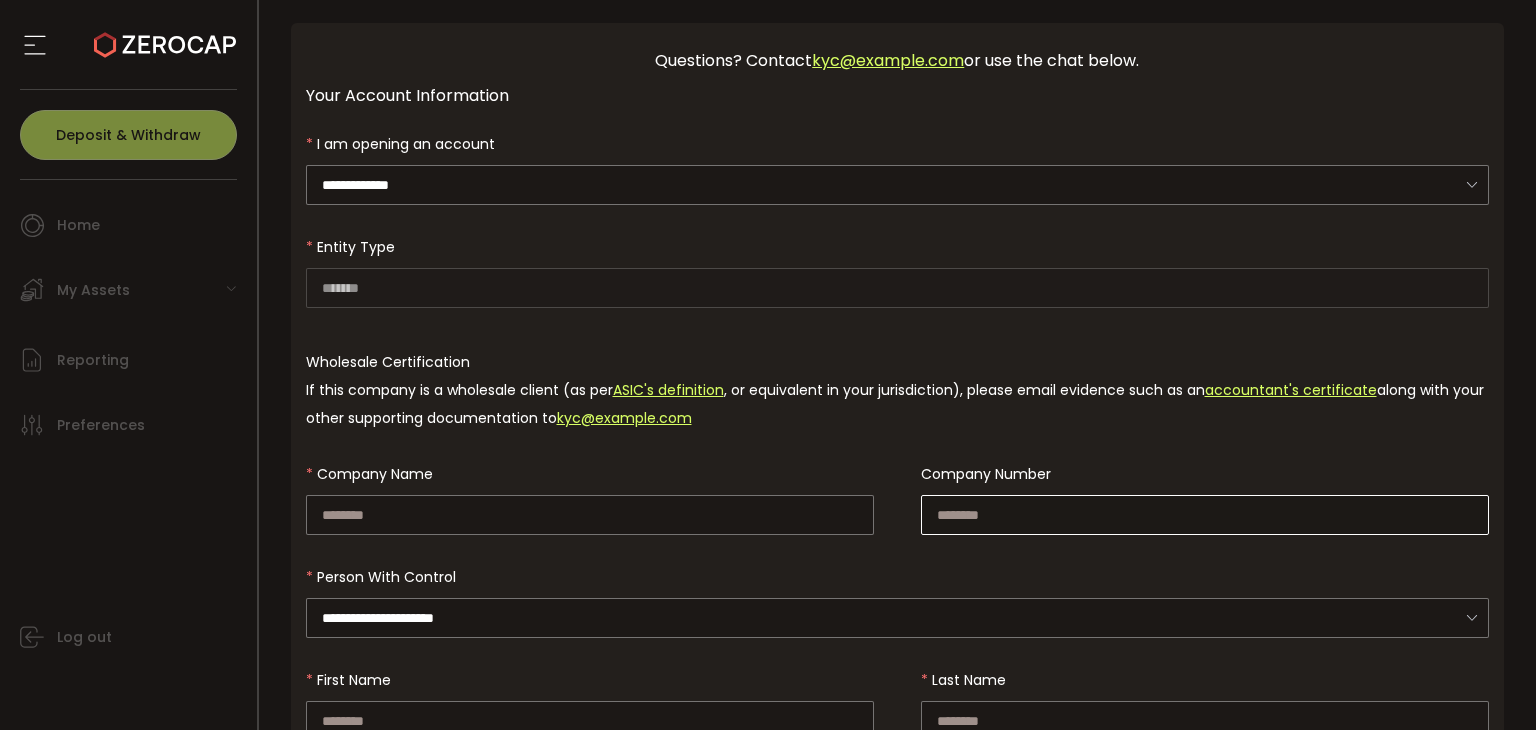 scroll, scrollTop: 0, scrollLeft: 0, axis: both 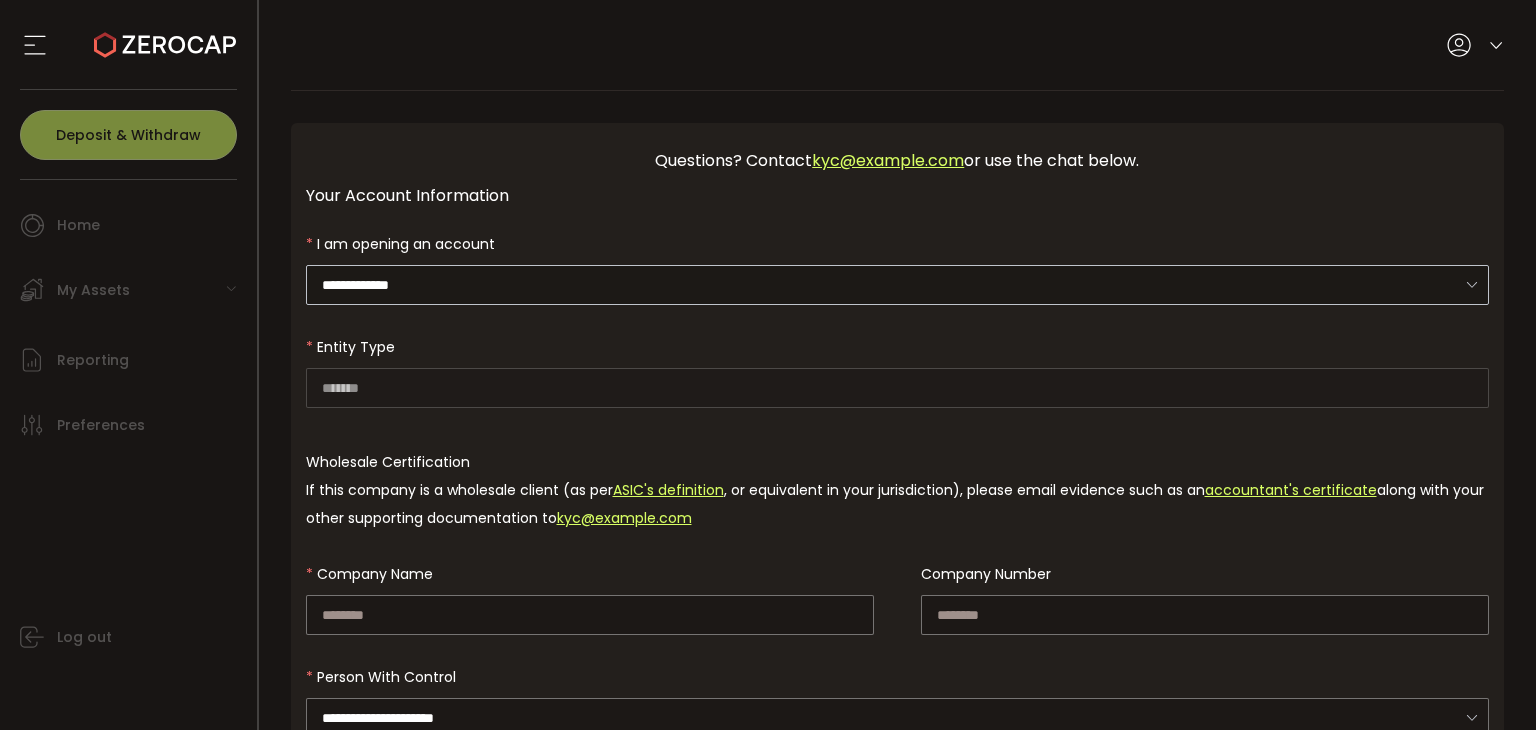click at bounding box center (1471, 284) 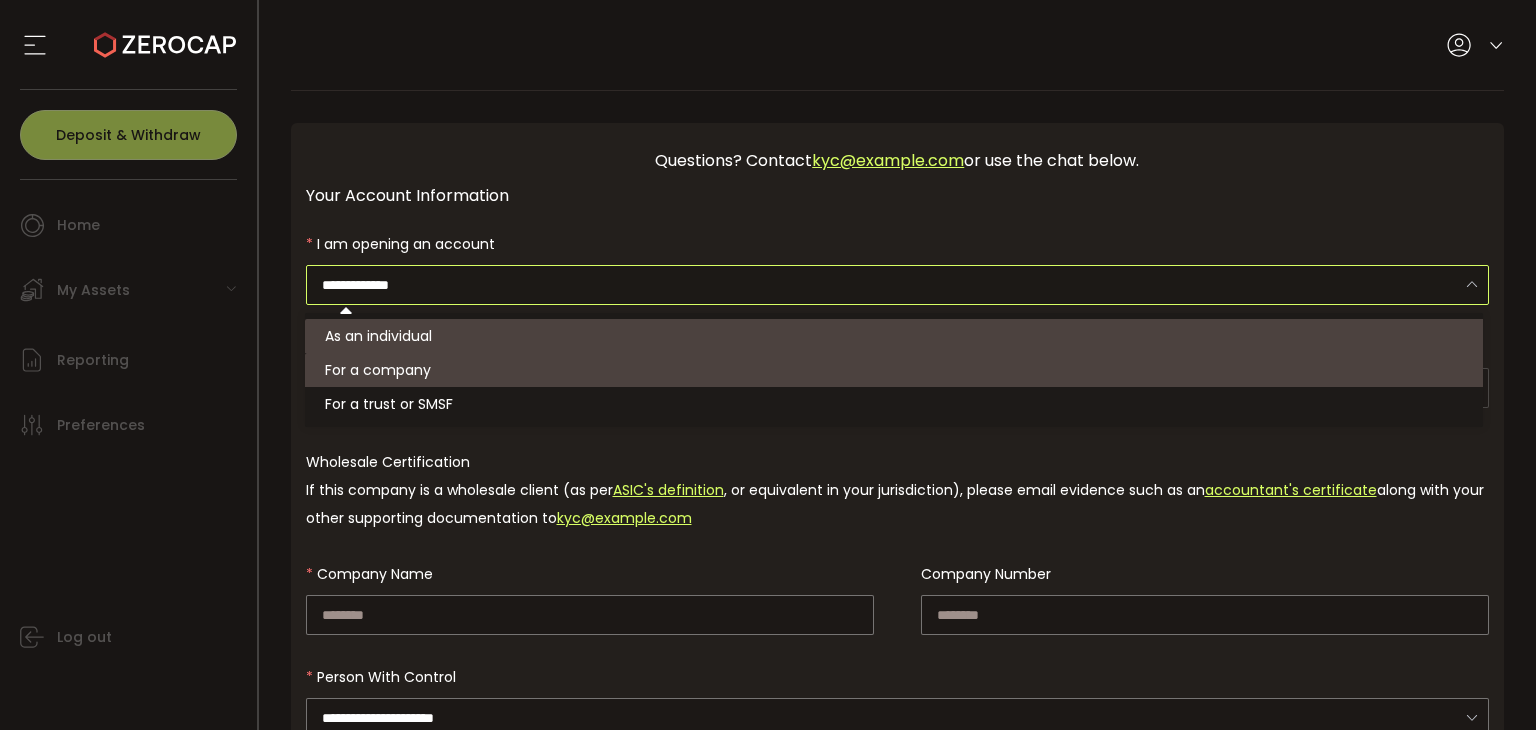 click on "**********" at bounding box center (898, 264) 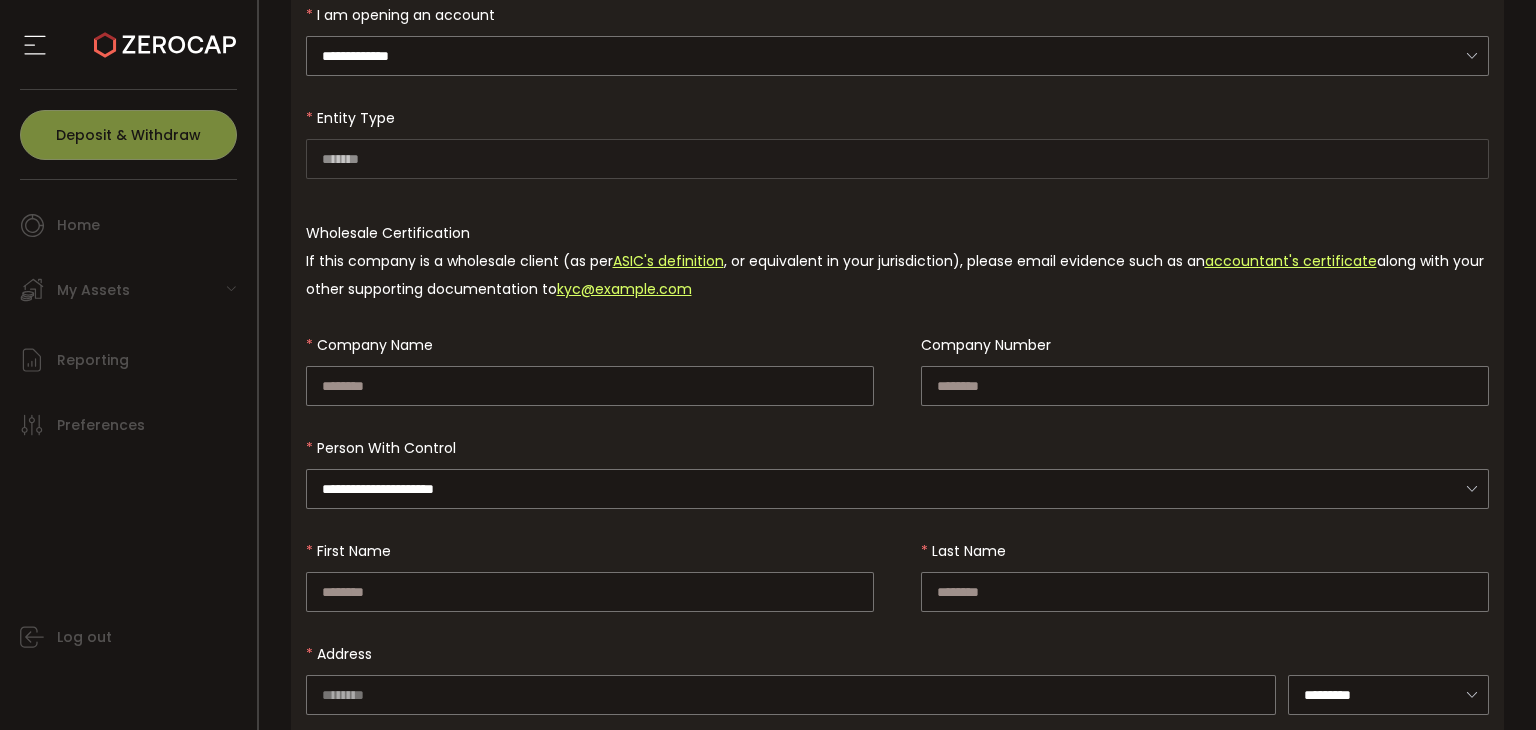 scroll, scrollTop: 200, scrollLeft: 0, axis: vertical 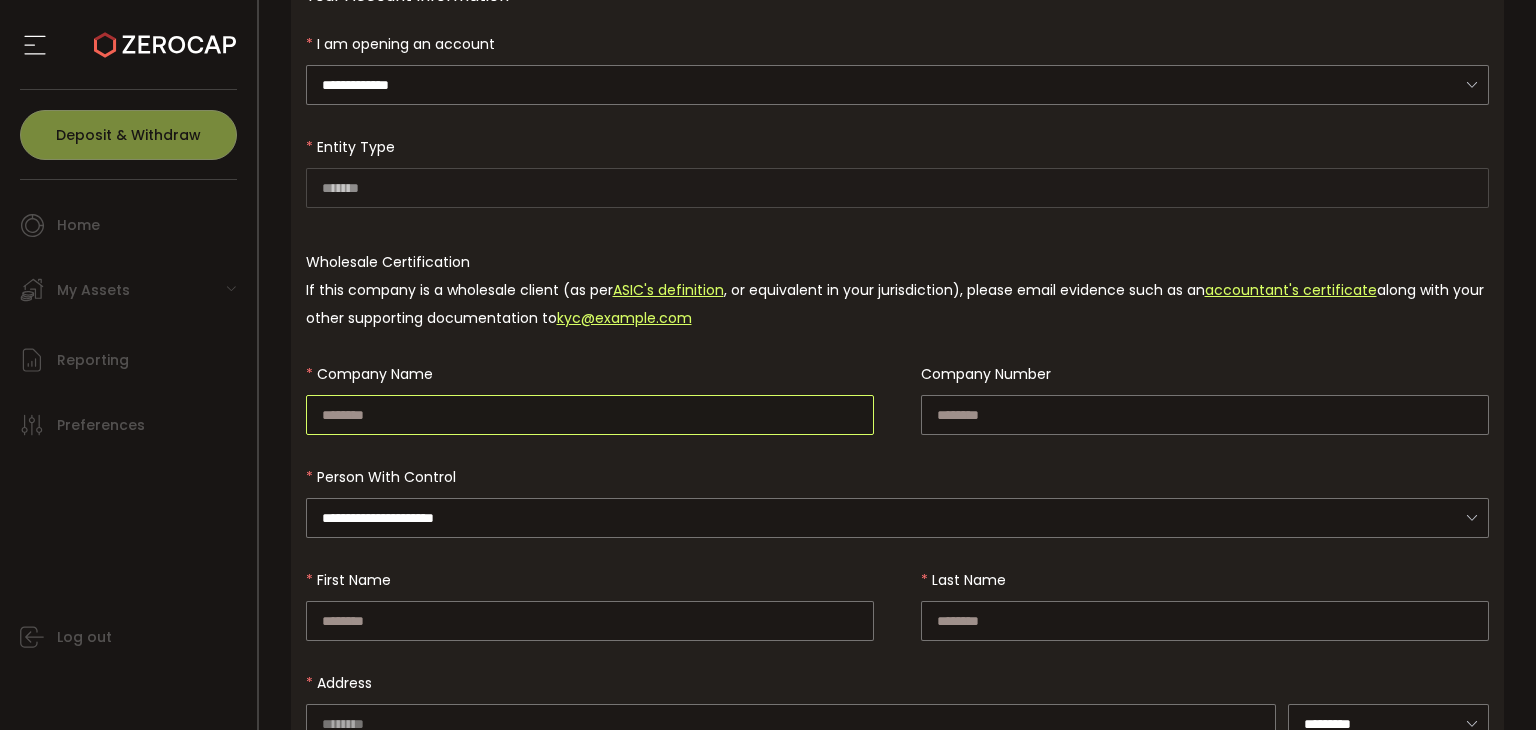 click at bounding box center [590, 415] 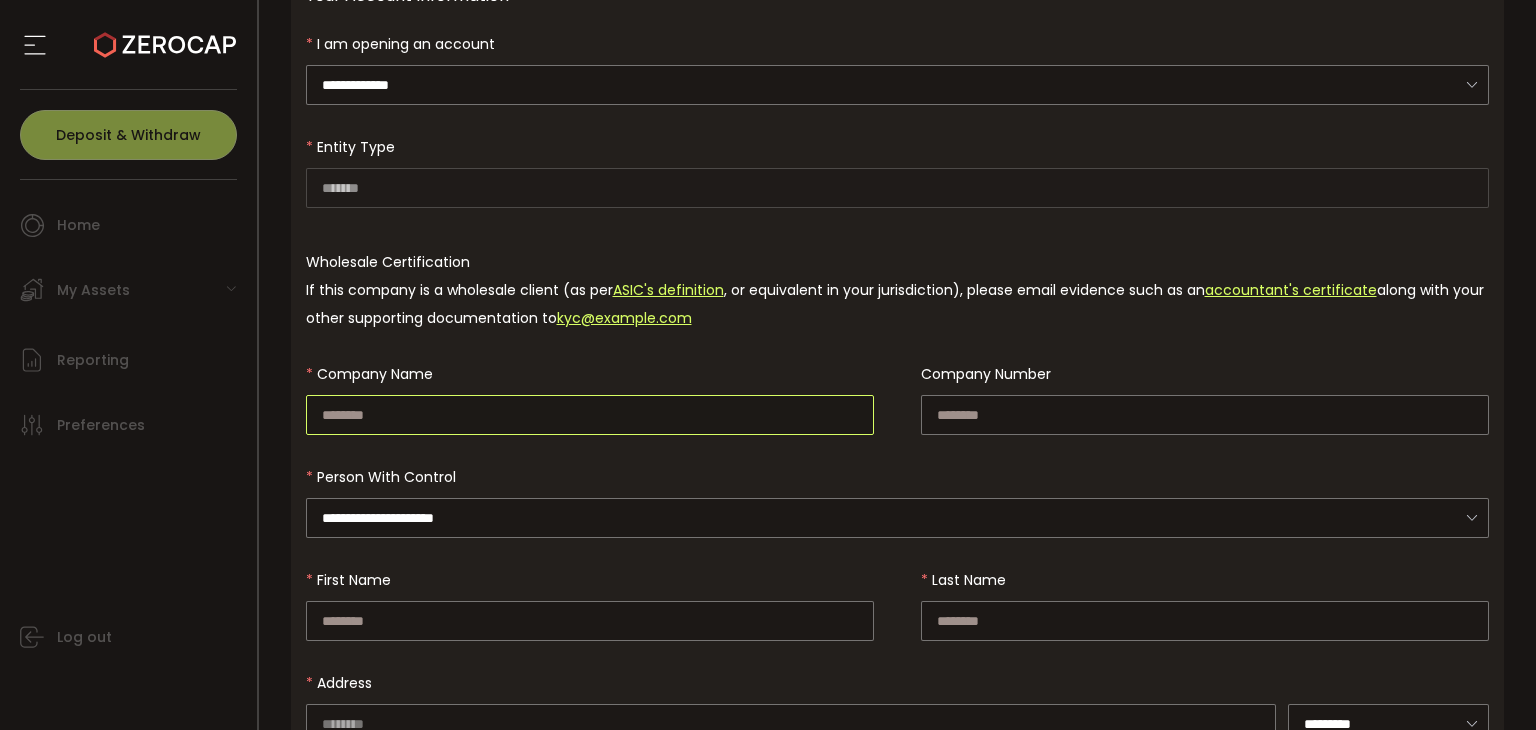 click at bounding box center [590, 415] 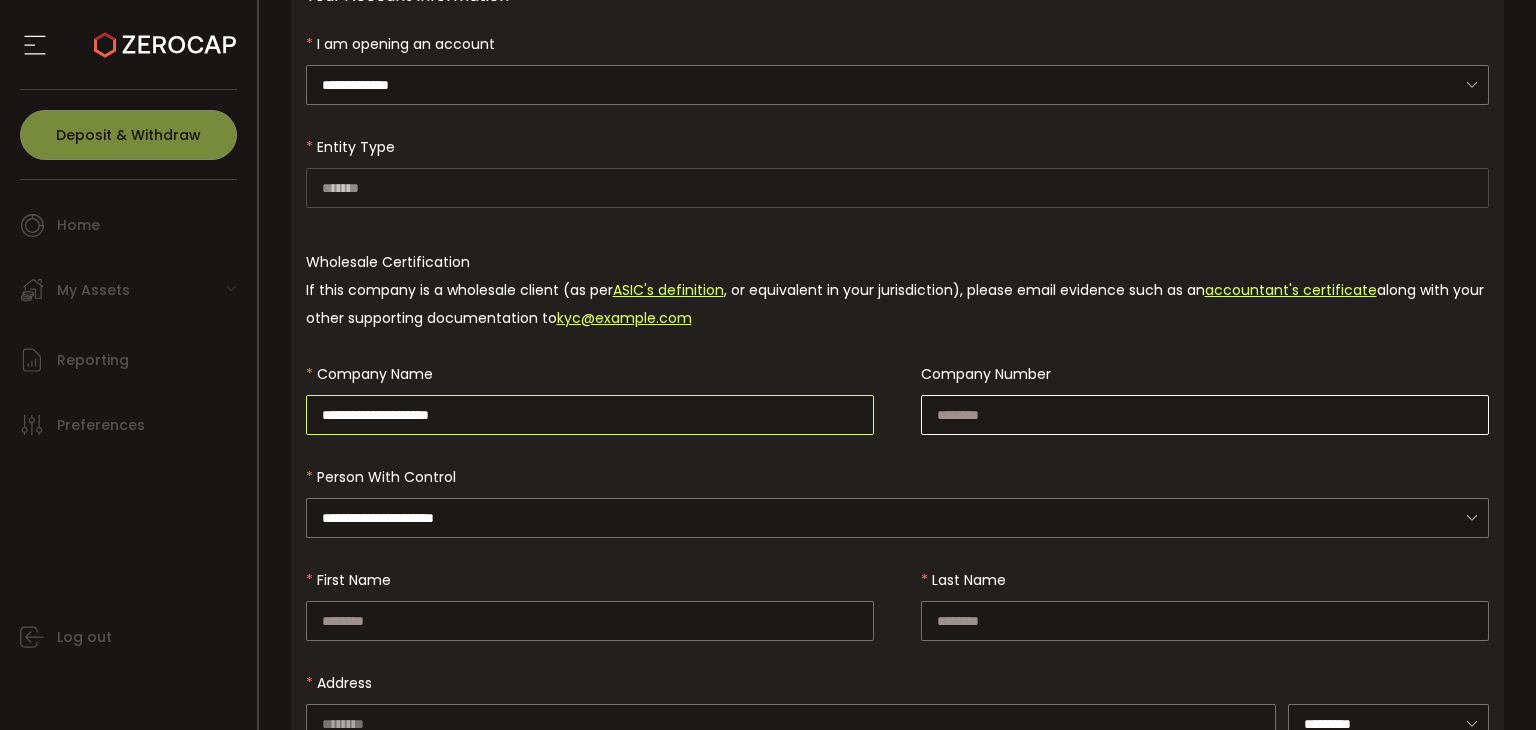type on "**********" 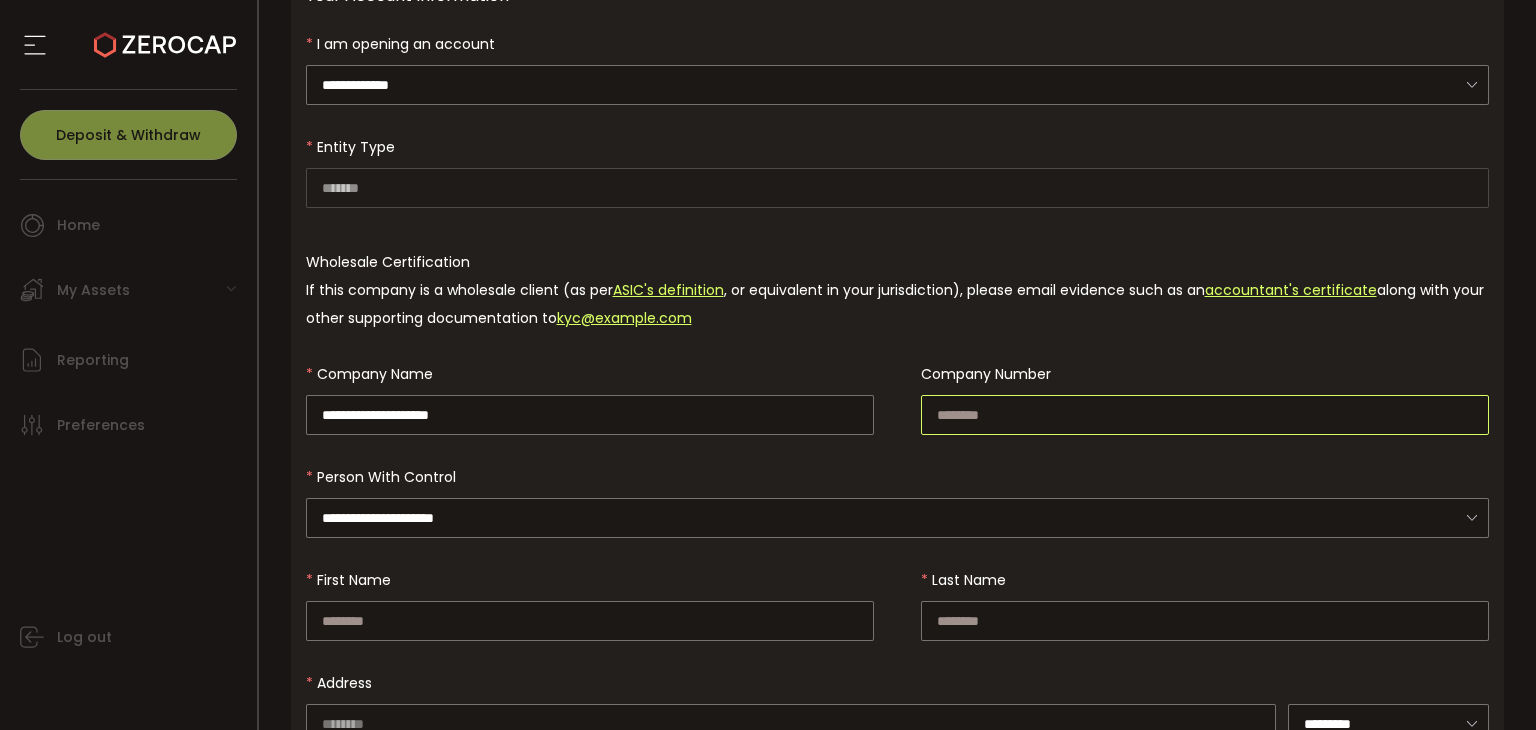 click at bounding box center (1205, 415) 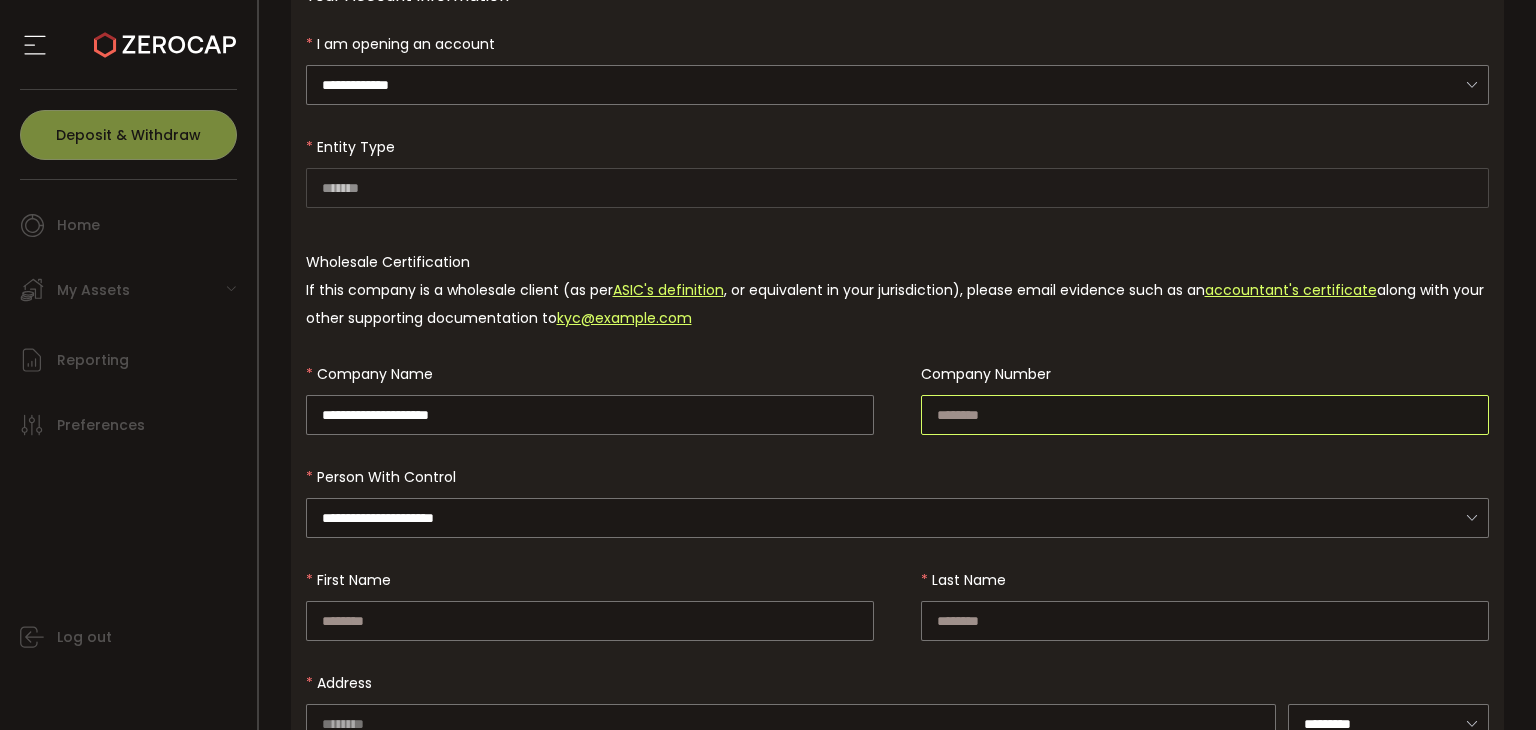 click at bounding box center (1205, 415) 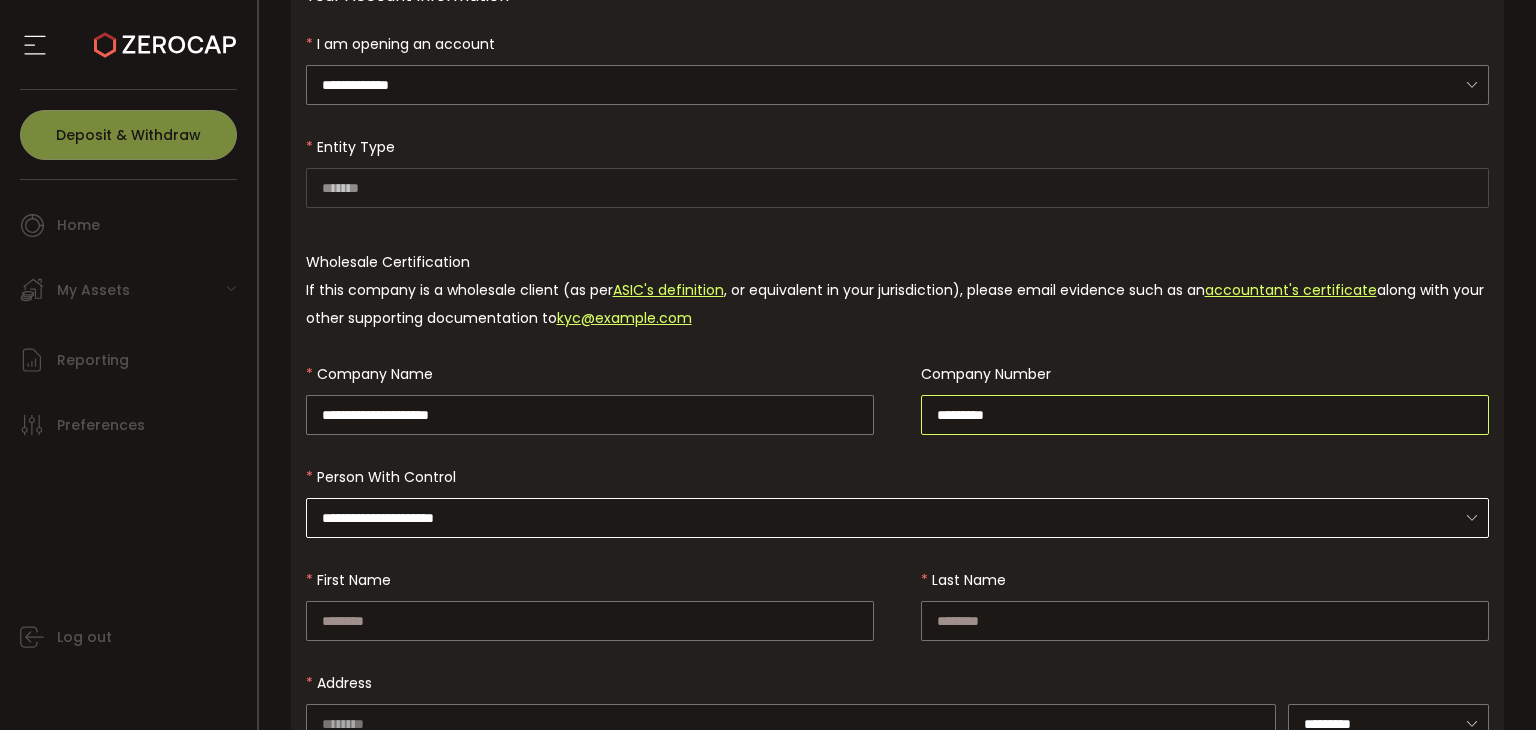 type on "*********" 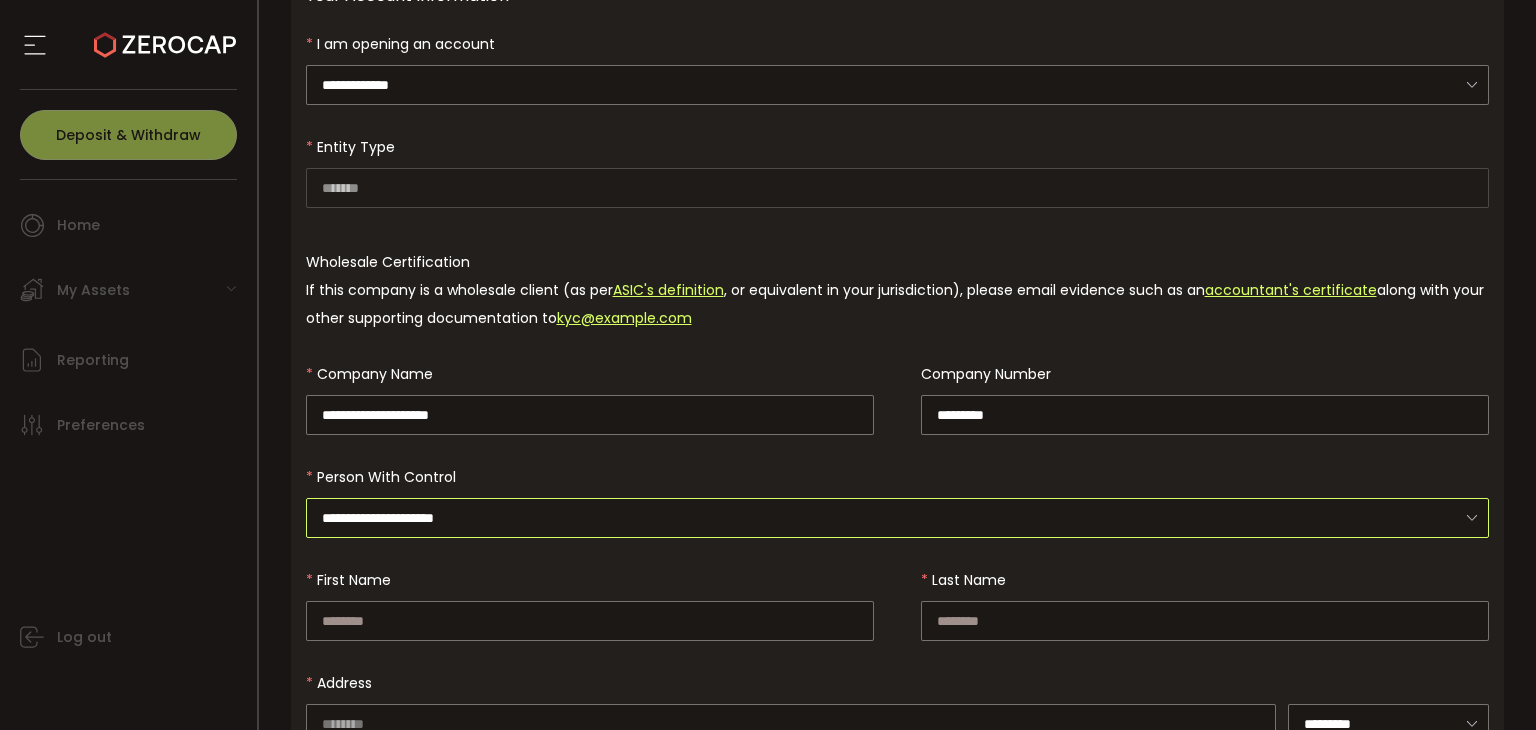 click on "**********" at bounding box center (898, 518) 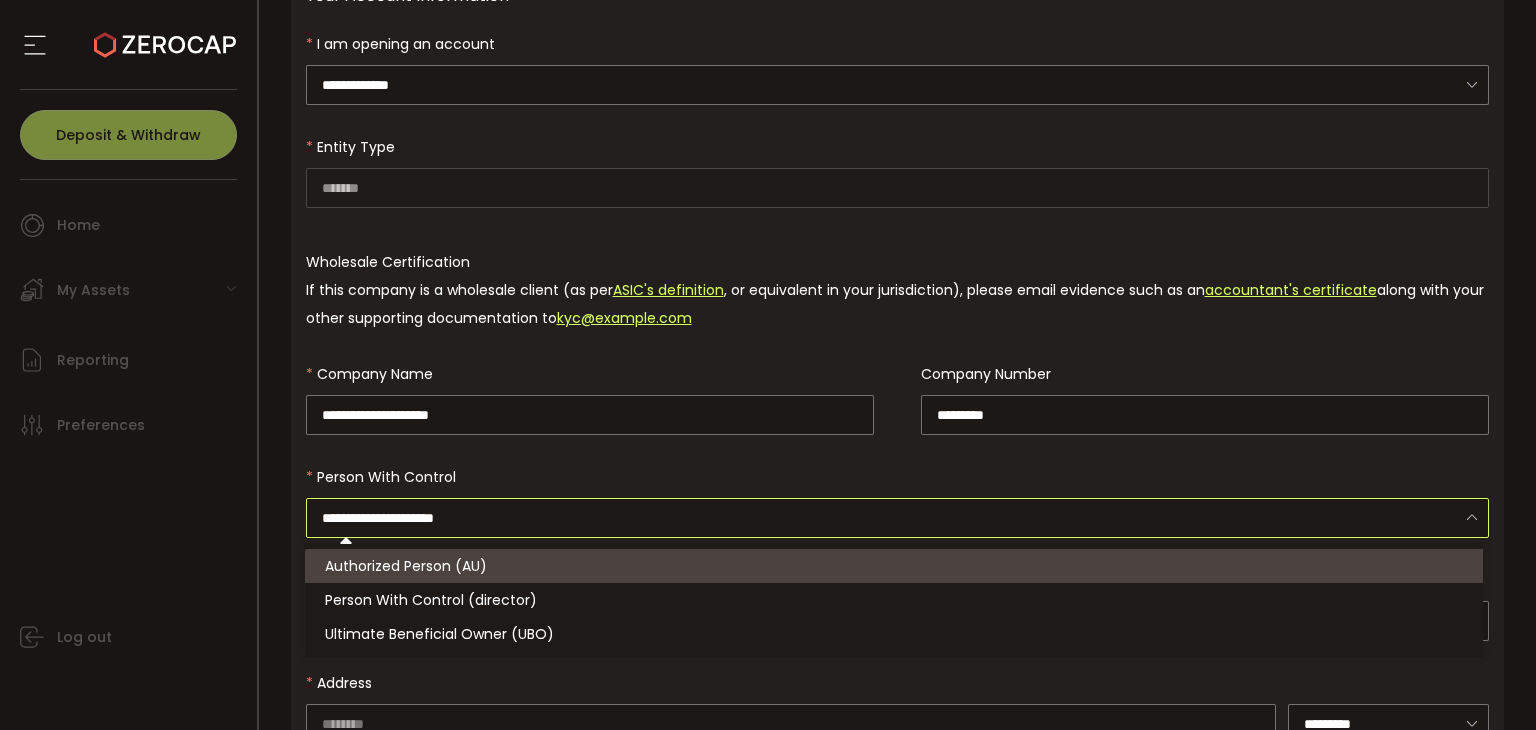 click on "**********" at bounding box center (898, 497) 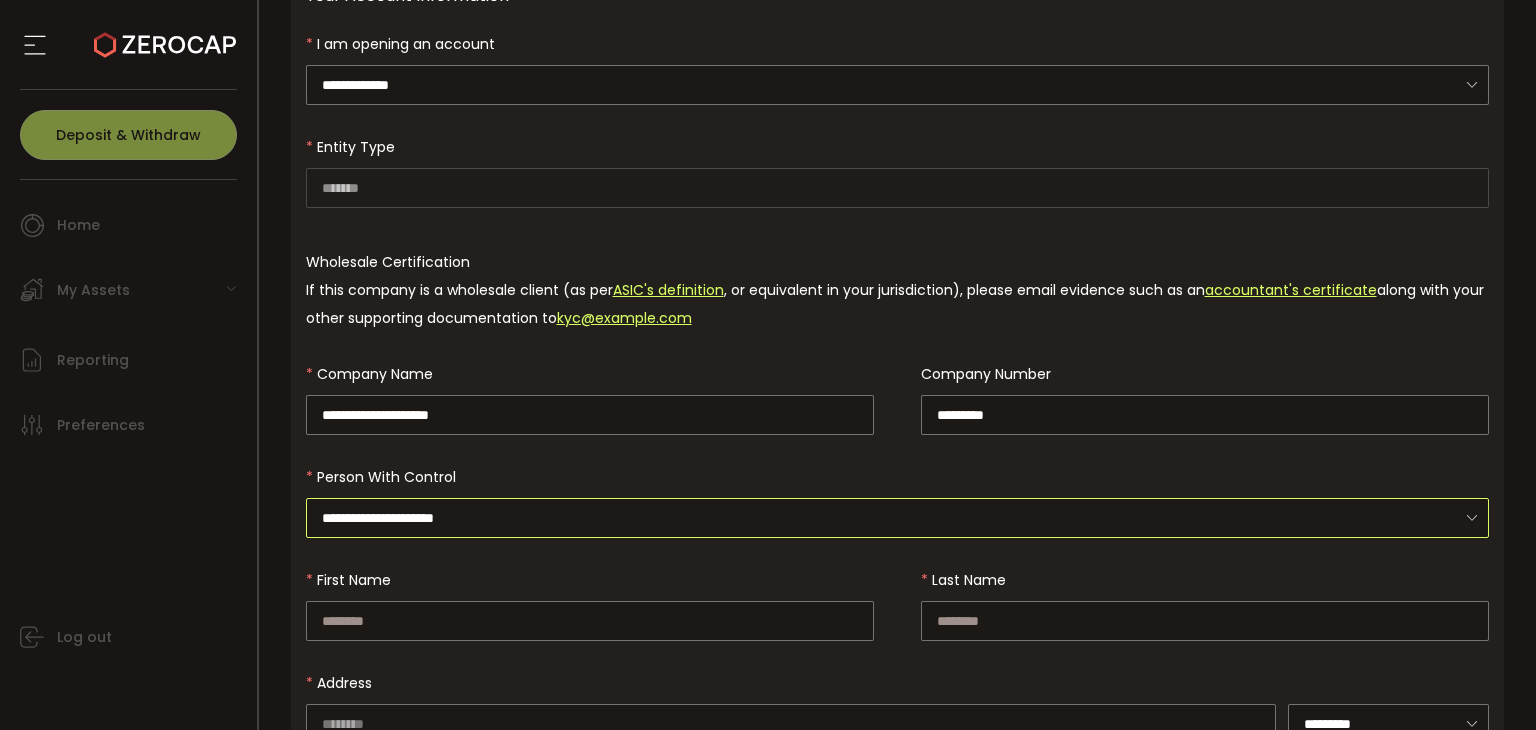 click on "**********" at bounding box center [898, 518] 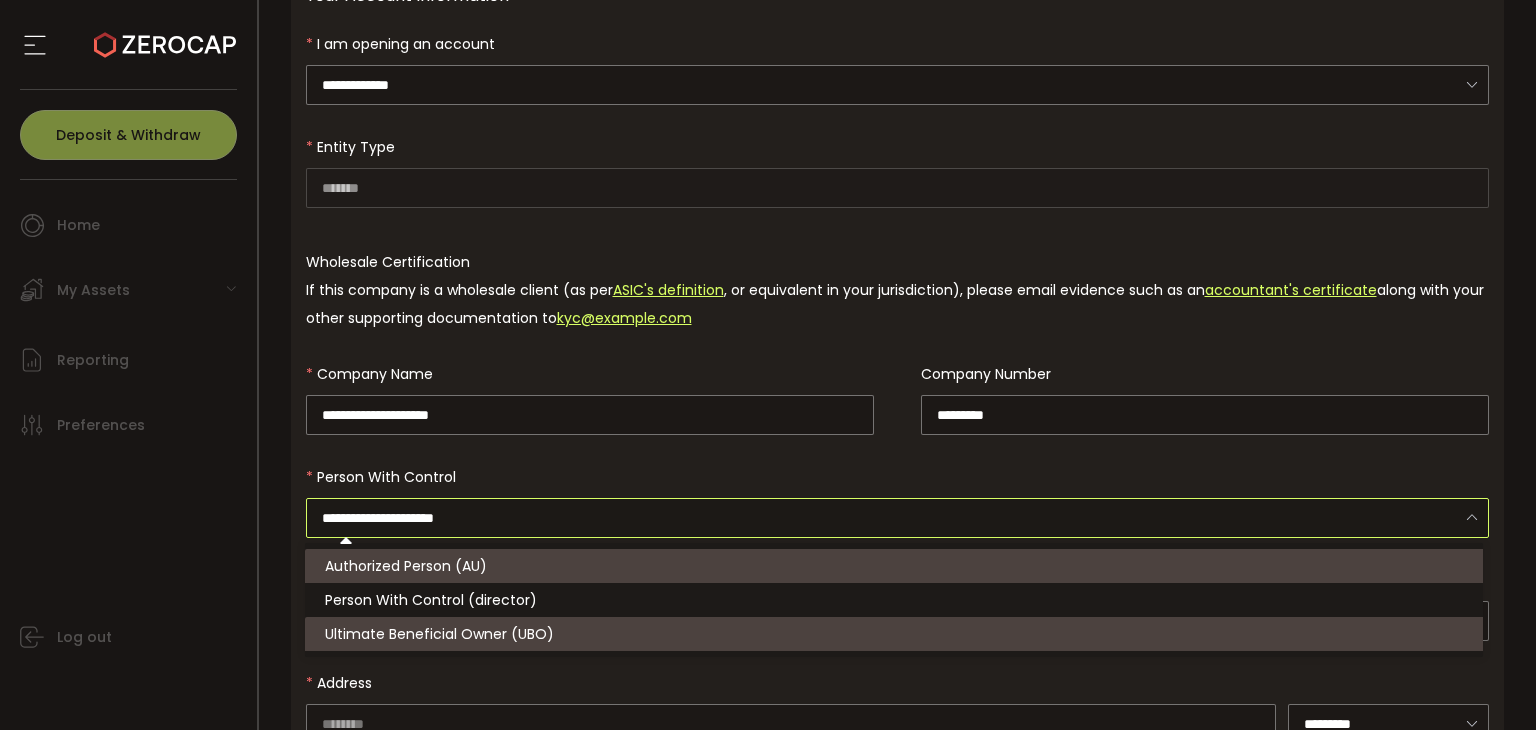 click on "Ultimate Beneficial Owner (UBO)" at bounding box center (897, 634) 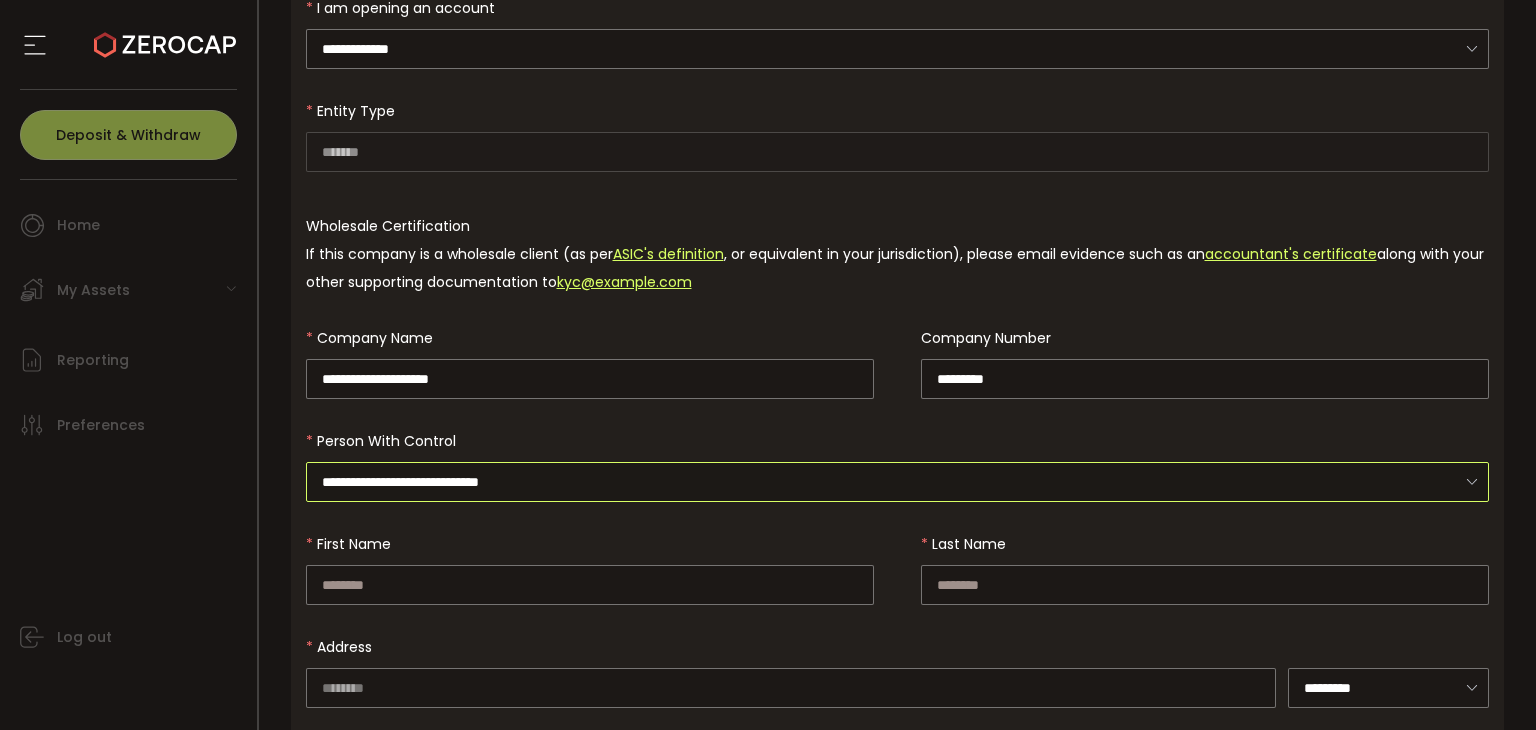 scroll, scrollTop: 300, scrollLeft: 0, axis: vertical 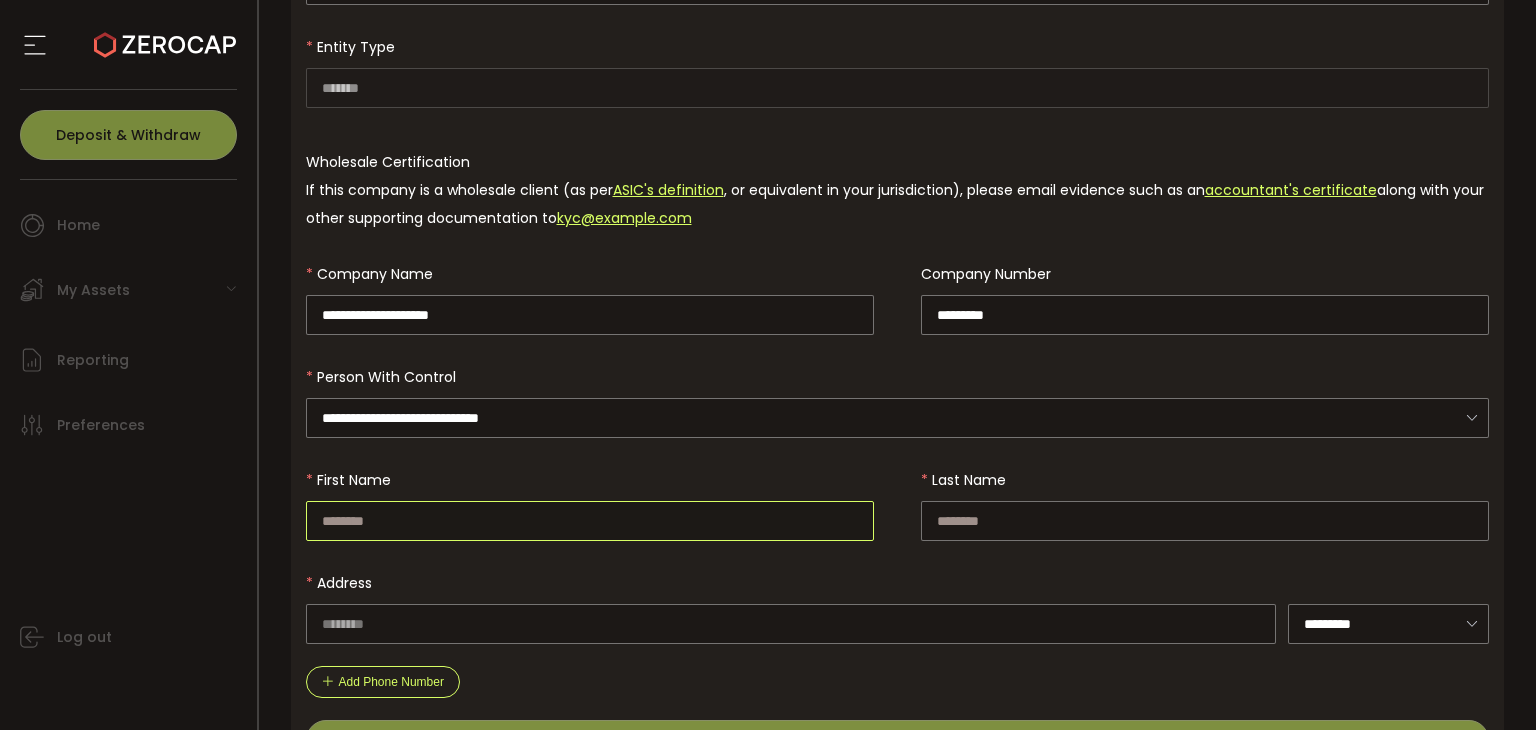 click at bounding box center [590, 521] 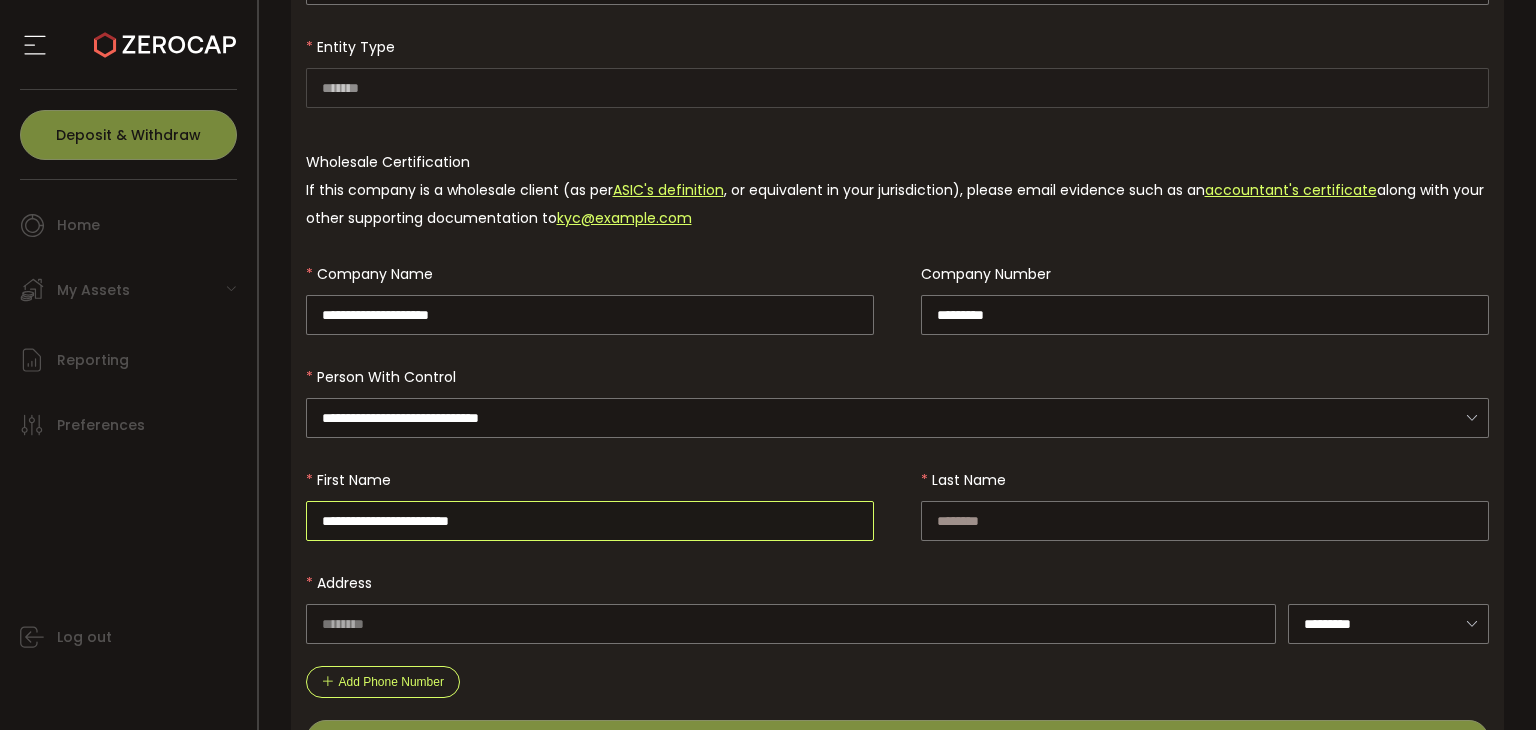 drag, startPoint x: 468, startPoint y: 514, endPoint x: 383, endPoint y: 520, distance: 85.2115 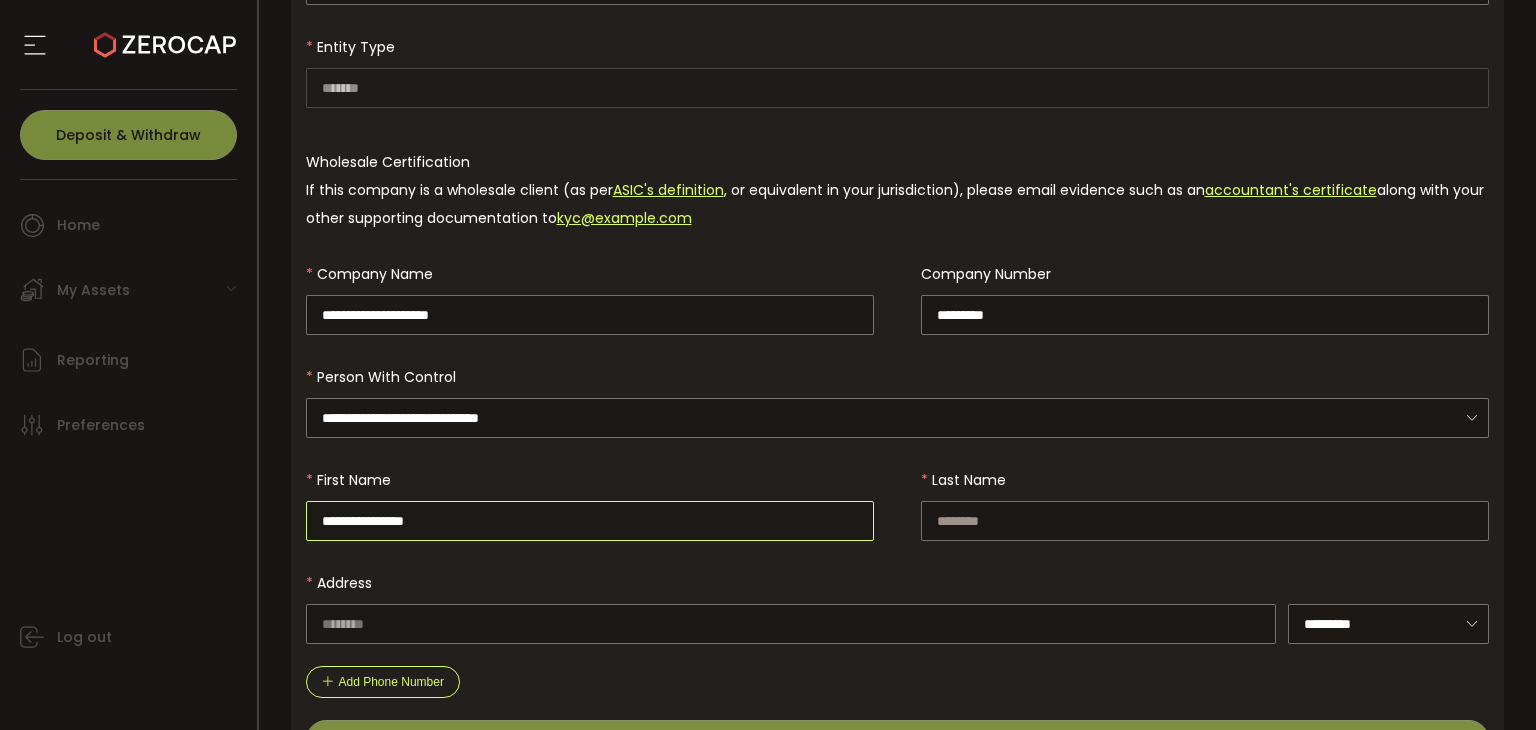 click on "**********" at bounding box center (590, 521) 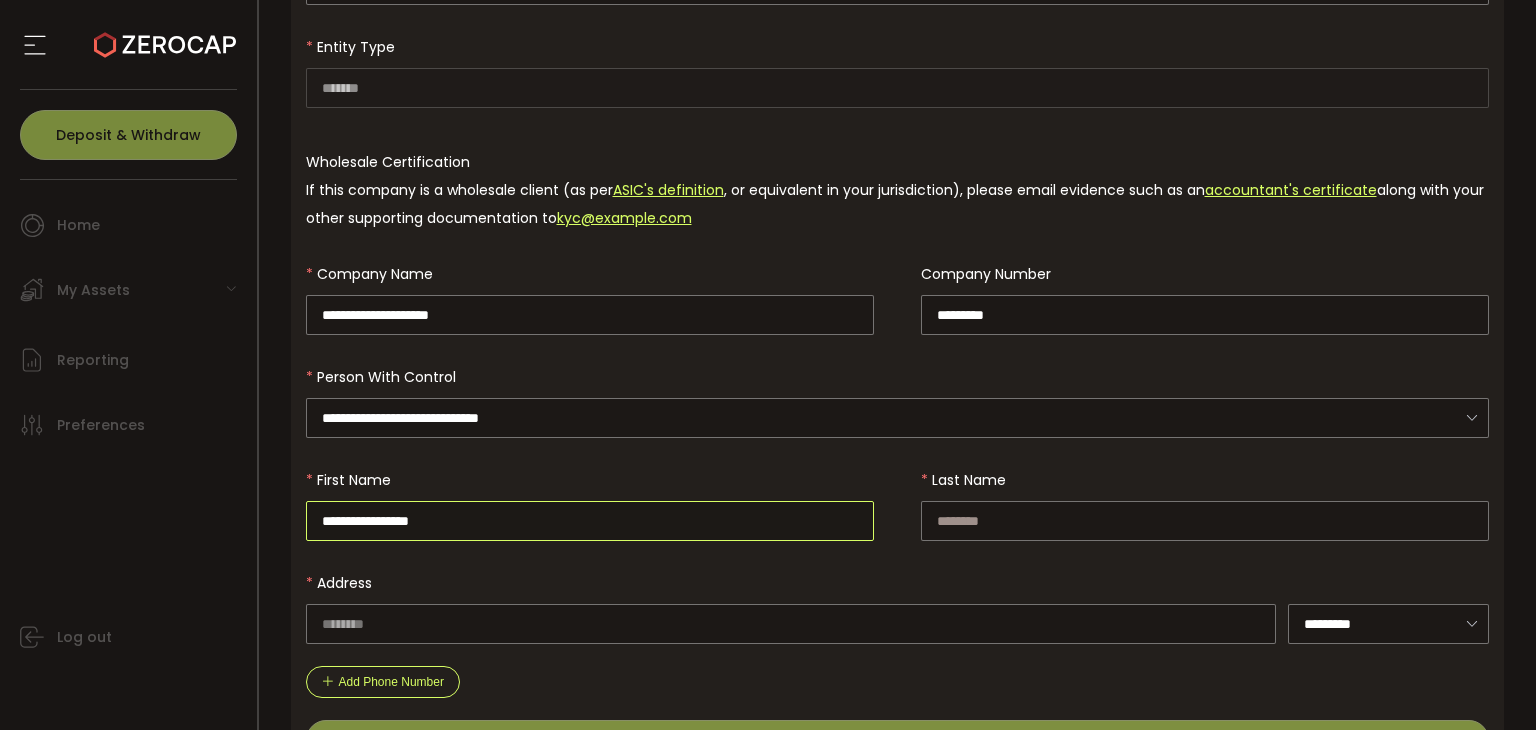 paste on "**********" 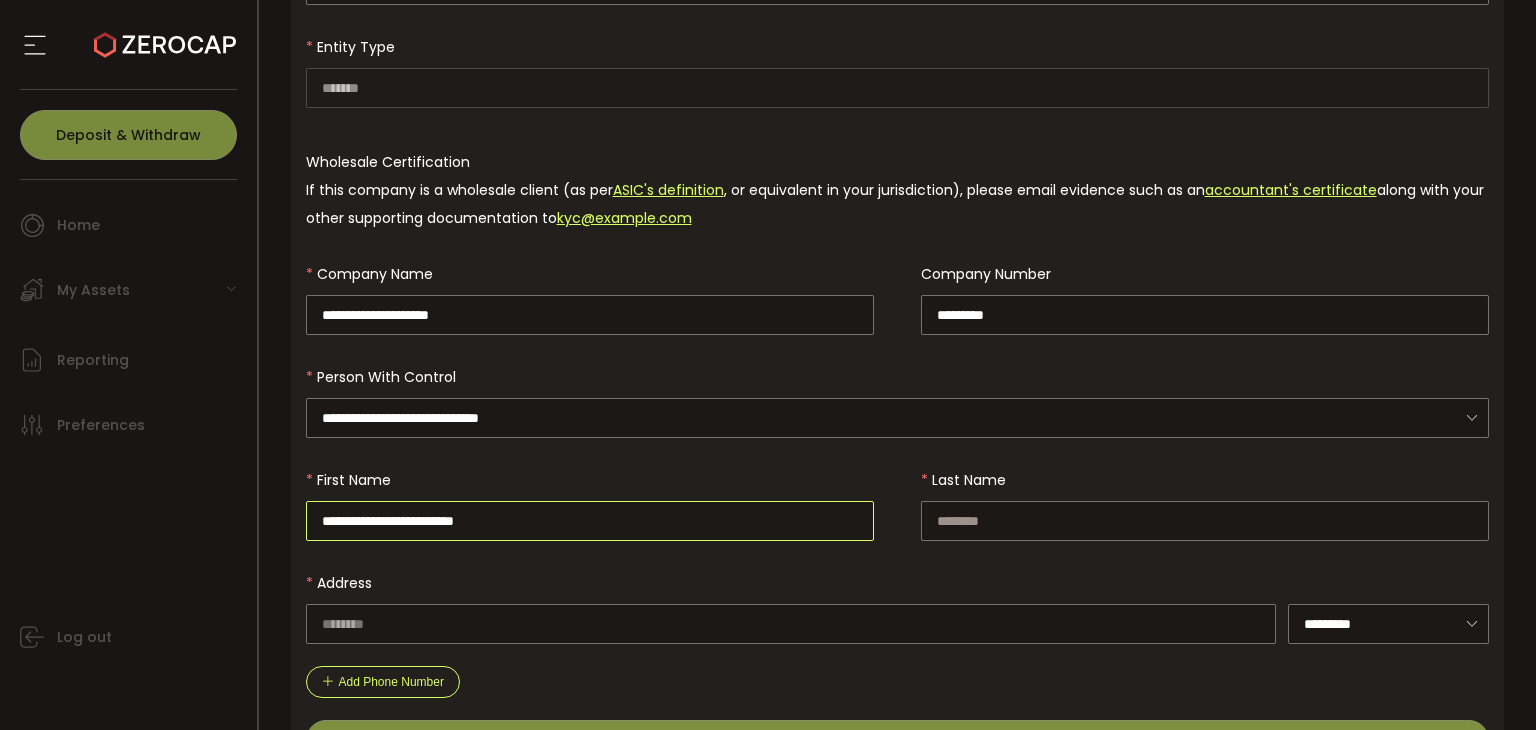 drag, startPoint x: 558, startPoint y: 511, endPoint x: 385, endPoint y: 503, distance: 173.18488 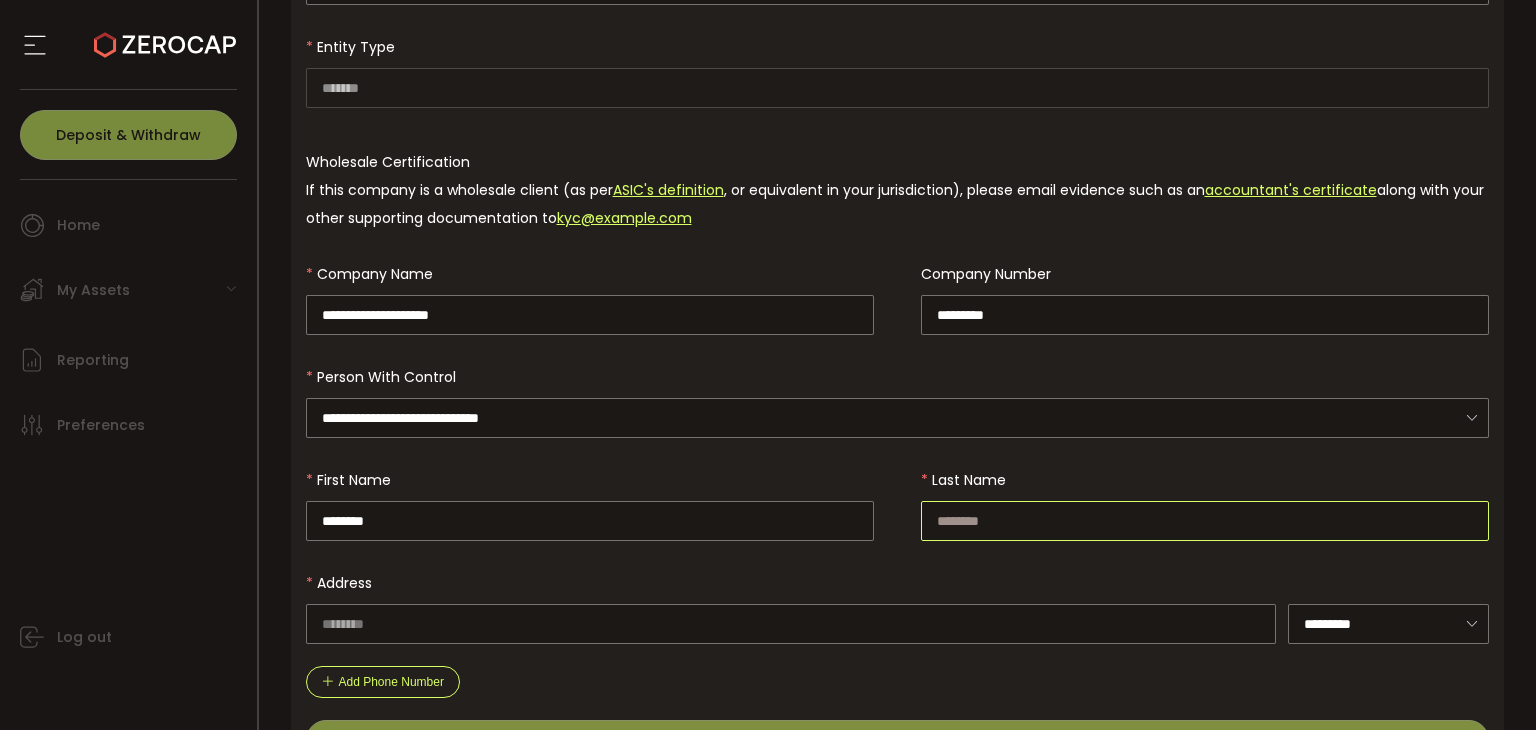 type on "******" 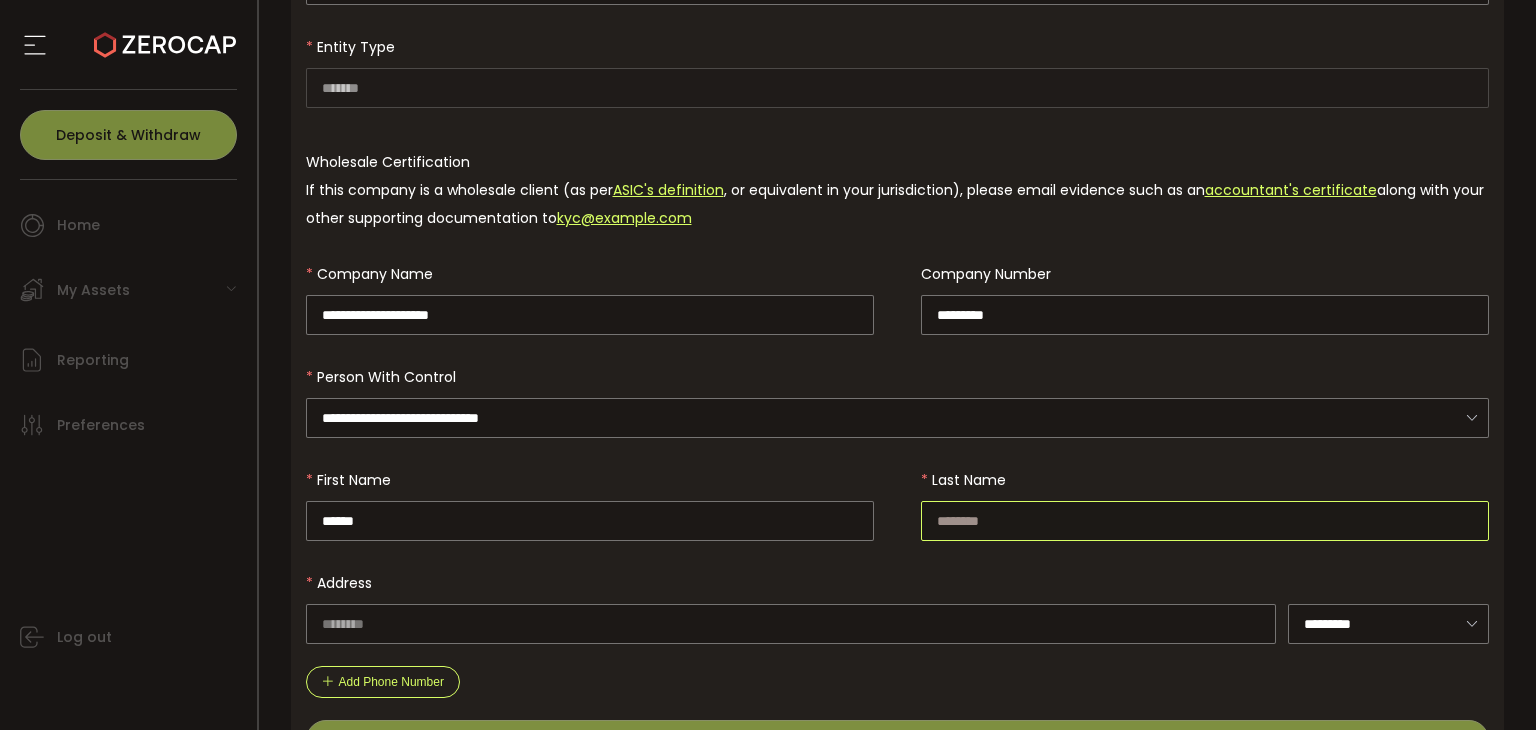 click at bounding box center [1205, 521] 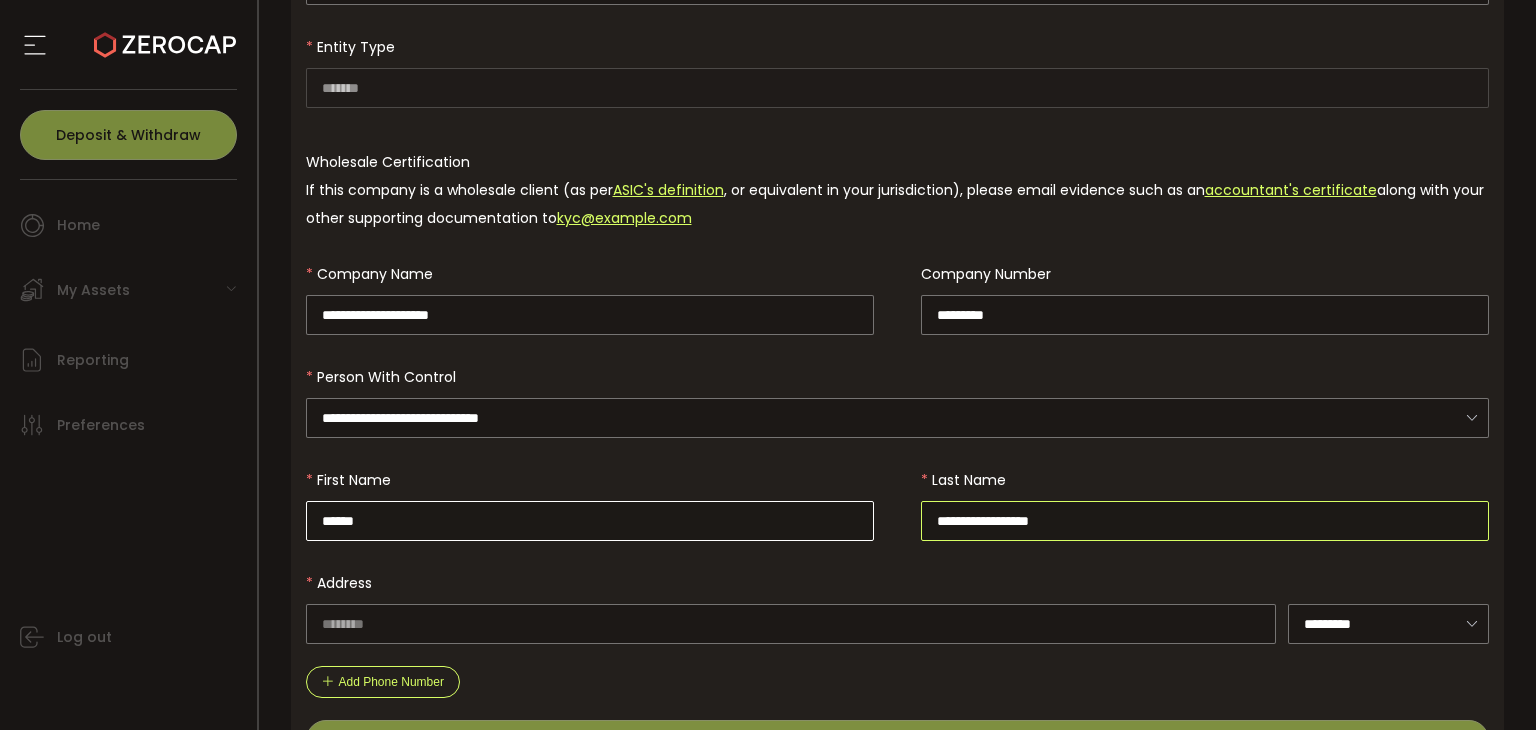 type on "**********" 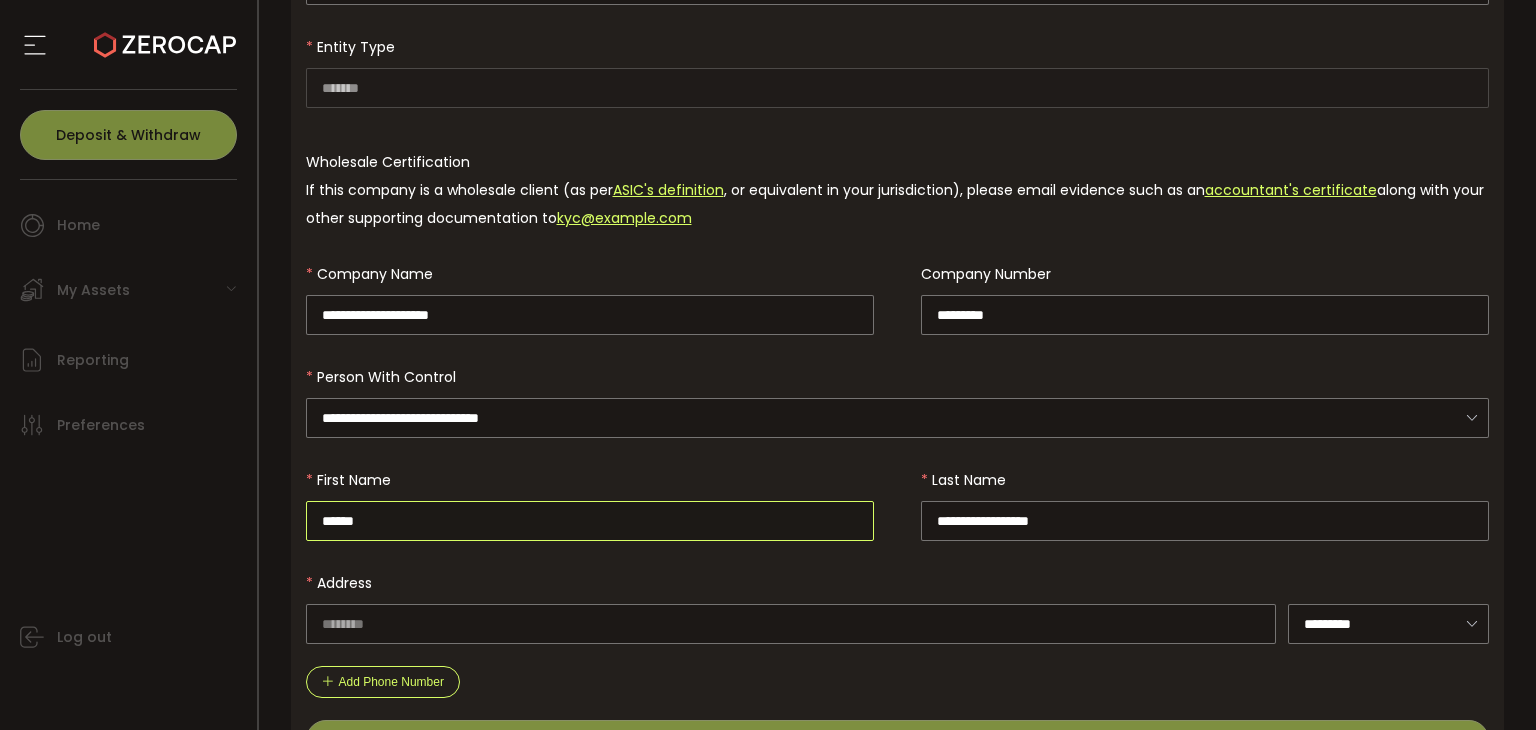click on "******" at bounding box center (590, 521) 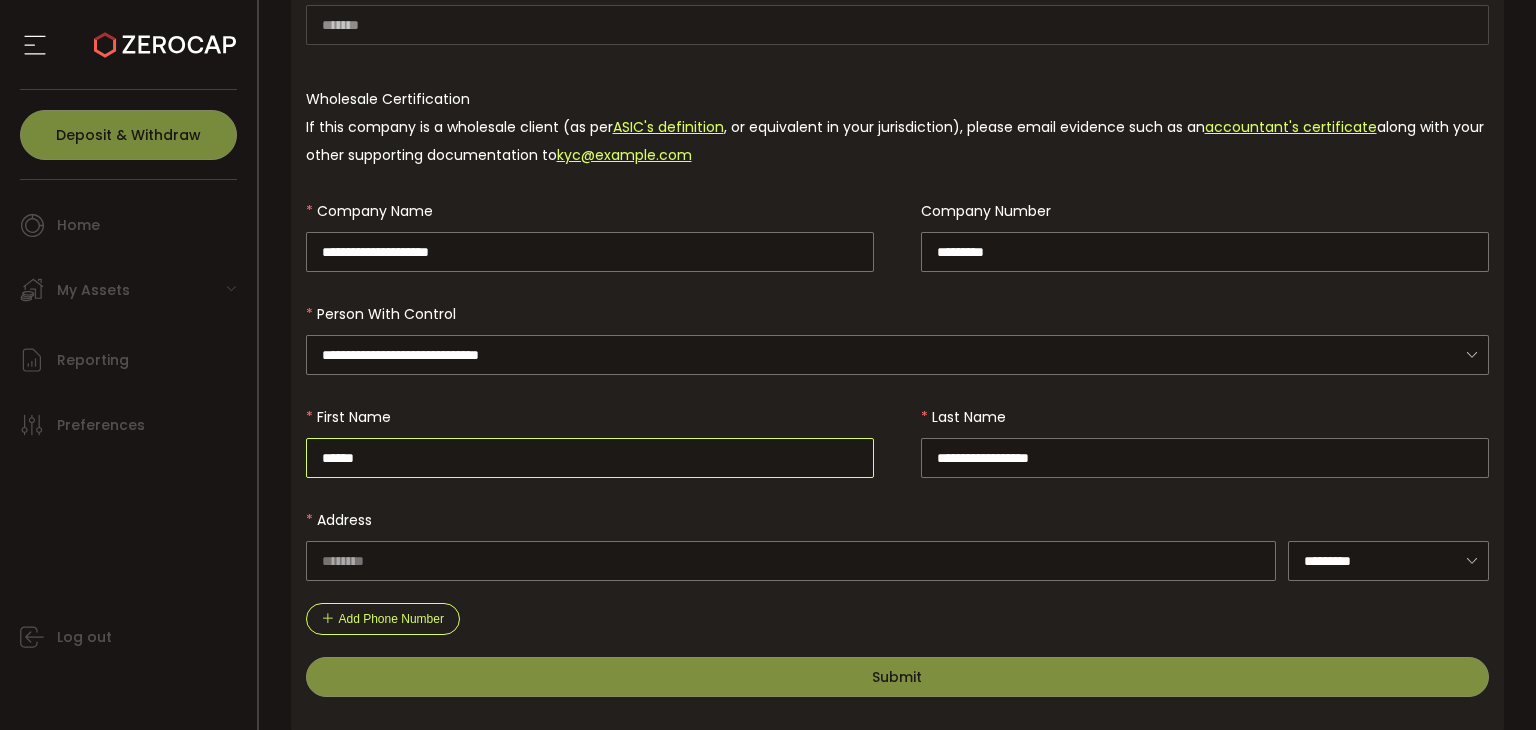 scroll, scrollTop: 390, scrollLeft: 0, axis: vertical 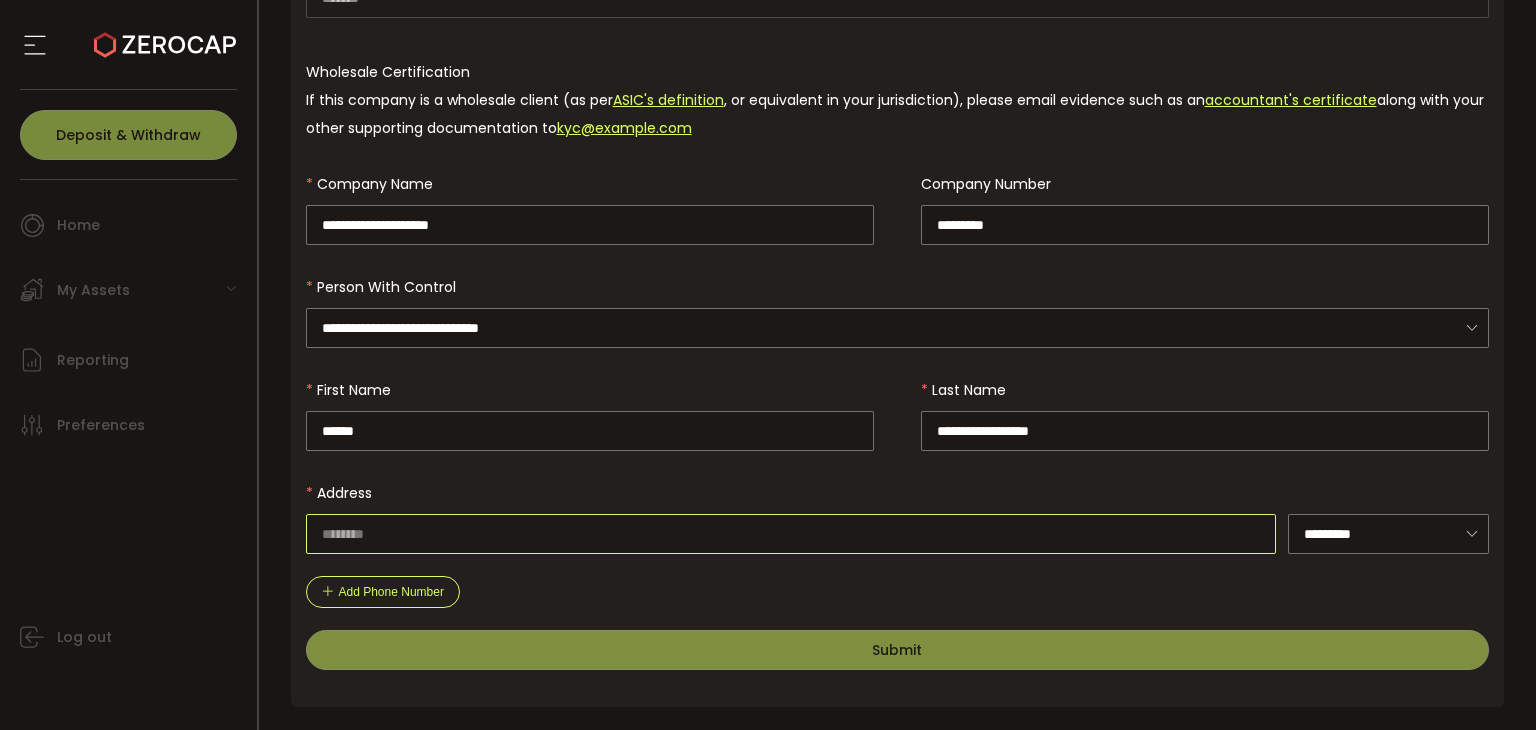 click at bounding box center [791, 534] 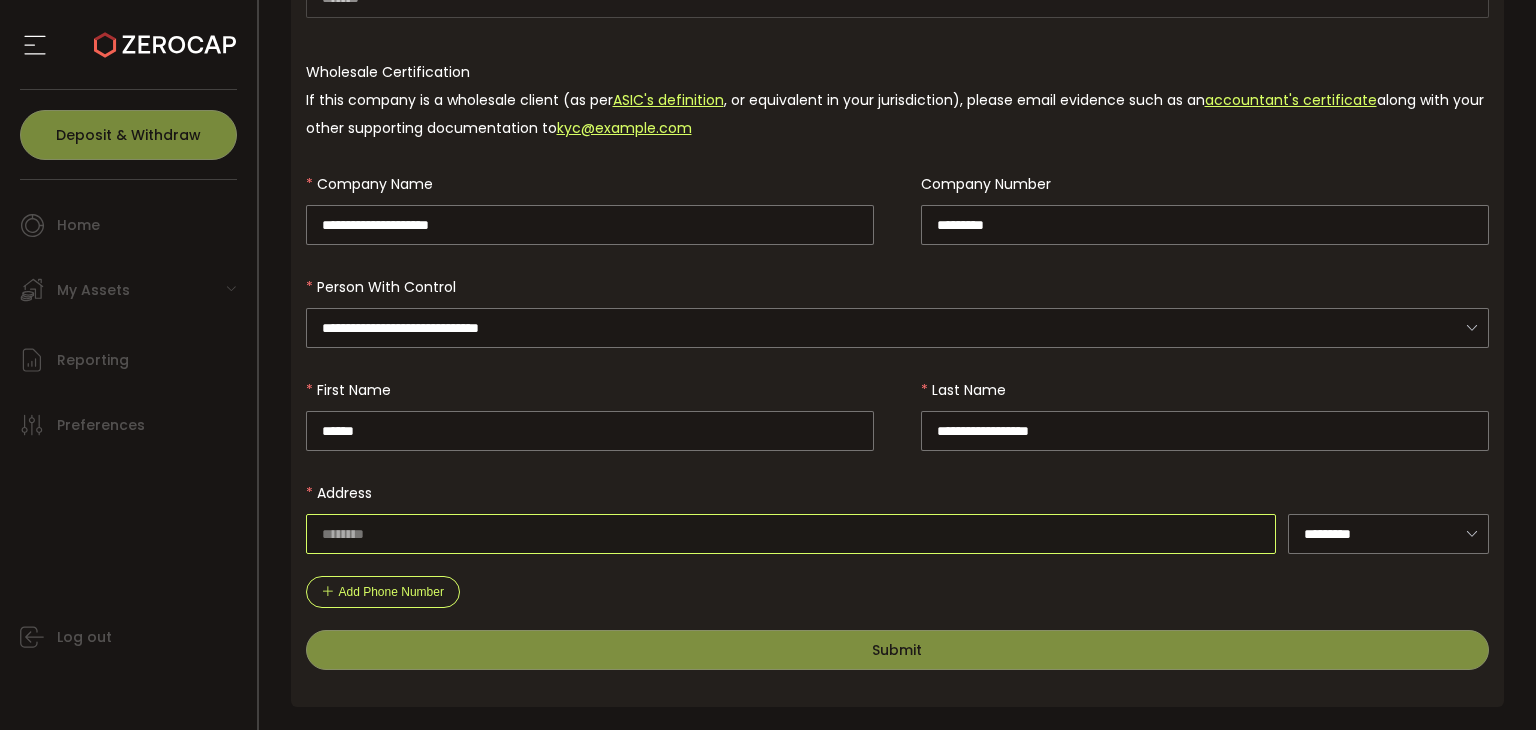 click at bounding box center (791, 534) 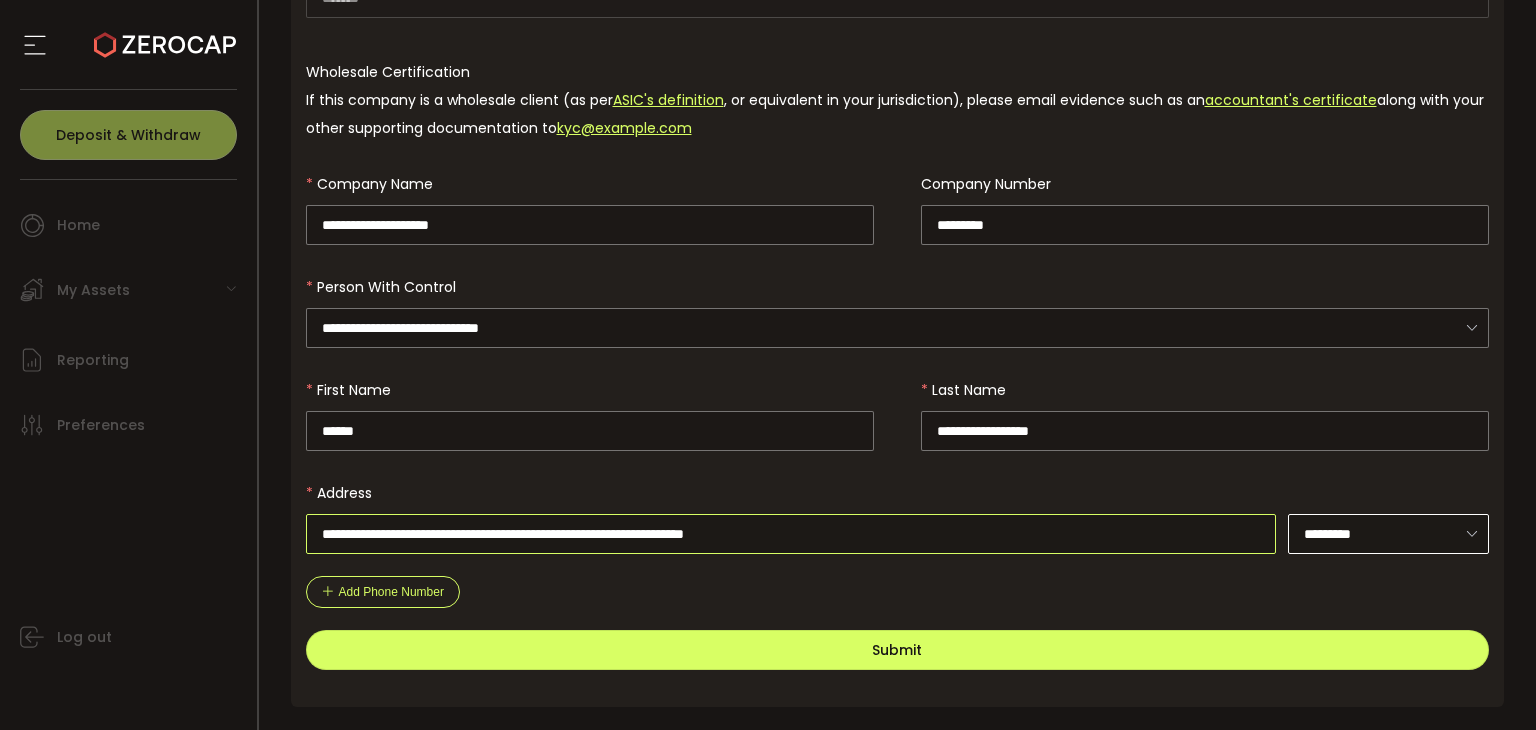 type on "**********" 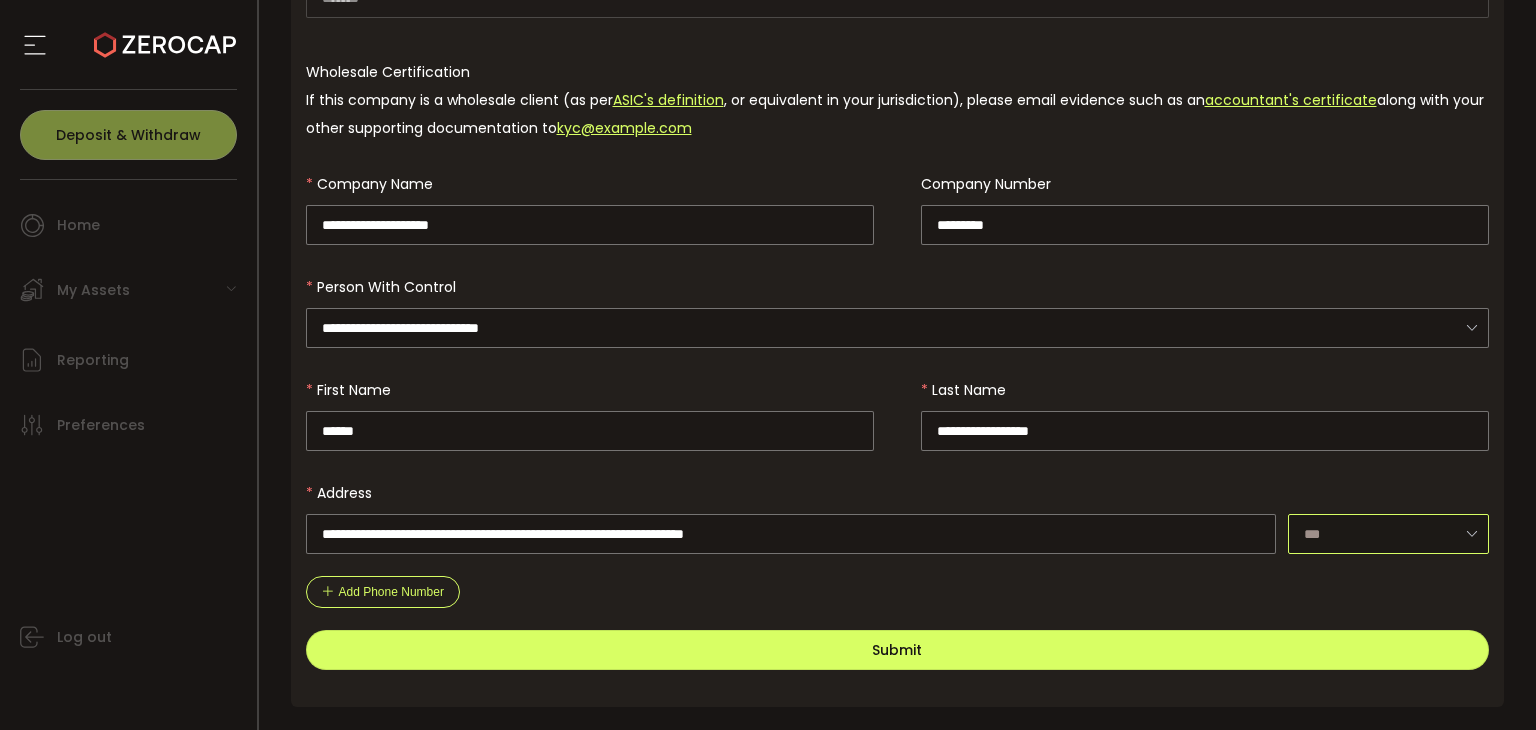 click at bounding box center [1388, 534] 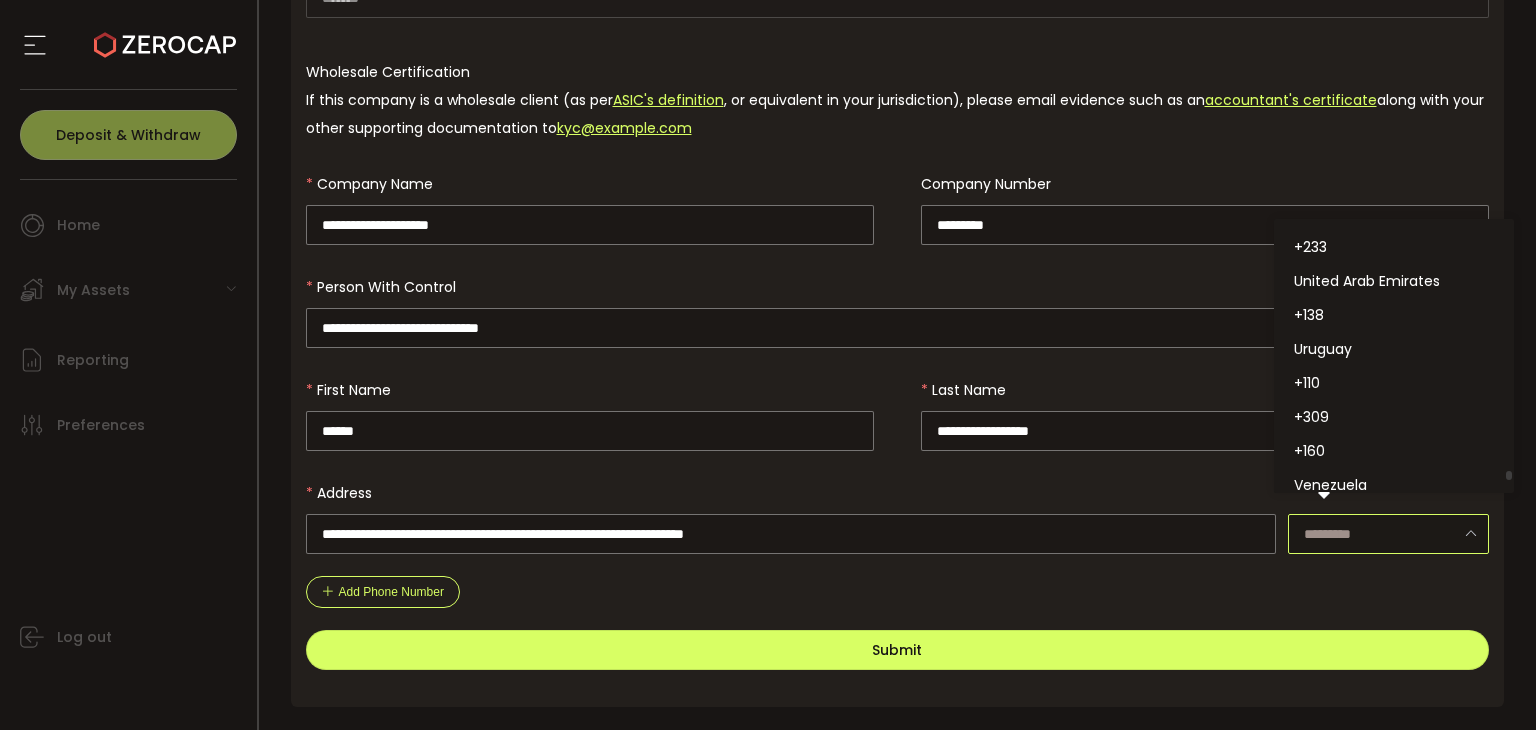 scroll, scrollTop: 7440, scrollLeft: 0, axis: vertical 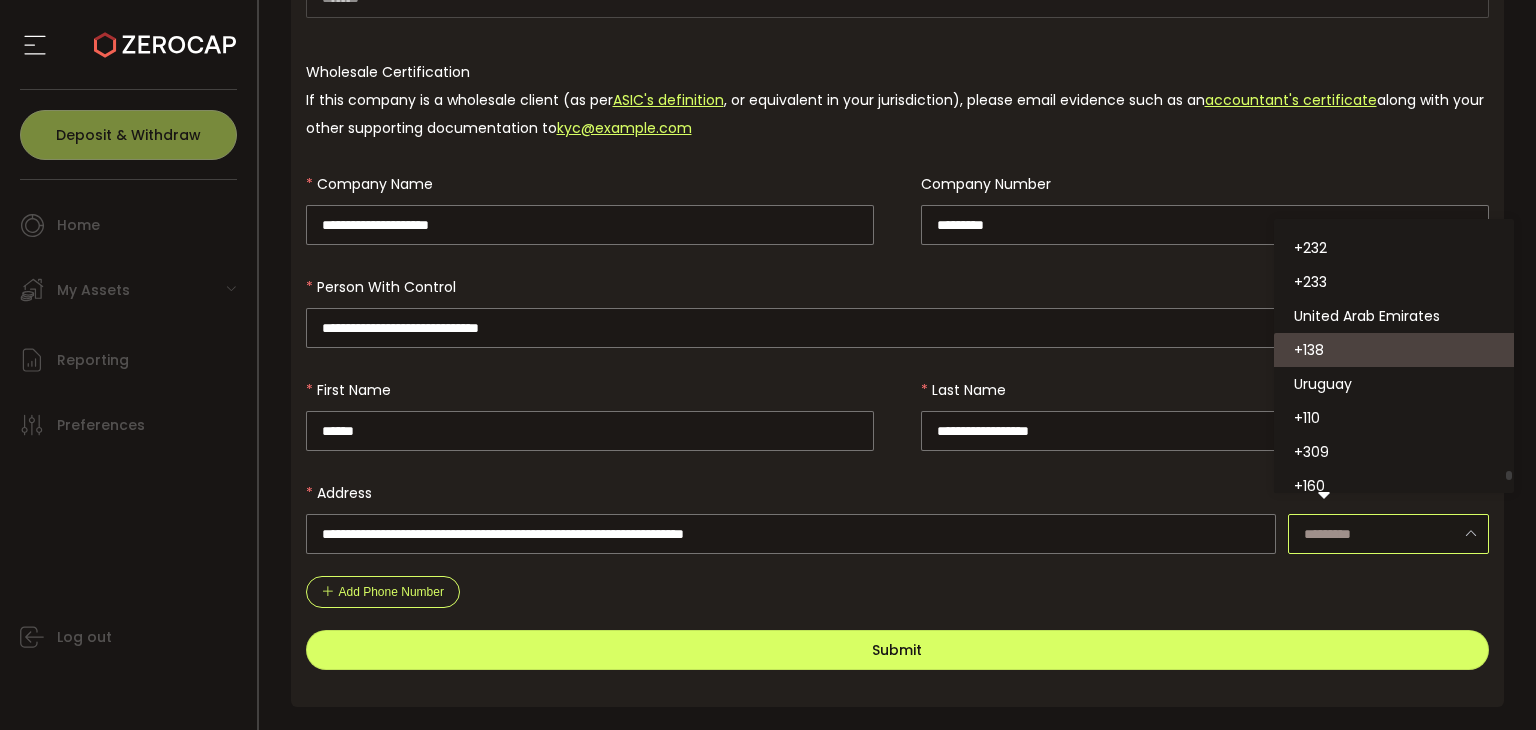 click on "United Kingdom" at bounding box center (1309, 350) 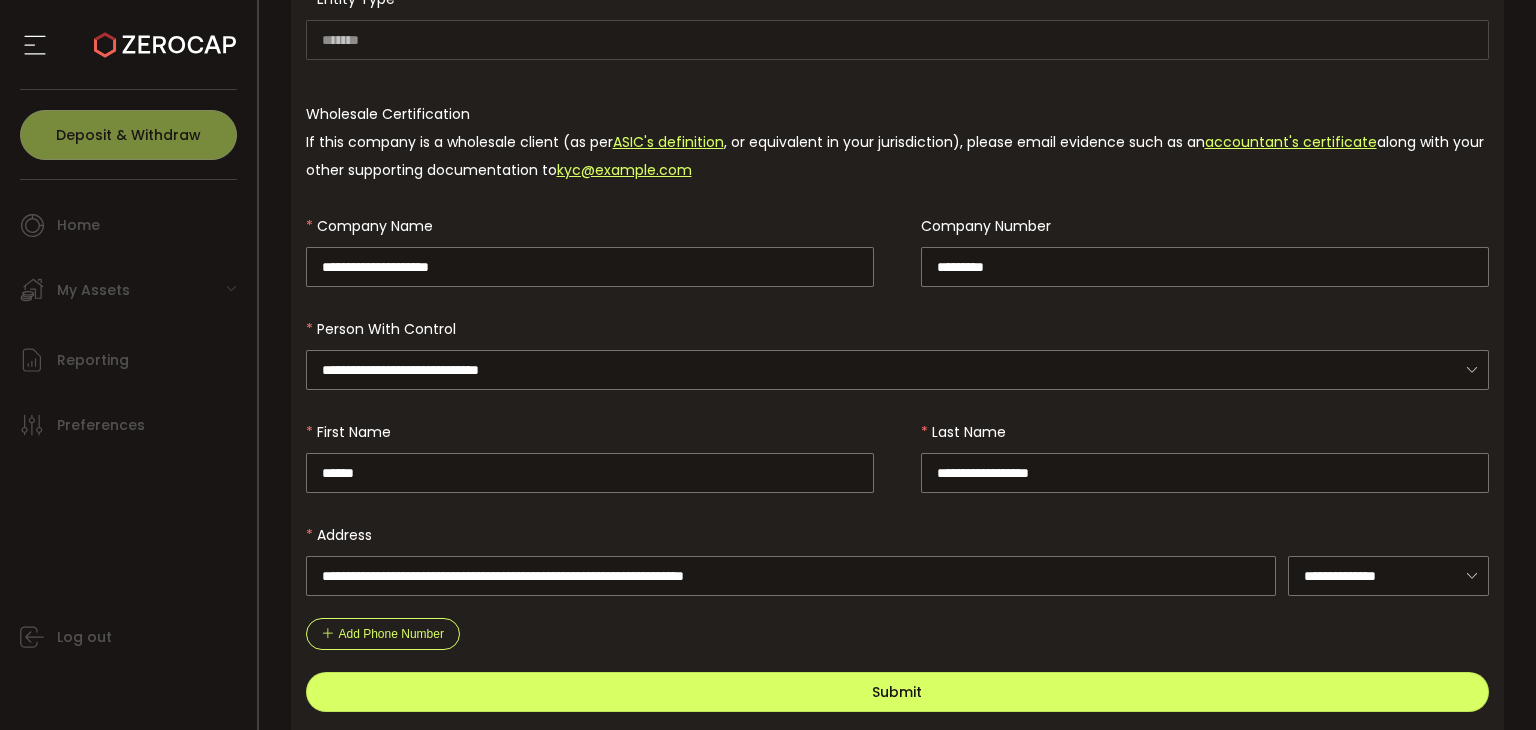 scroll, scrollTop: 390, scrollLeft: 0, axis: vertical 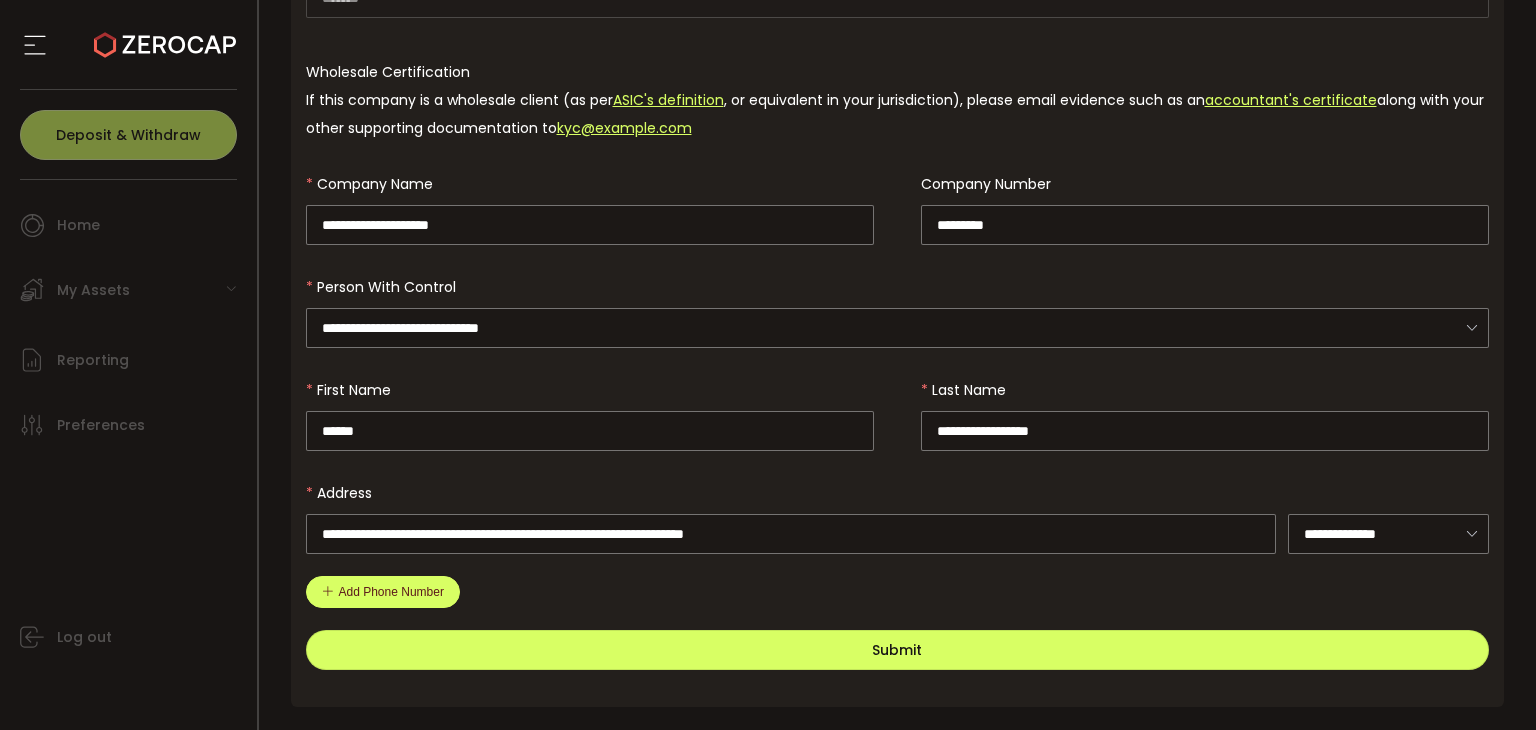click on "Add Phone Number" at bounding box center [391, 592] 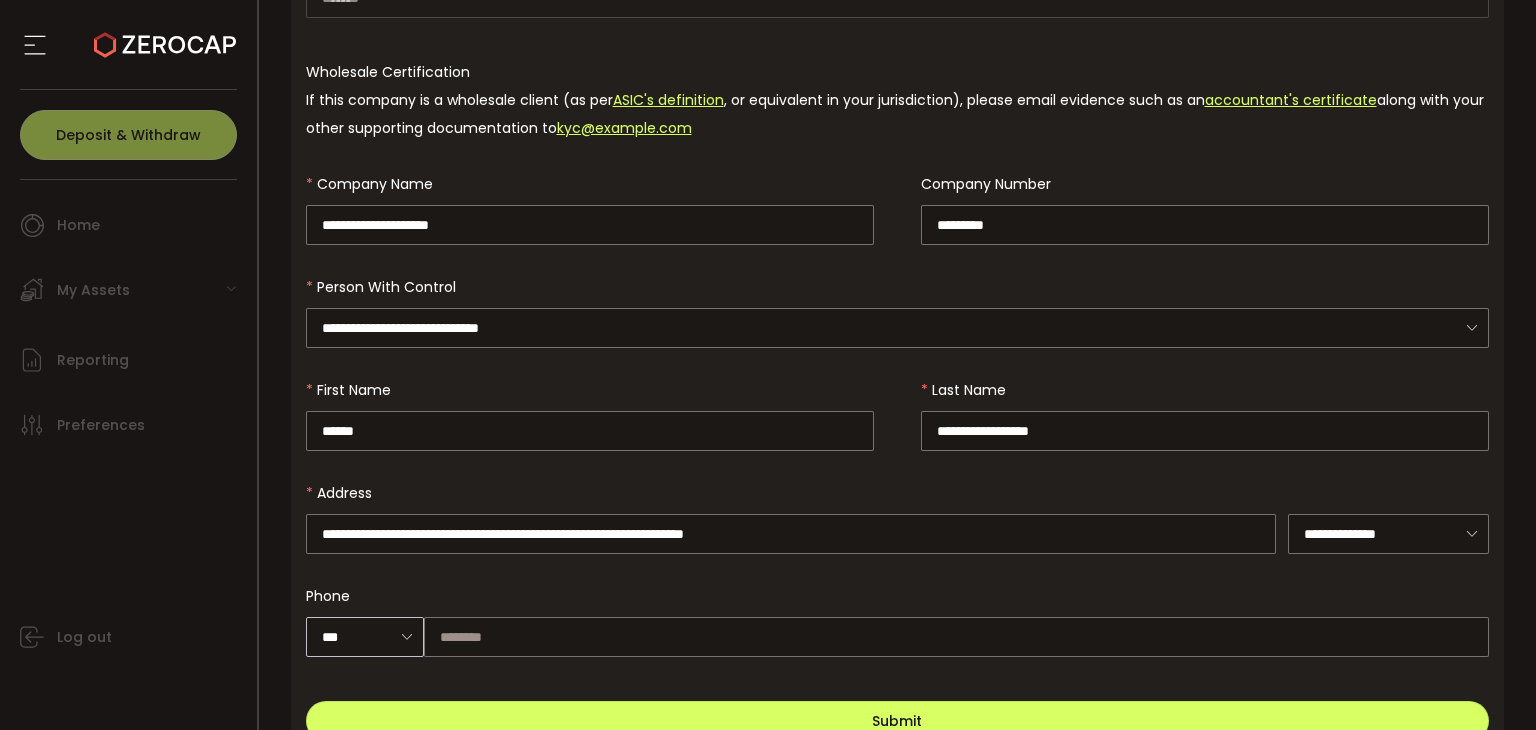 click at bounding box center [406, 636] 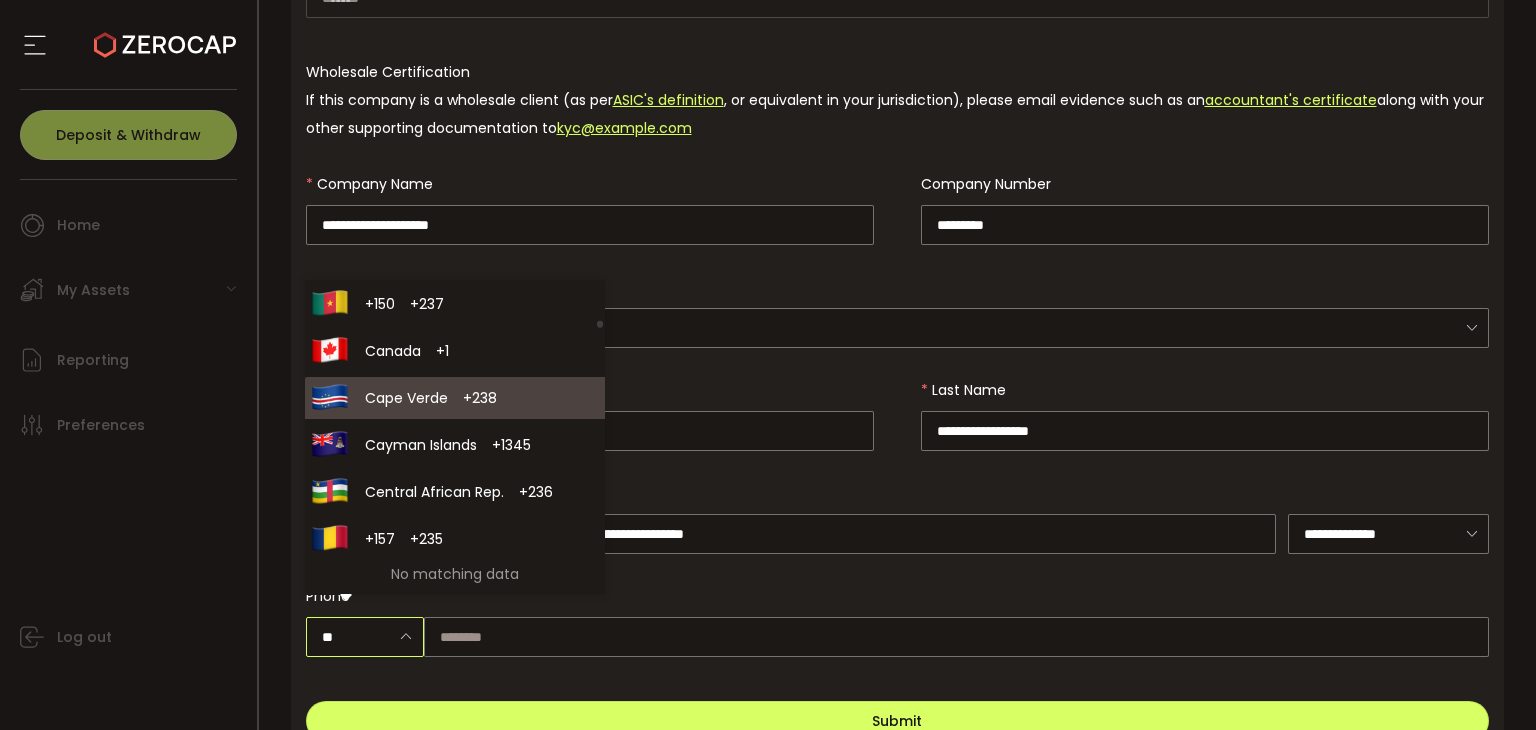 scroll, scrollTop: 0, scrollLeft: 0, axis: both 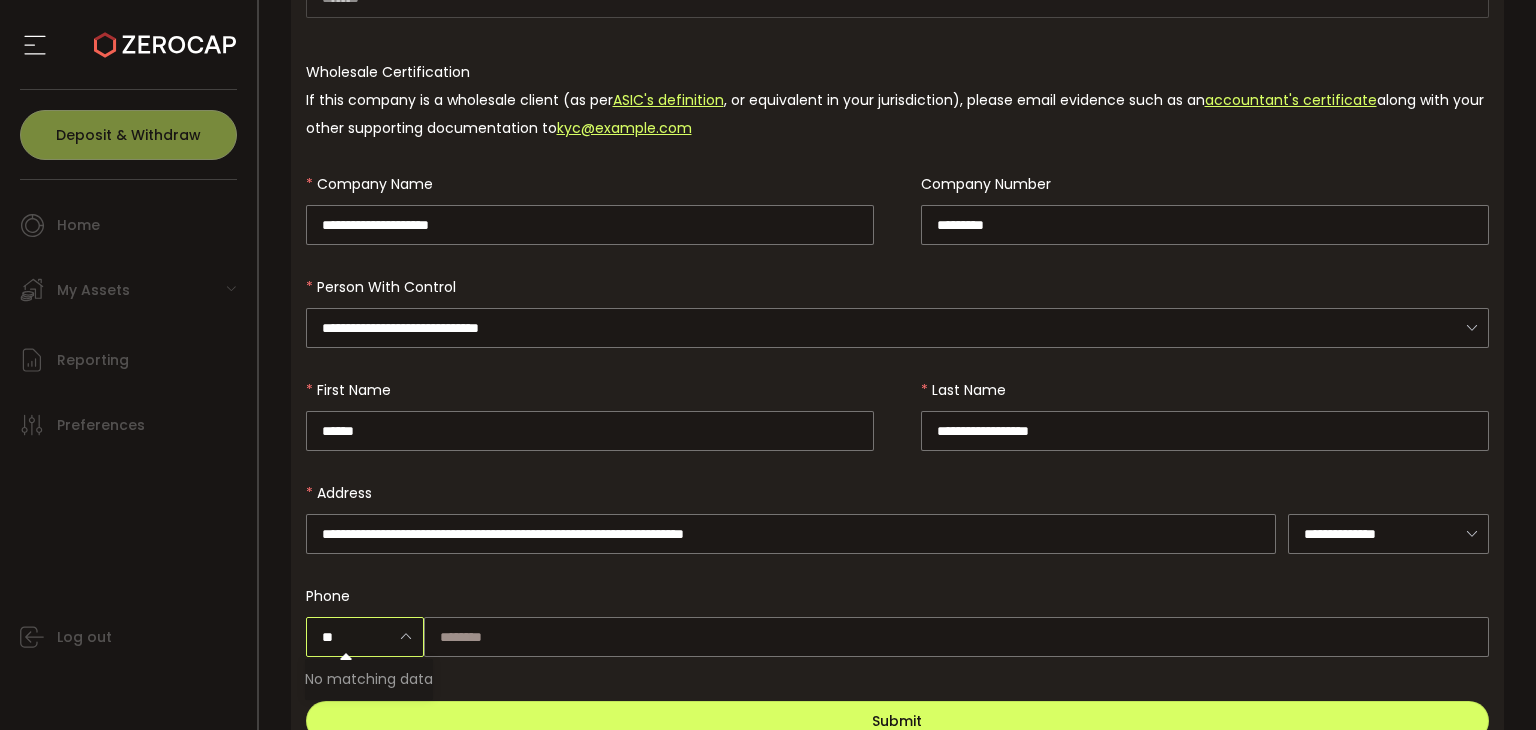 type on "*" 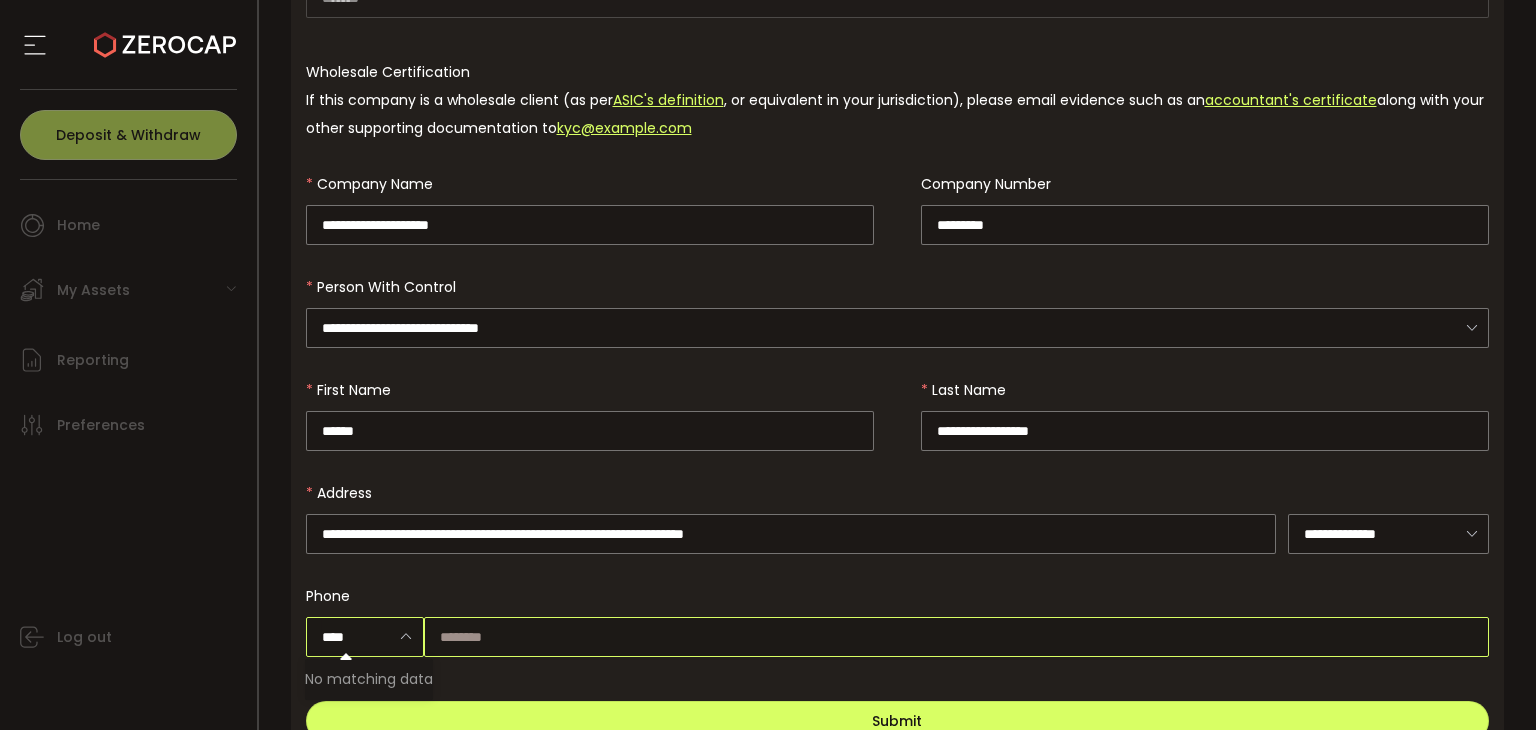 click at bounding box center [956, 637] 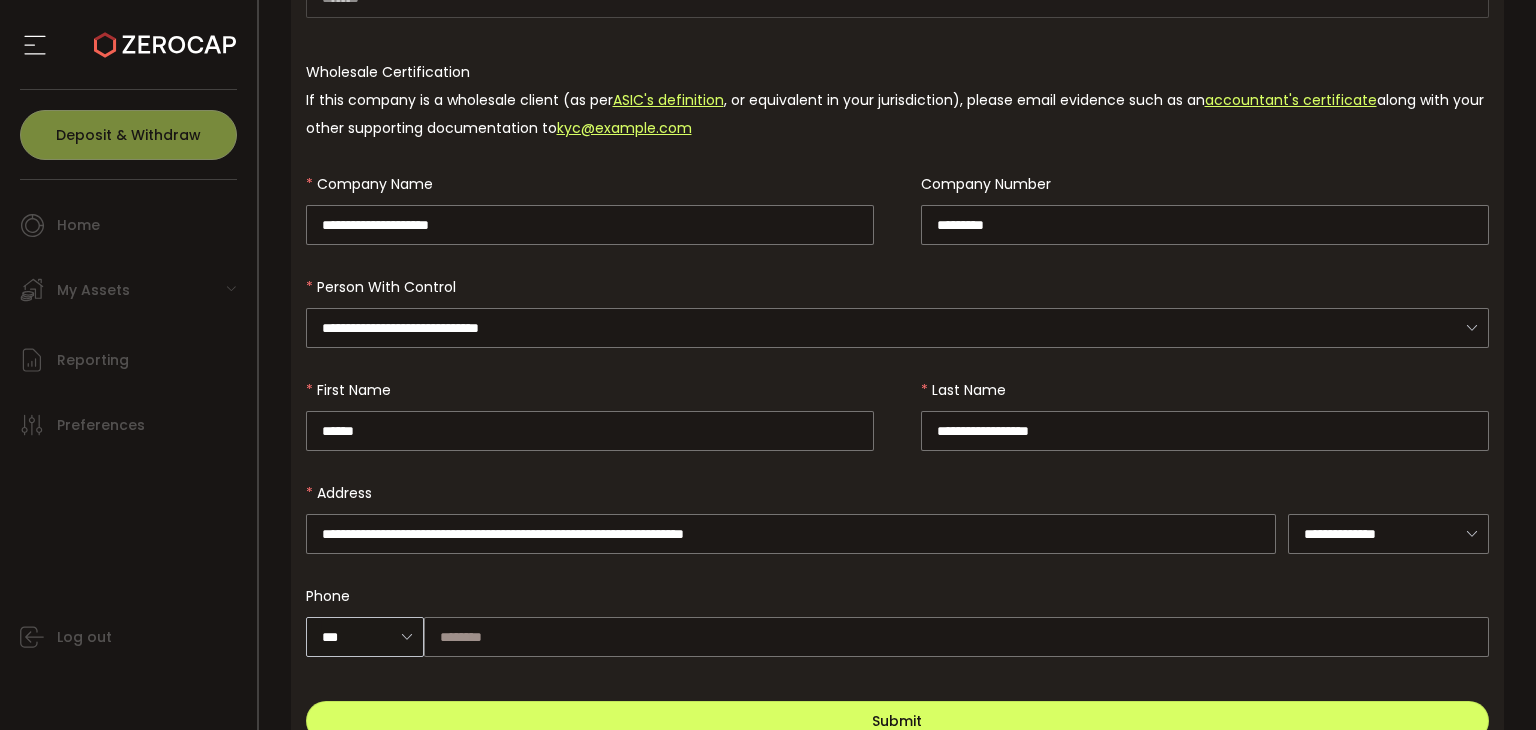 click at bounding box center [406, 636] 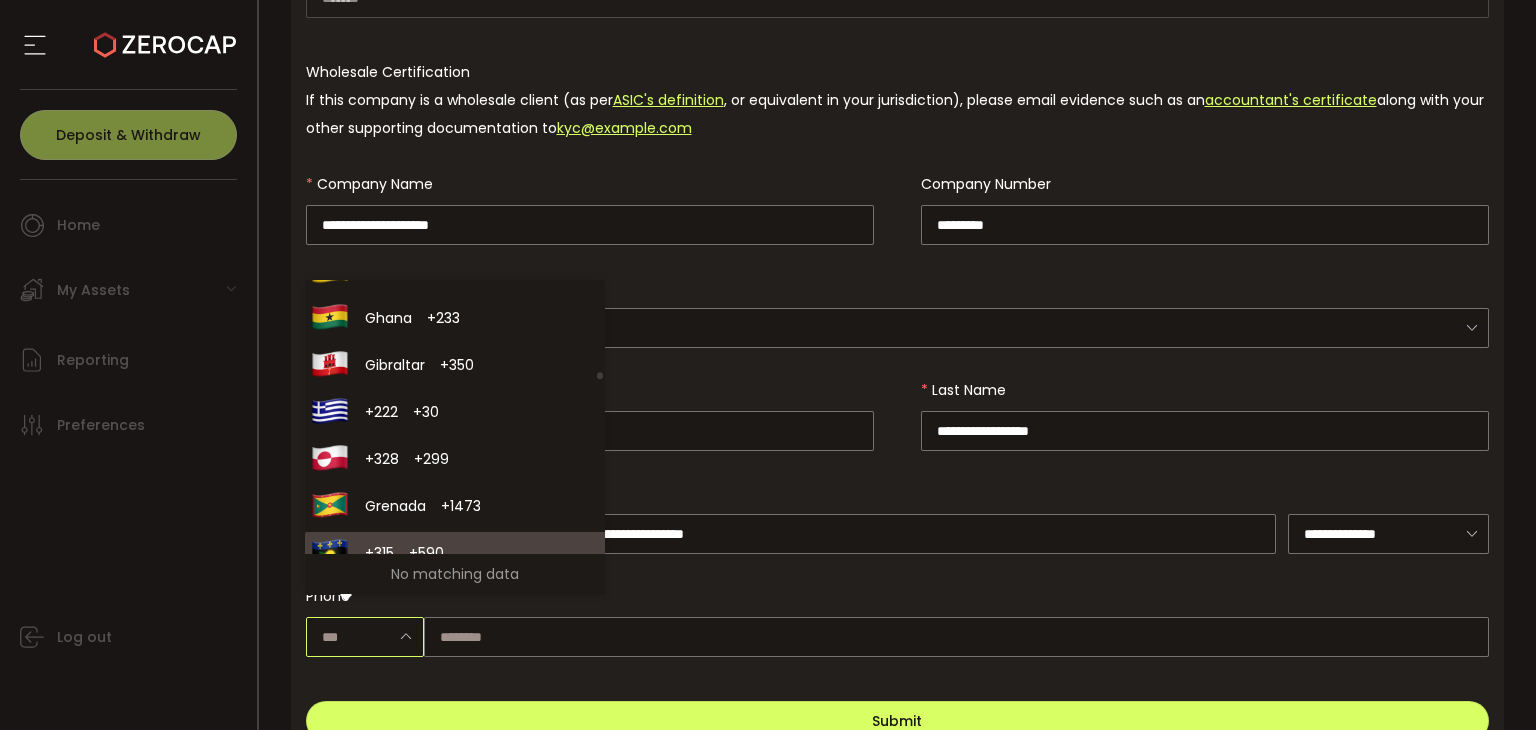 scroll, scrollTop: 3700, scrollLeft: 0, axis: vertical 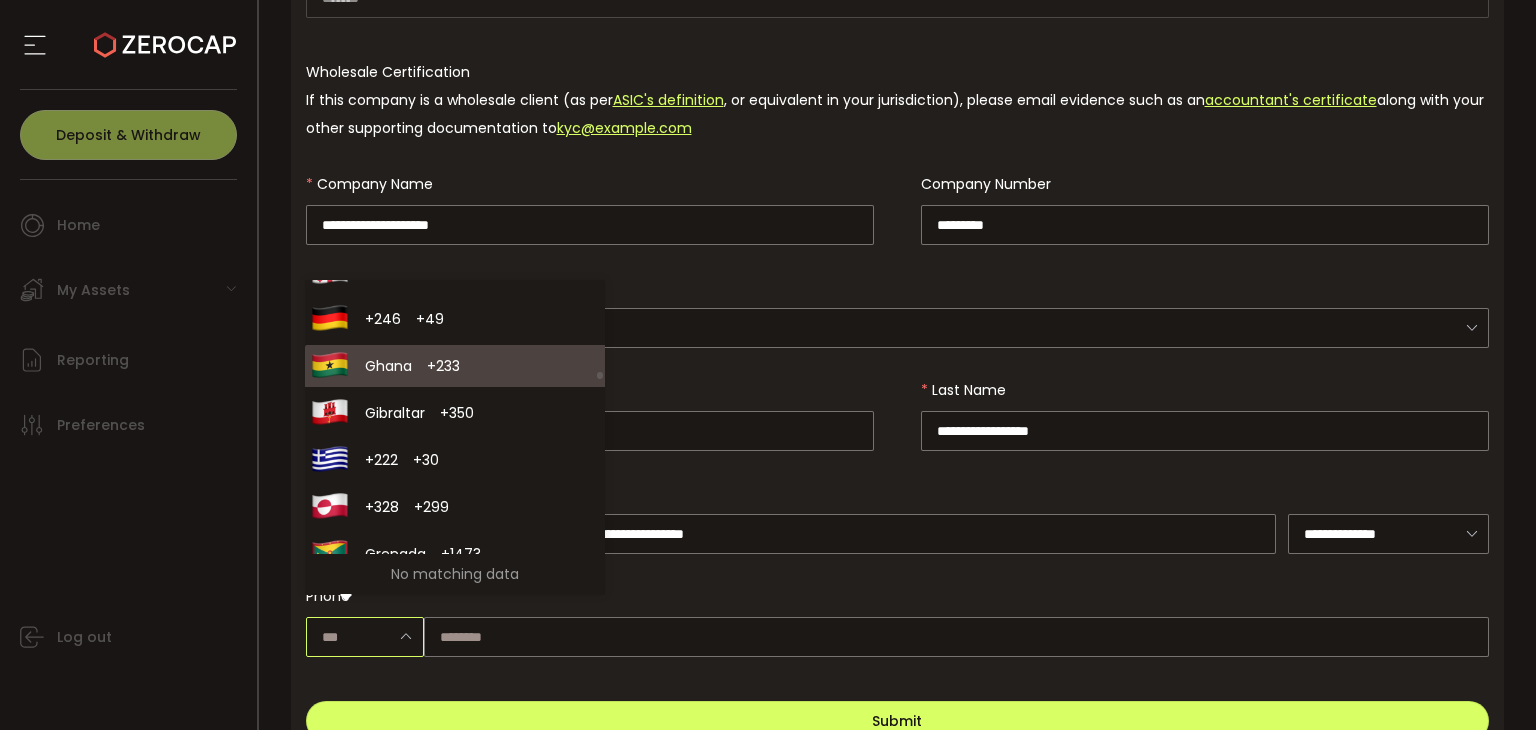 click on "Ghana" at bounding box center (388, 366) 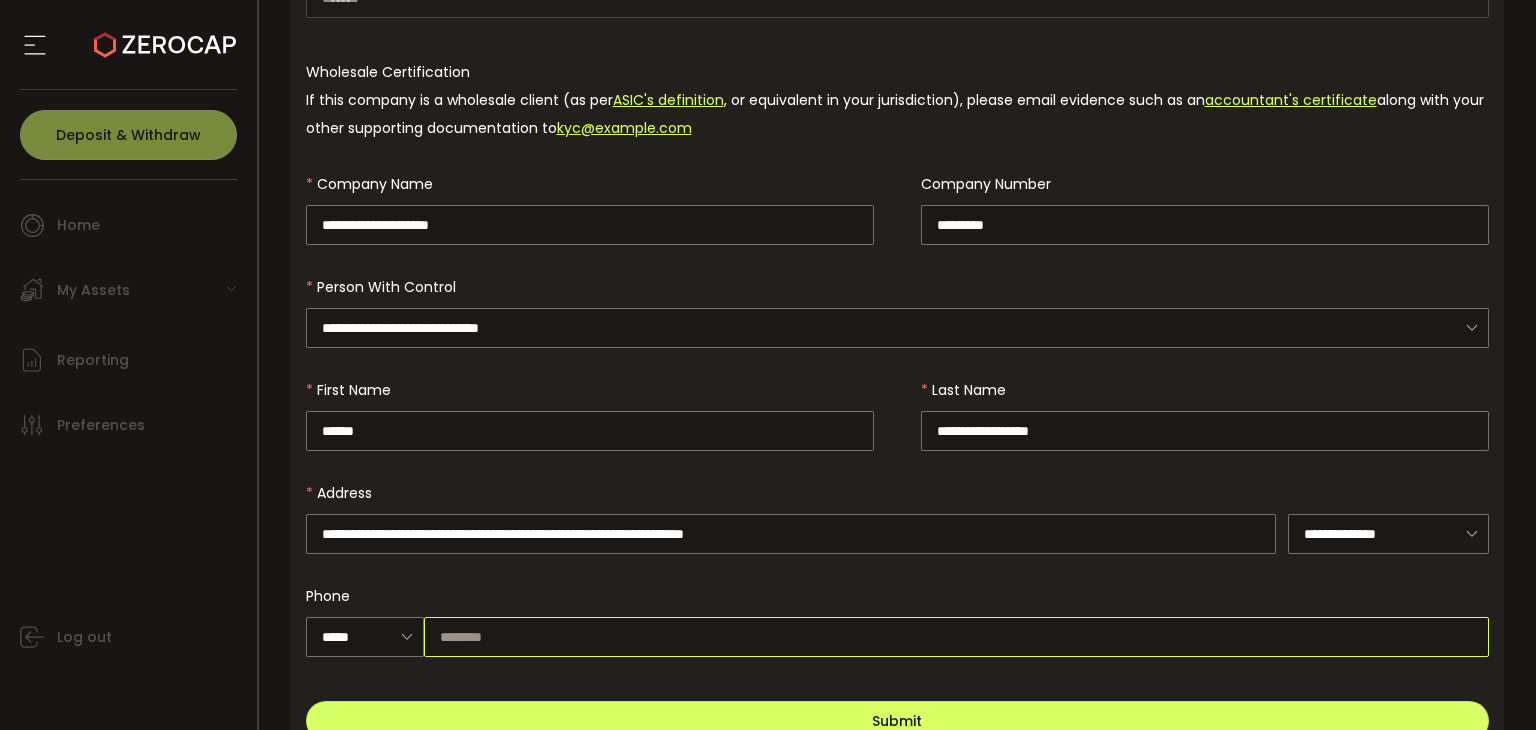 click at bounding box center [956, 637] 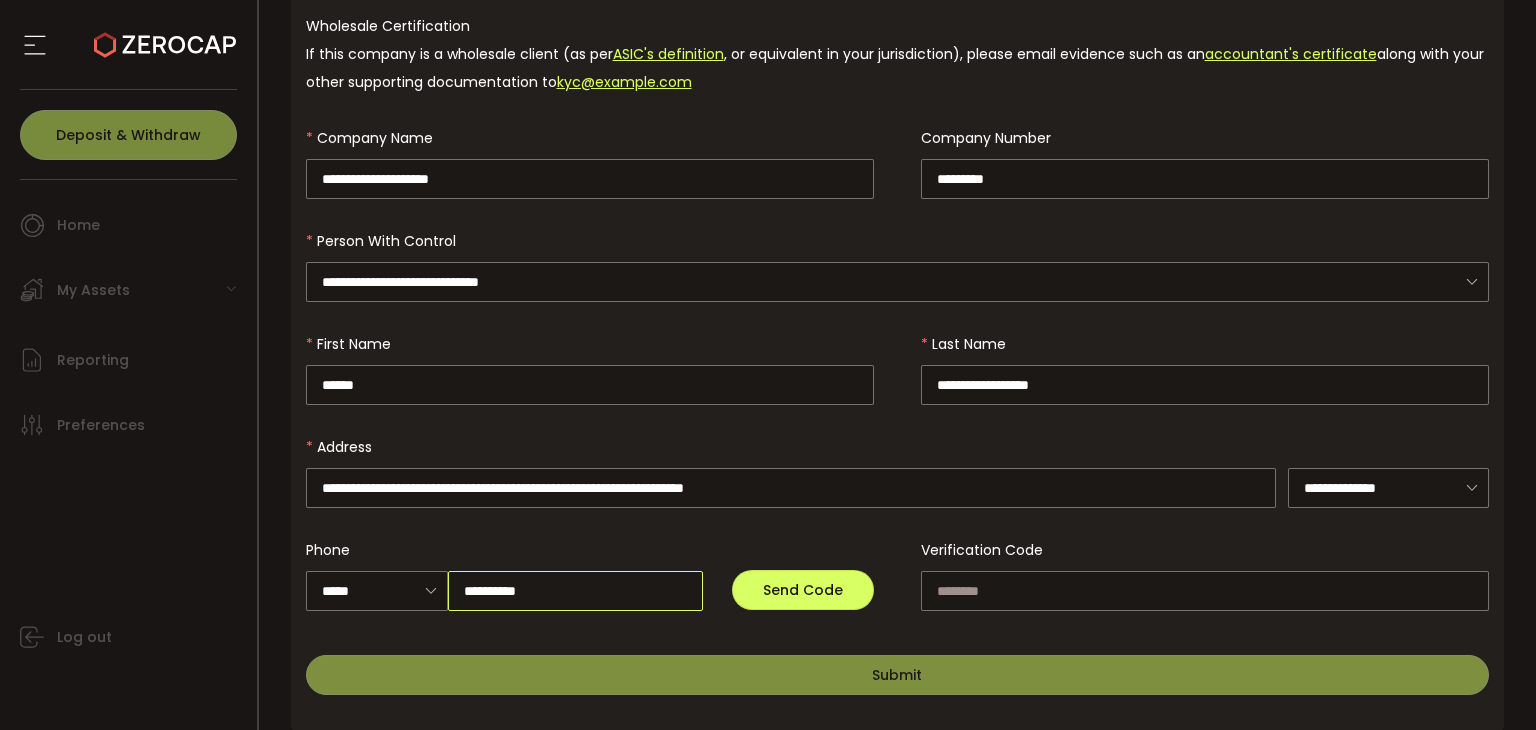 scroll, scrollTop: 461, scrollLeft: 0, axis: vertical 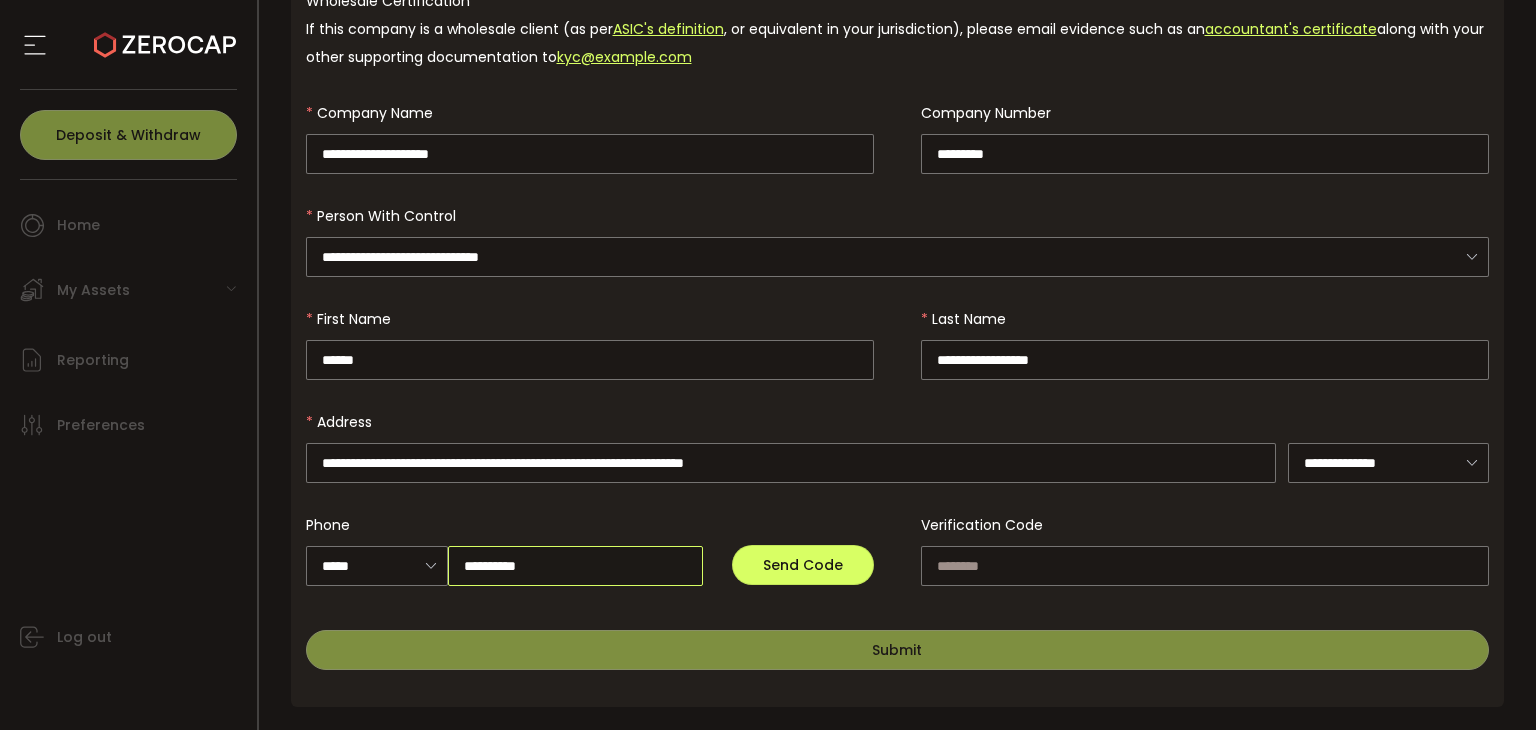drag, startPoint x: 643, startPoint y: 565, endPoint x: 453, endPoint y: 573, distance: 190.16835 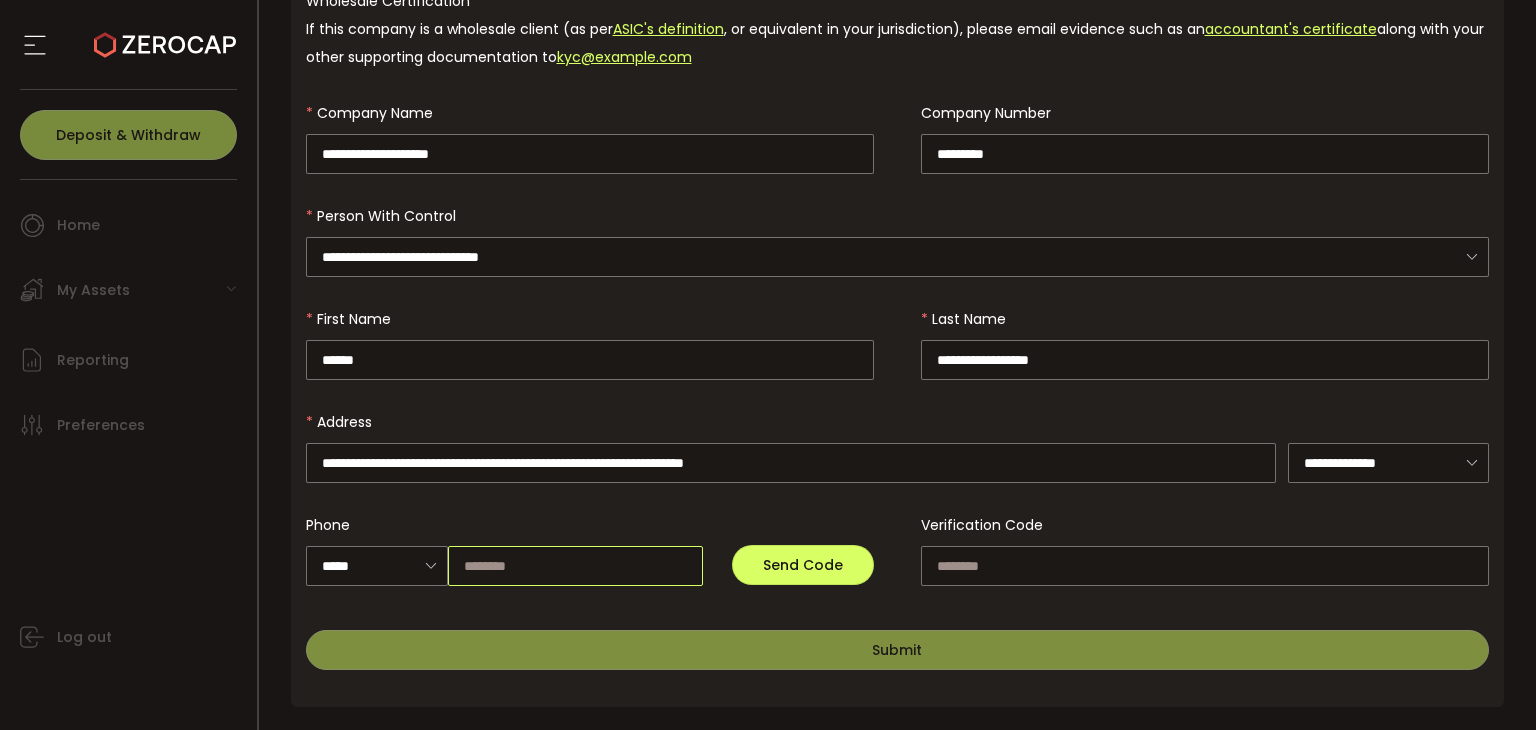 scroll, scrollTop: 460, scrollLeft: 0, axis: vertical 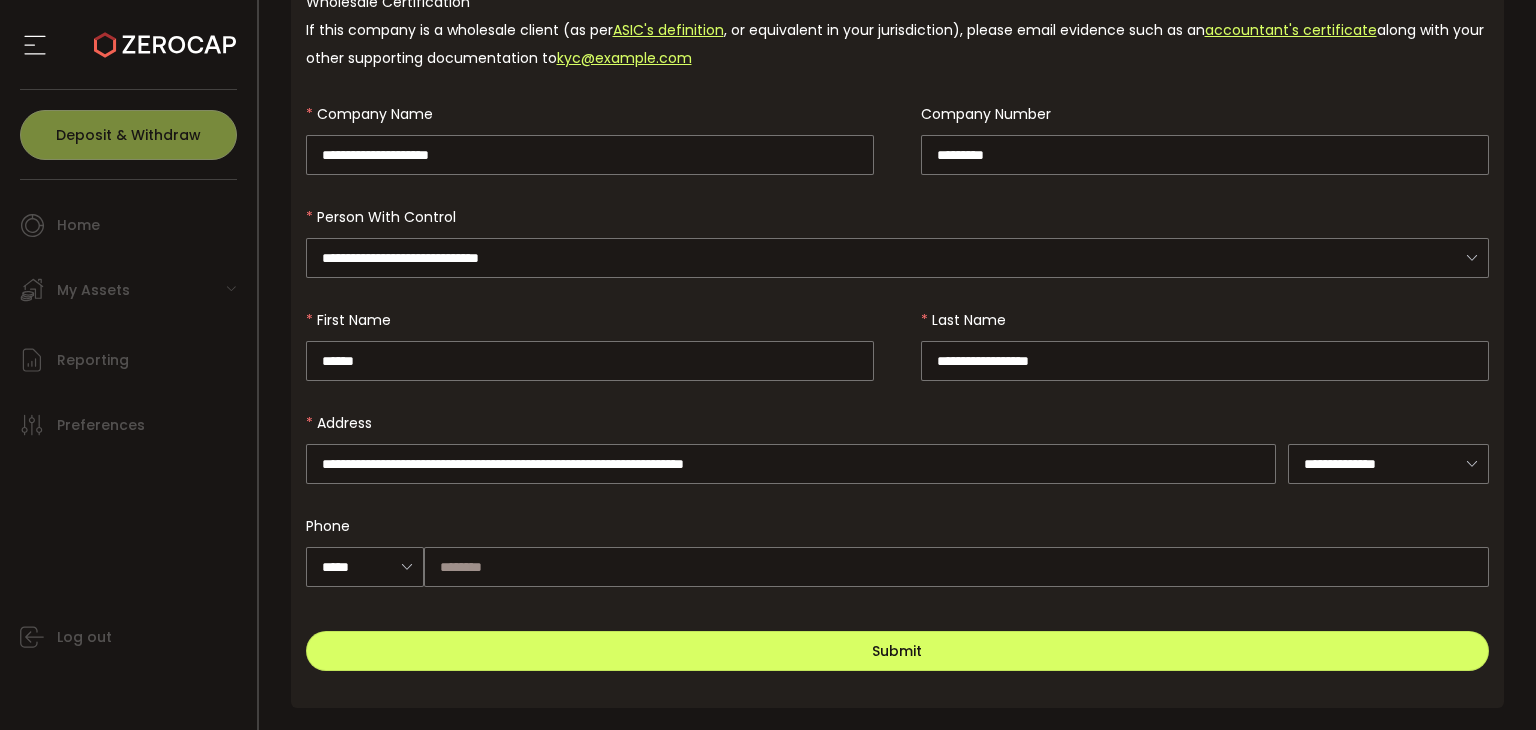 click on "Phone" at bounding box center [898, 526] 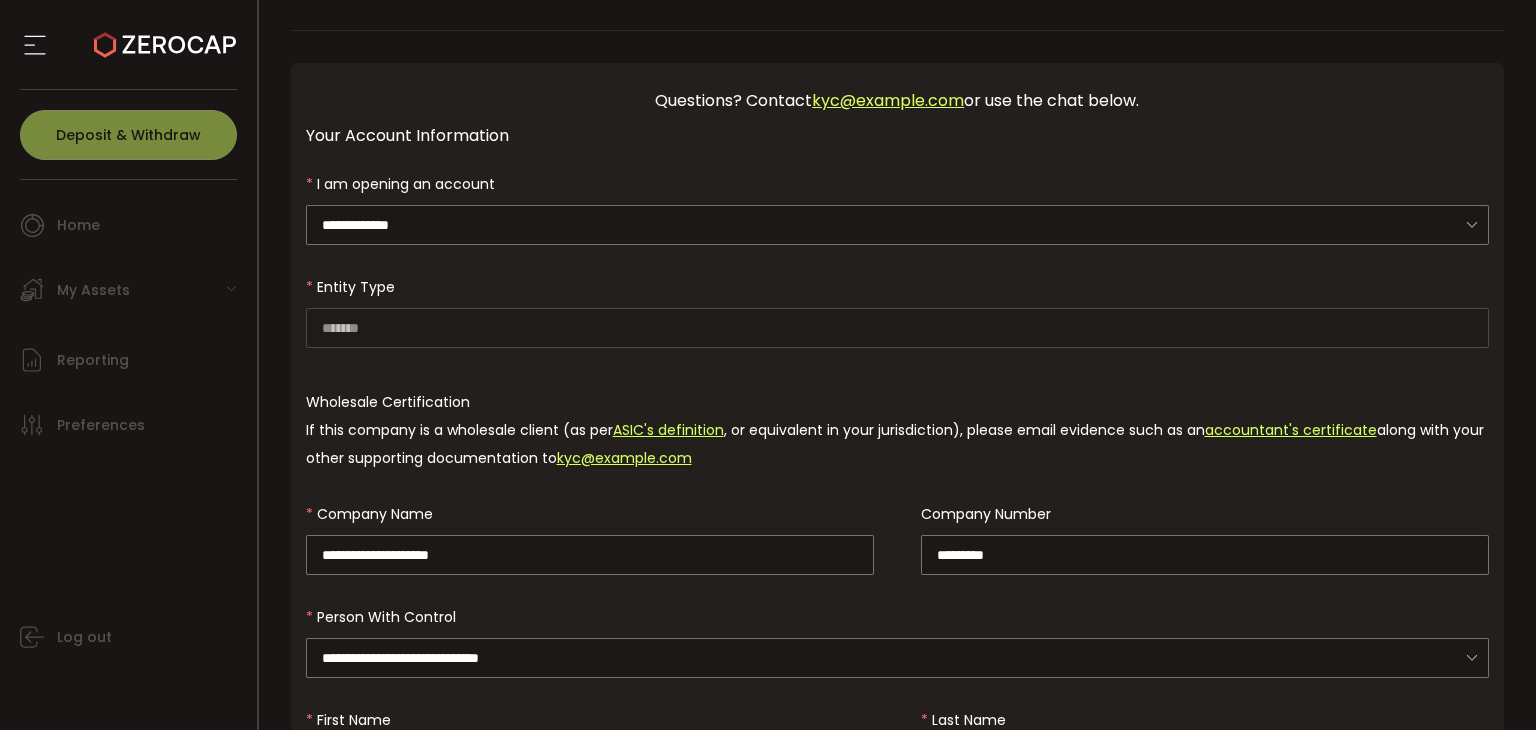 scroll, scrollTop: 460, scrollLeft: 0, axis: vertical 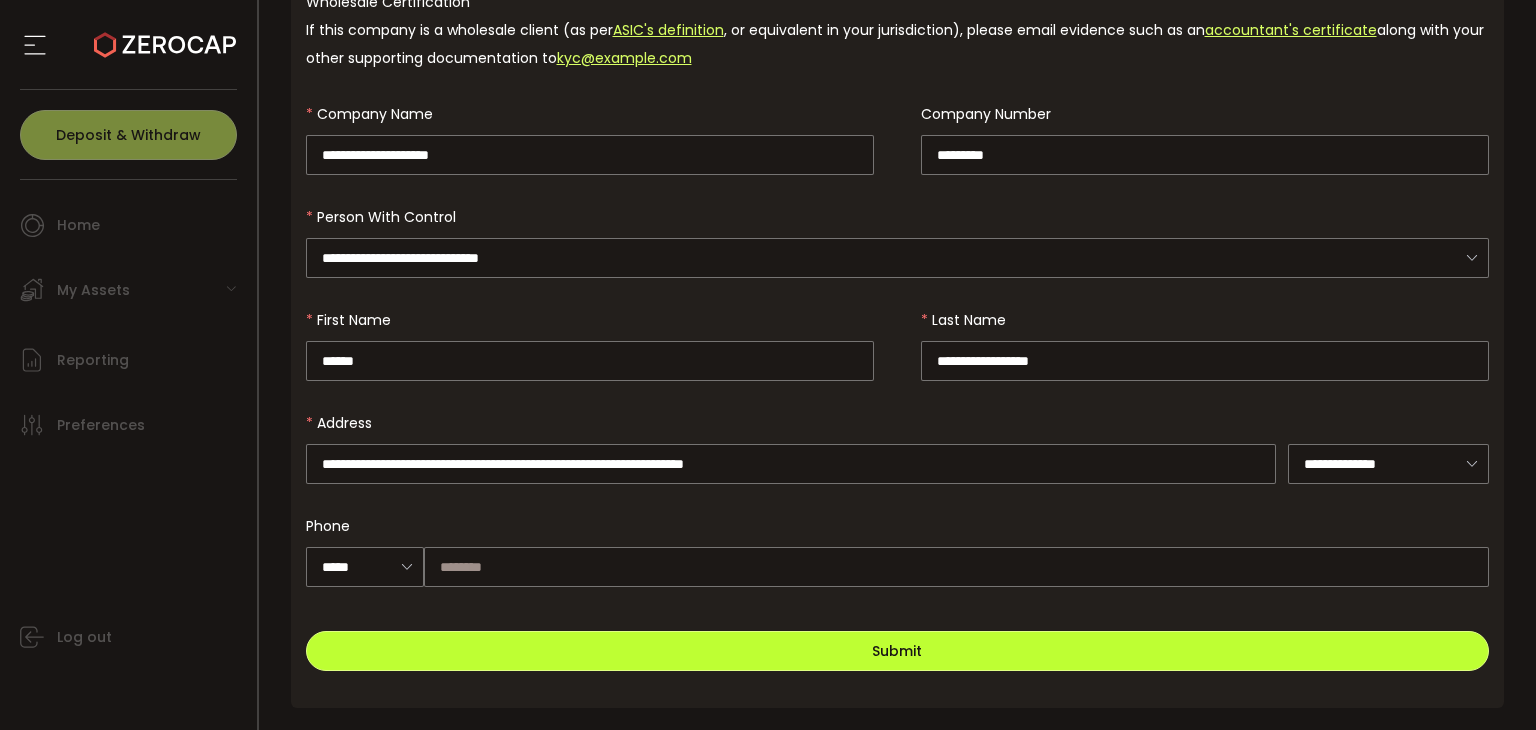 click on "Submit" at bounding box center [898, 651] 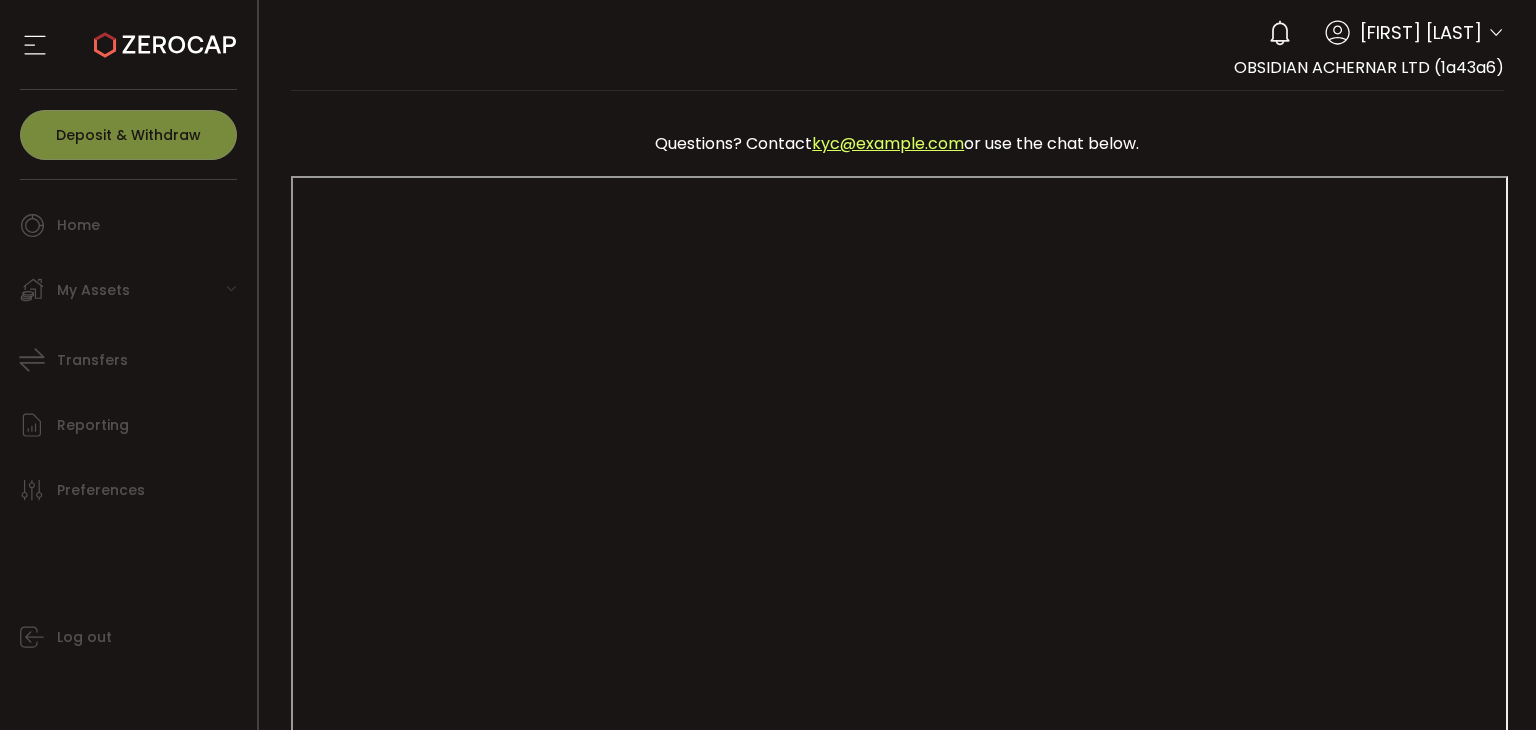 scroll, scrollTop: 352, scrollLeft: 0, axis: vertical 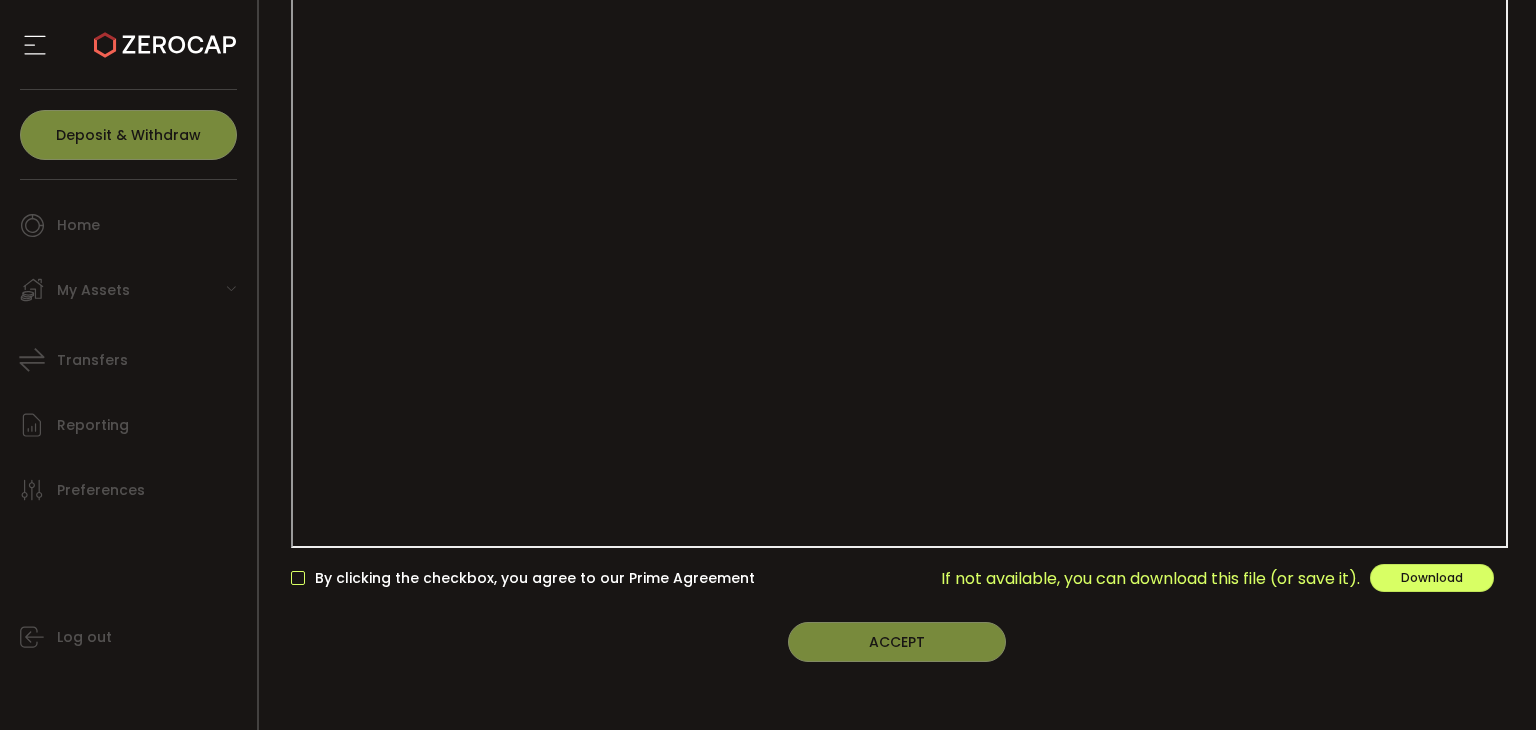 click at bounding box center [298, 578] 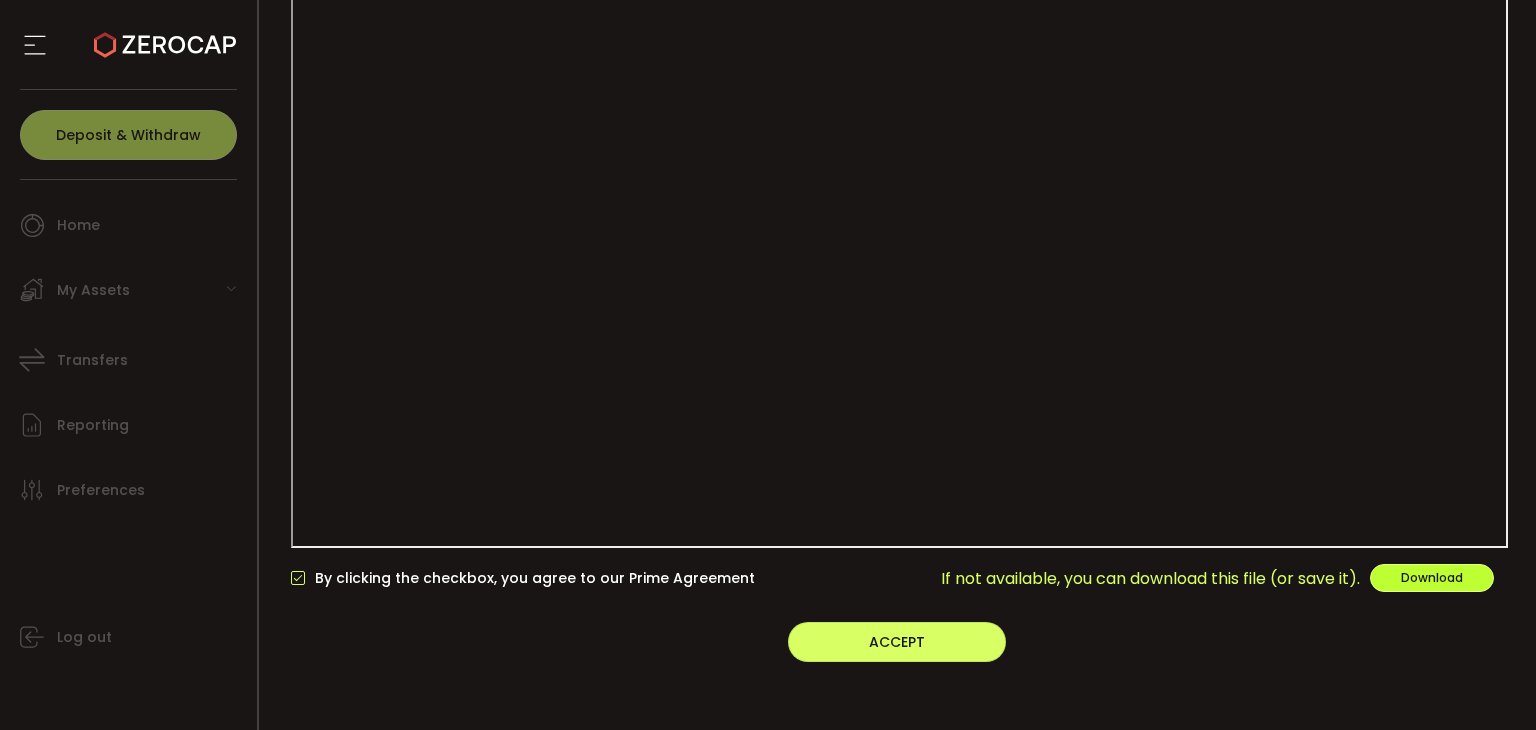 click on "Download" at bounding box center [1432, 577] 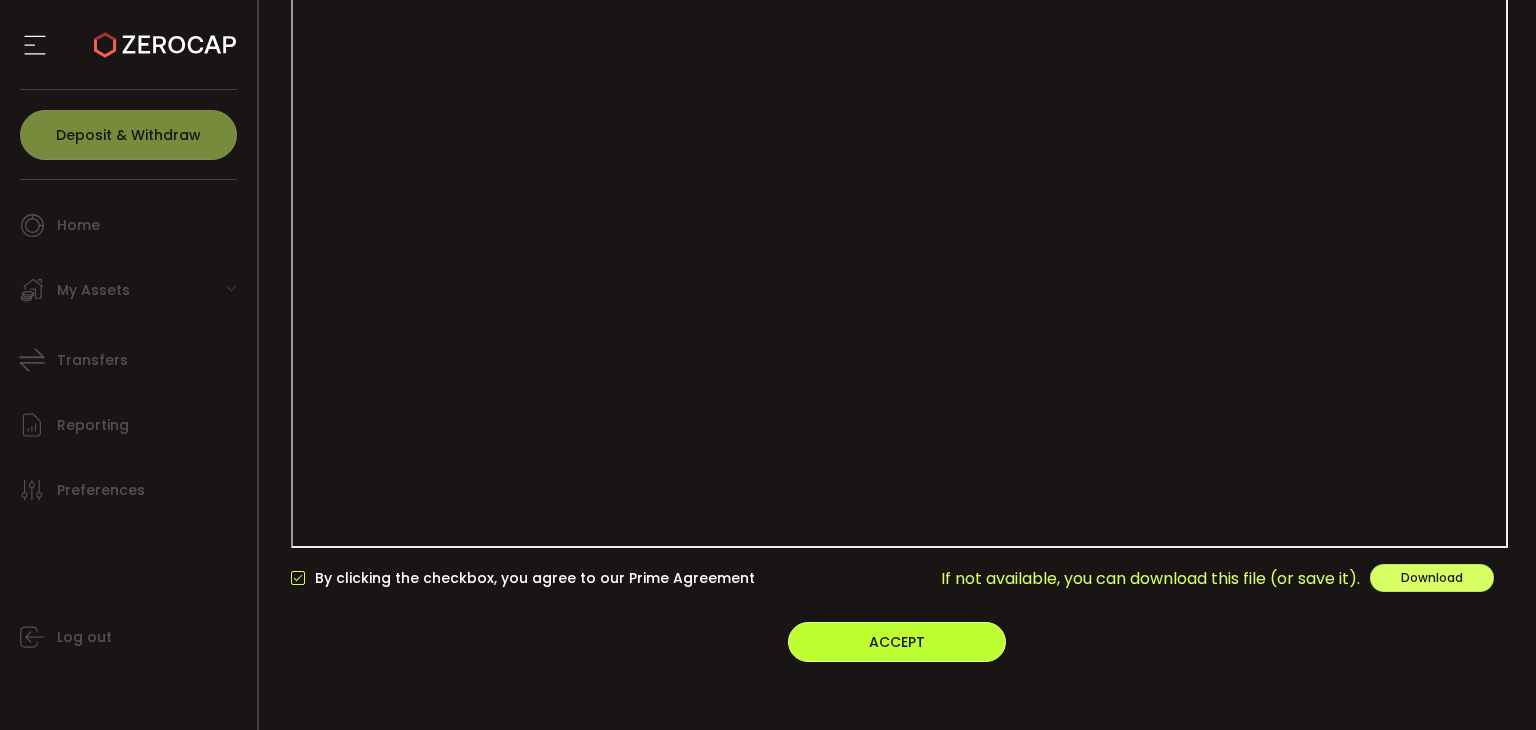 click on "ACCEPT" at bounding box center [897, 642] 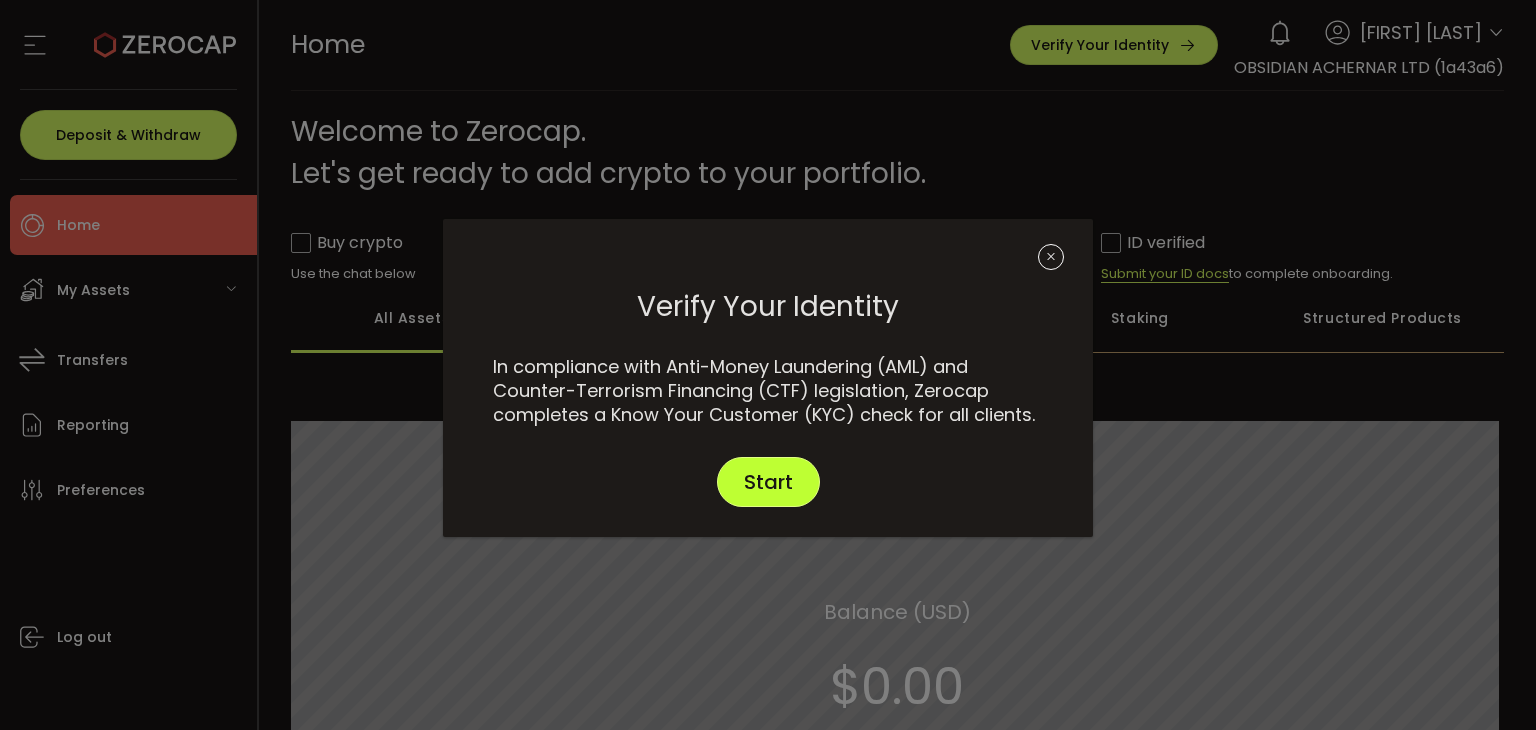 click on "Start" at bounding box center (768, 482) 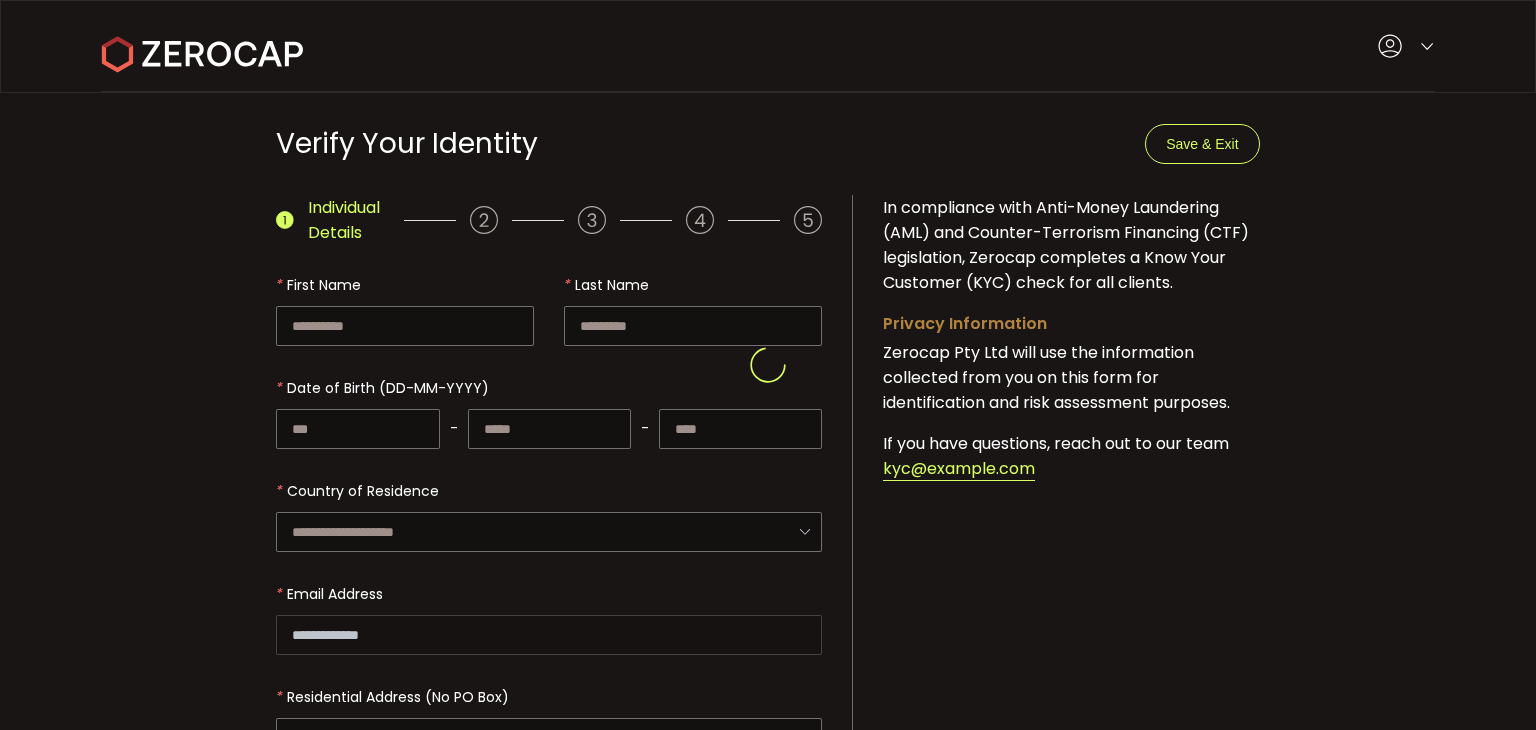 type on "******" 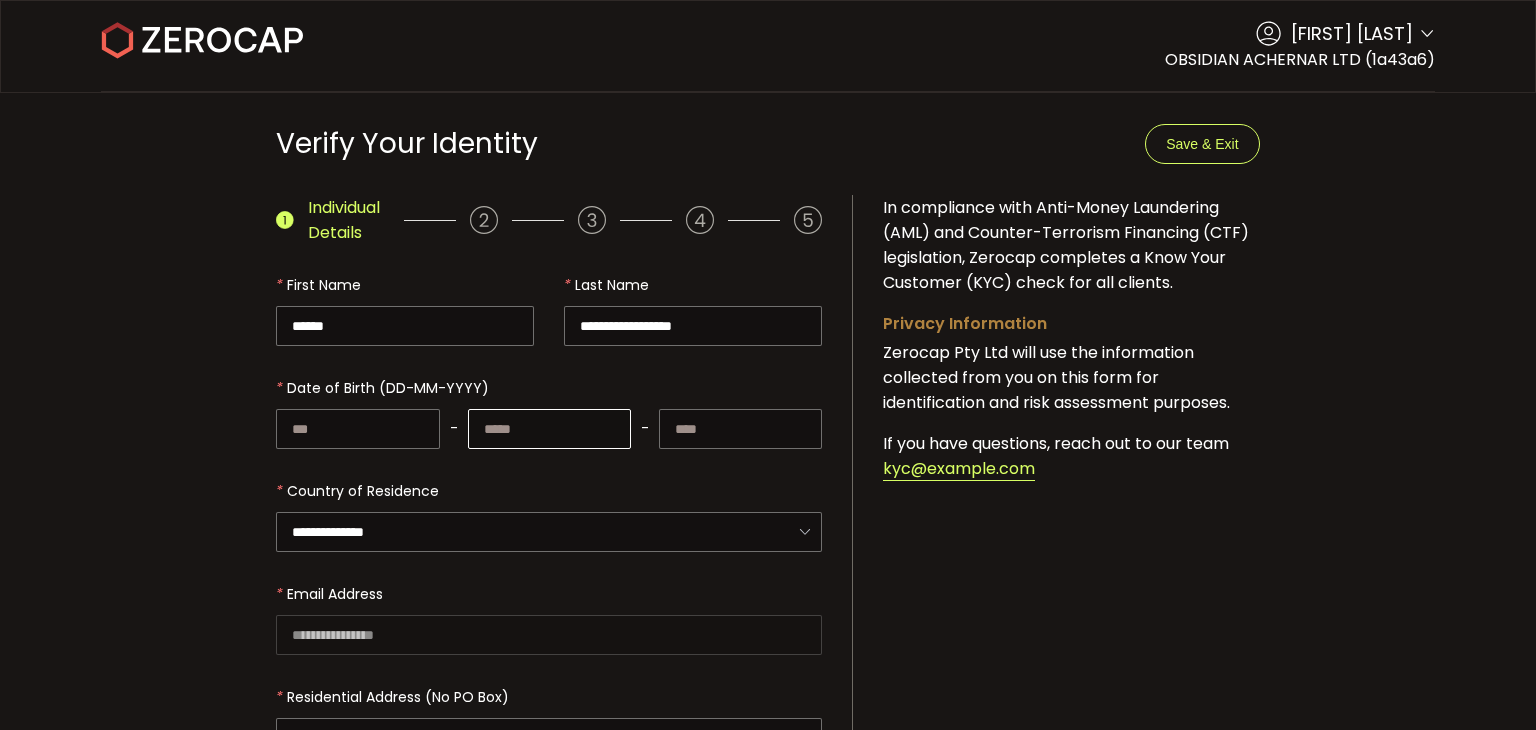 scroll, scrollTop: 100, scrollLeft: 0, axis: vertical 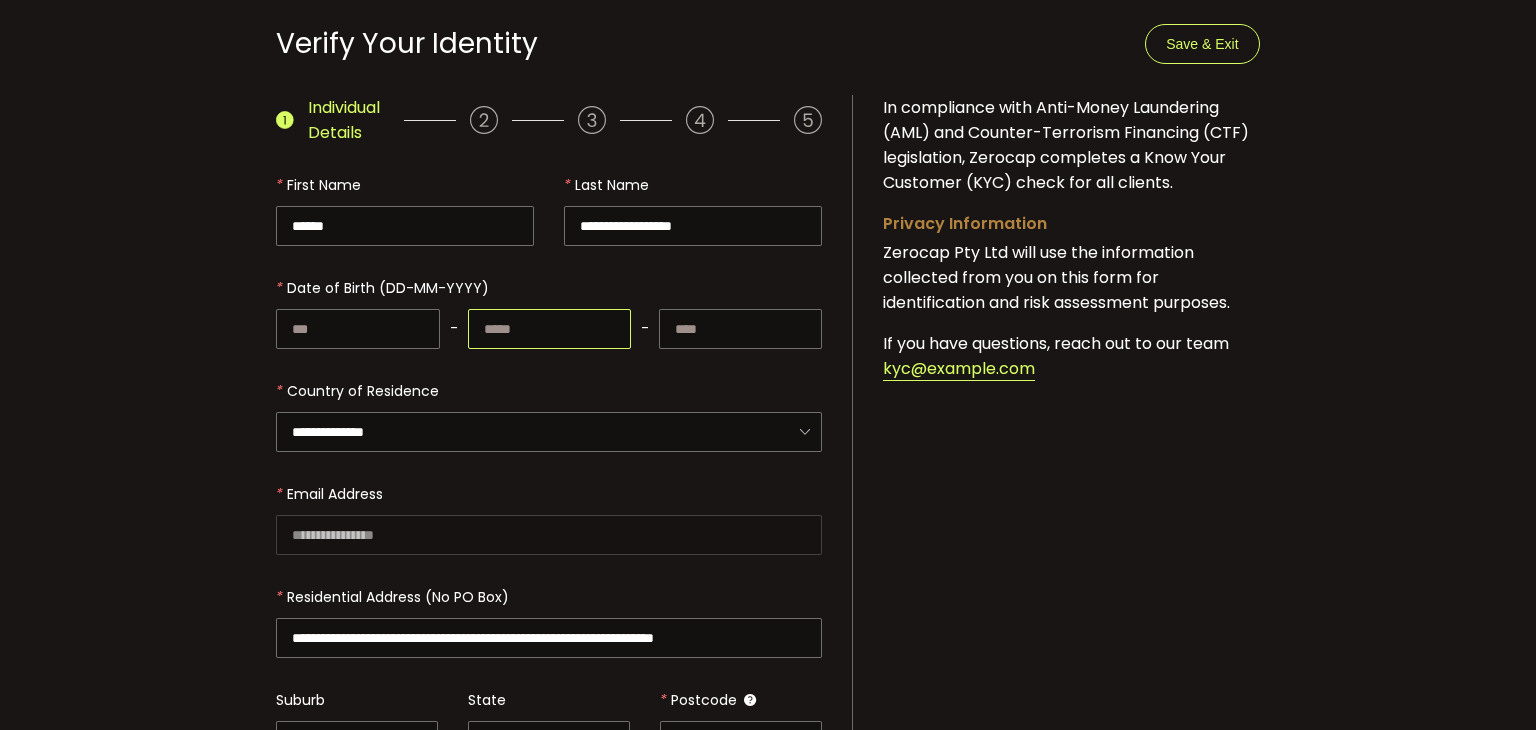 click at bounding box center [549, 329] 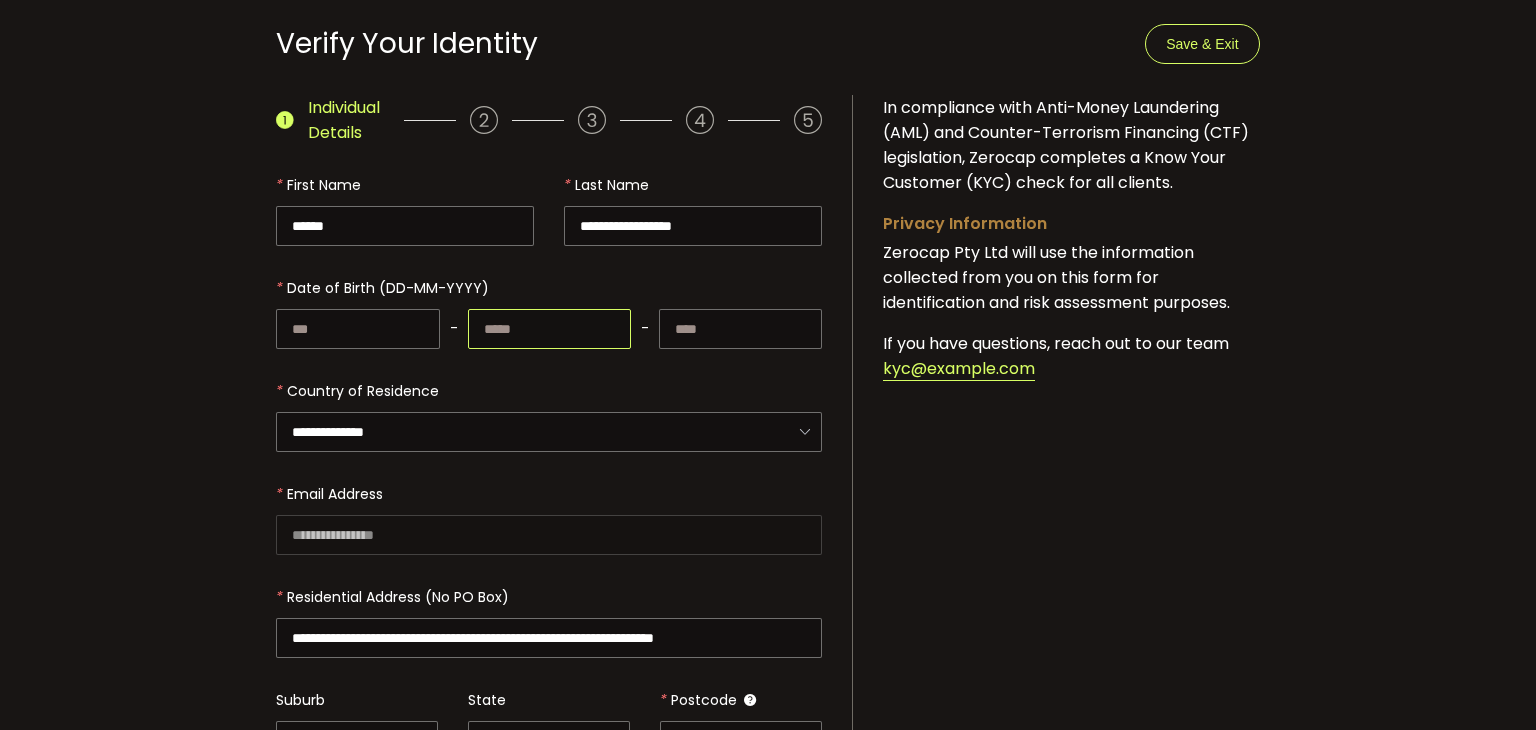 type on "*" 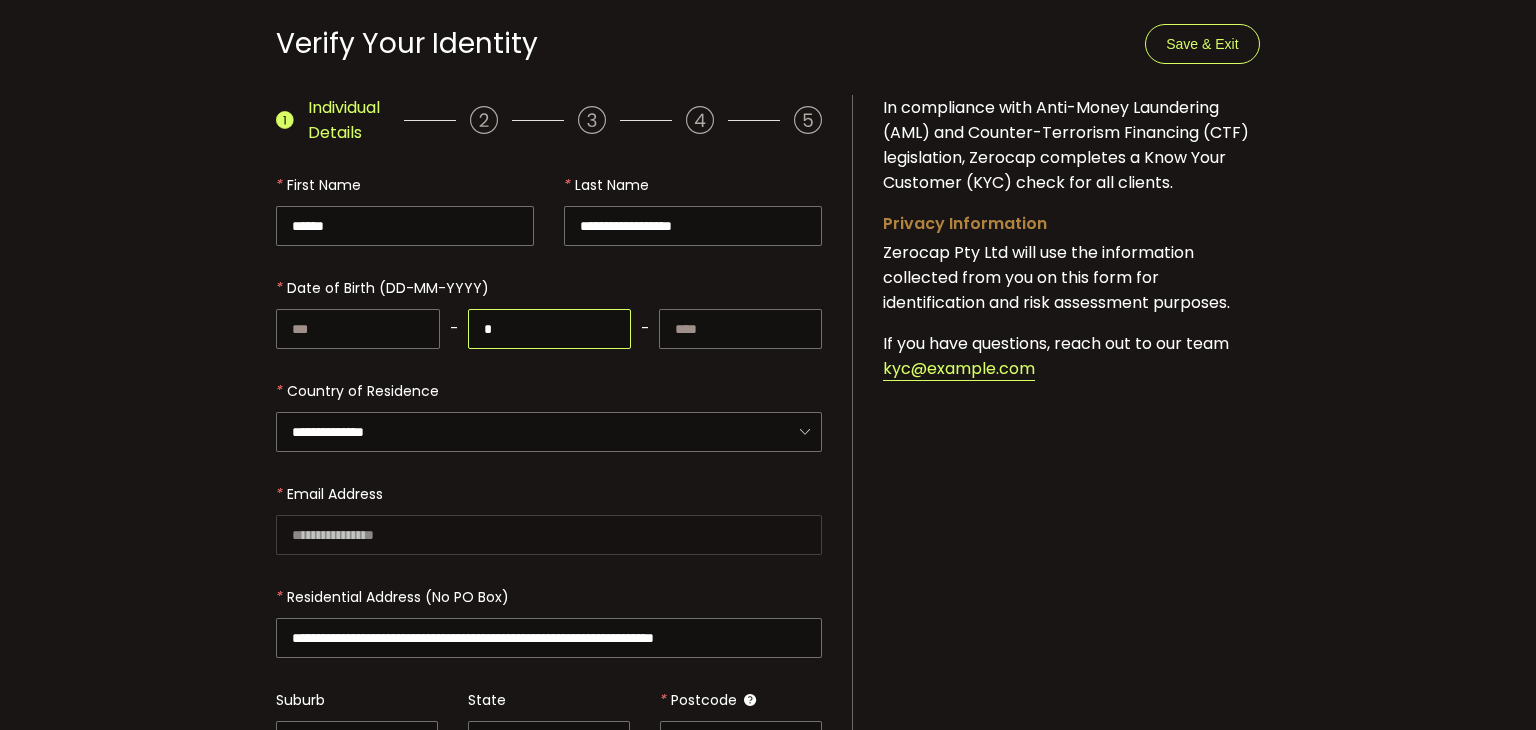 type 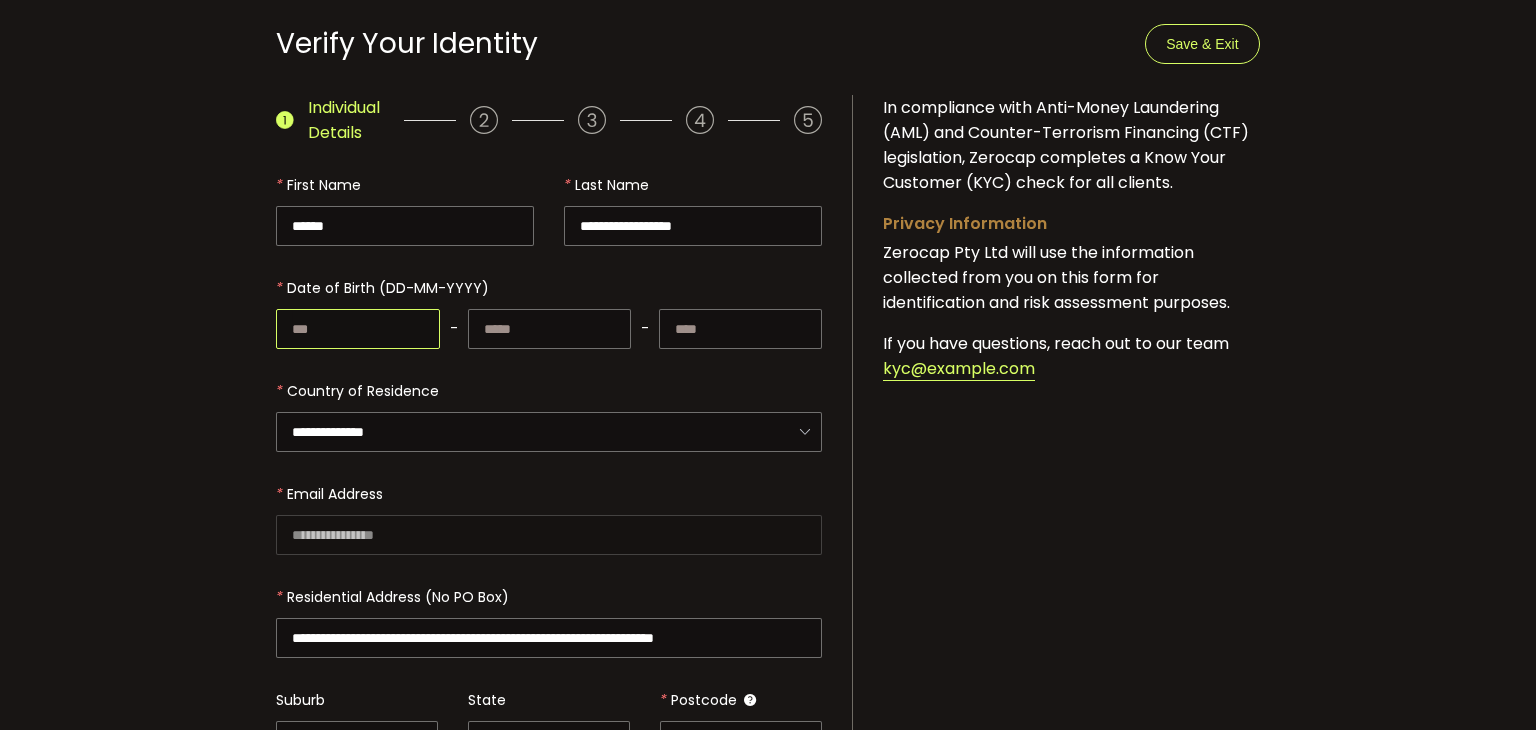 click at bounding box center (357, 329) 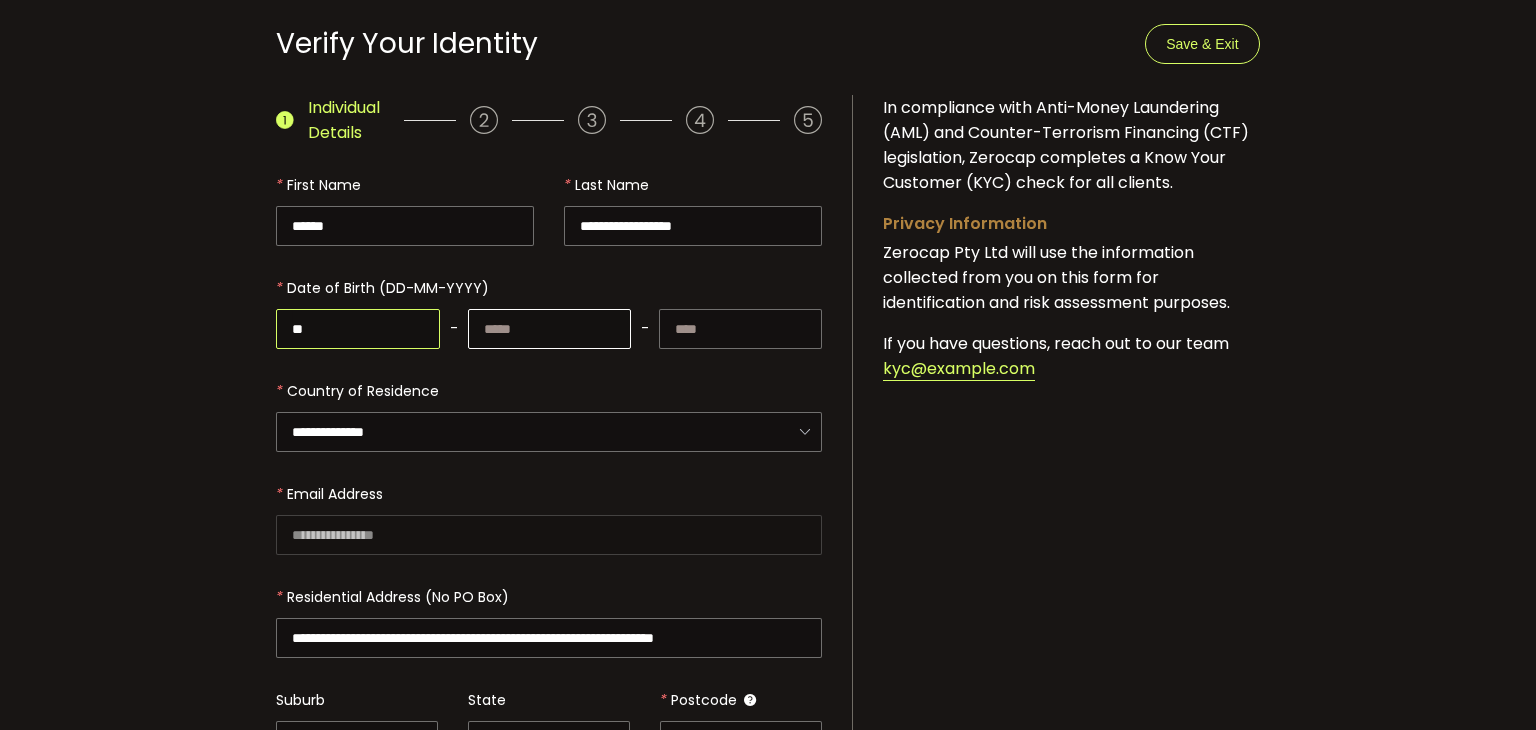 type on "**" 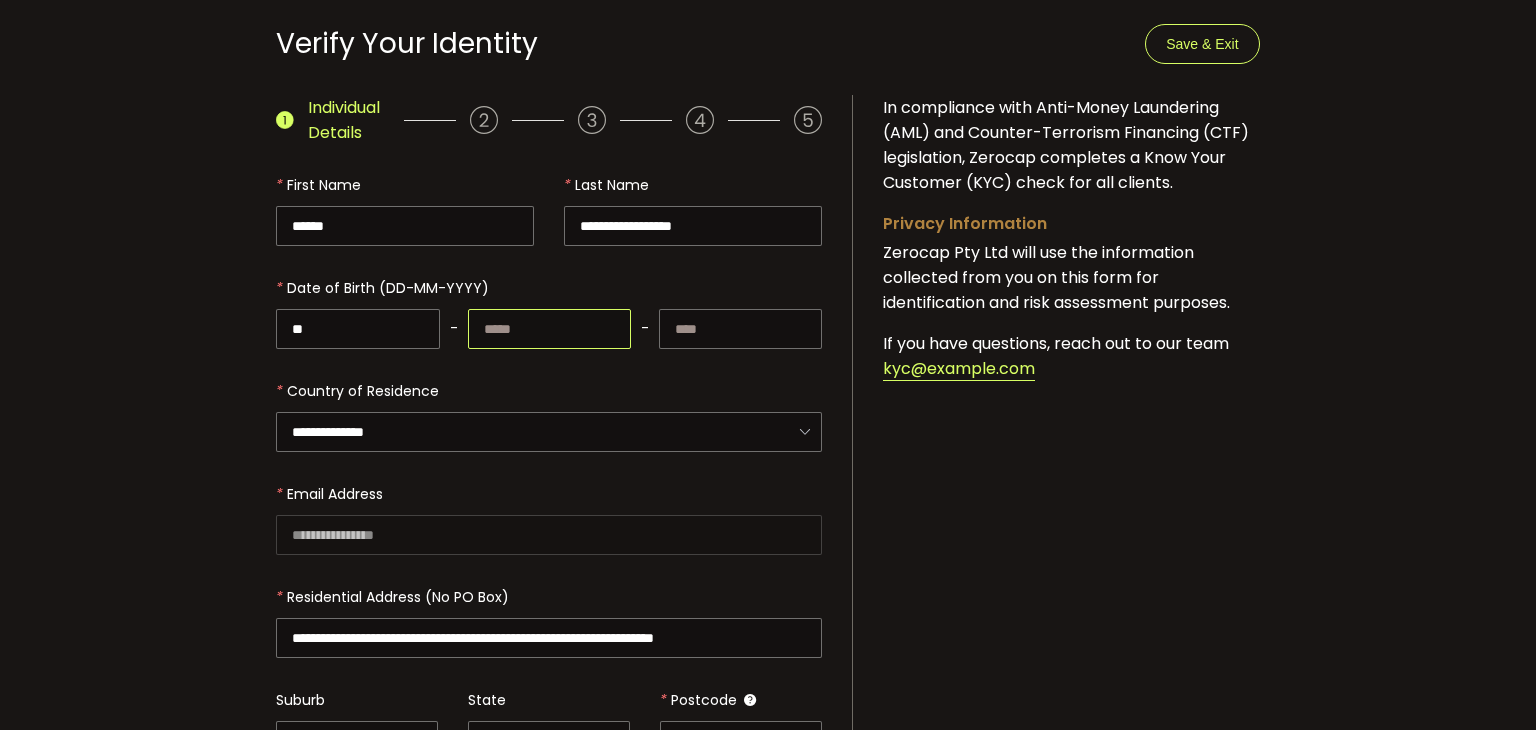click at bounding box center (549, 329) 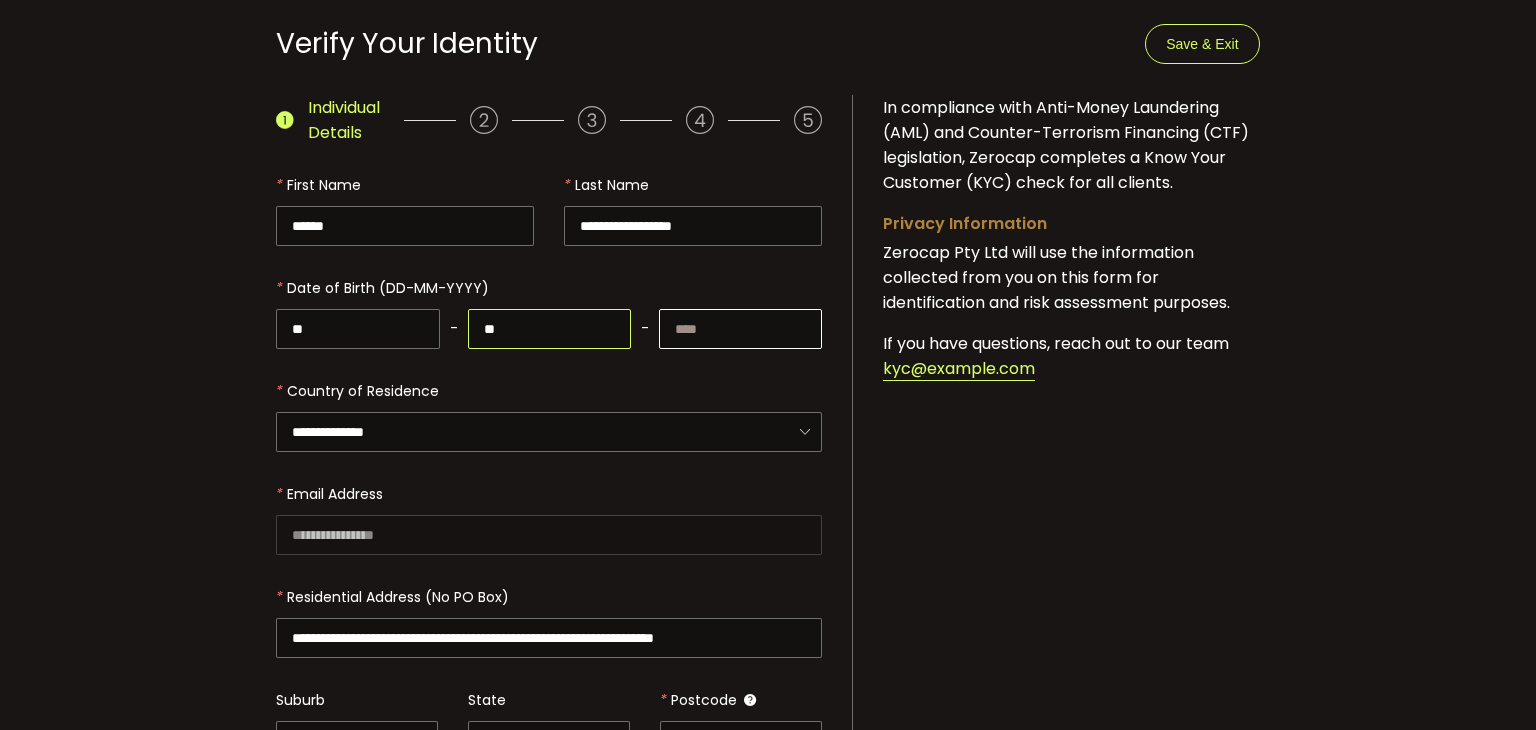 type on "**" 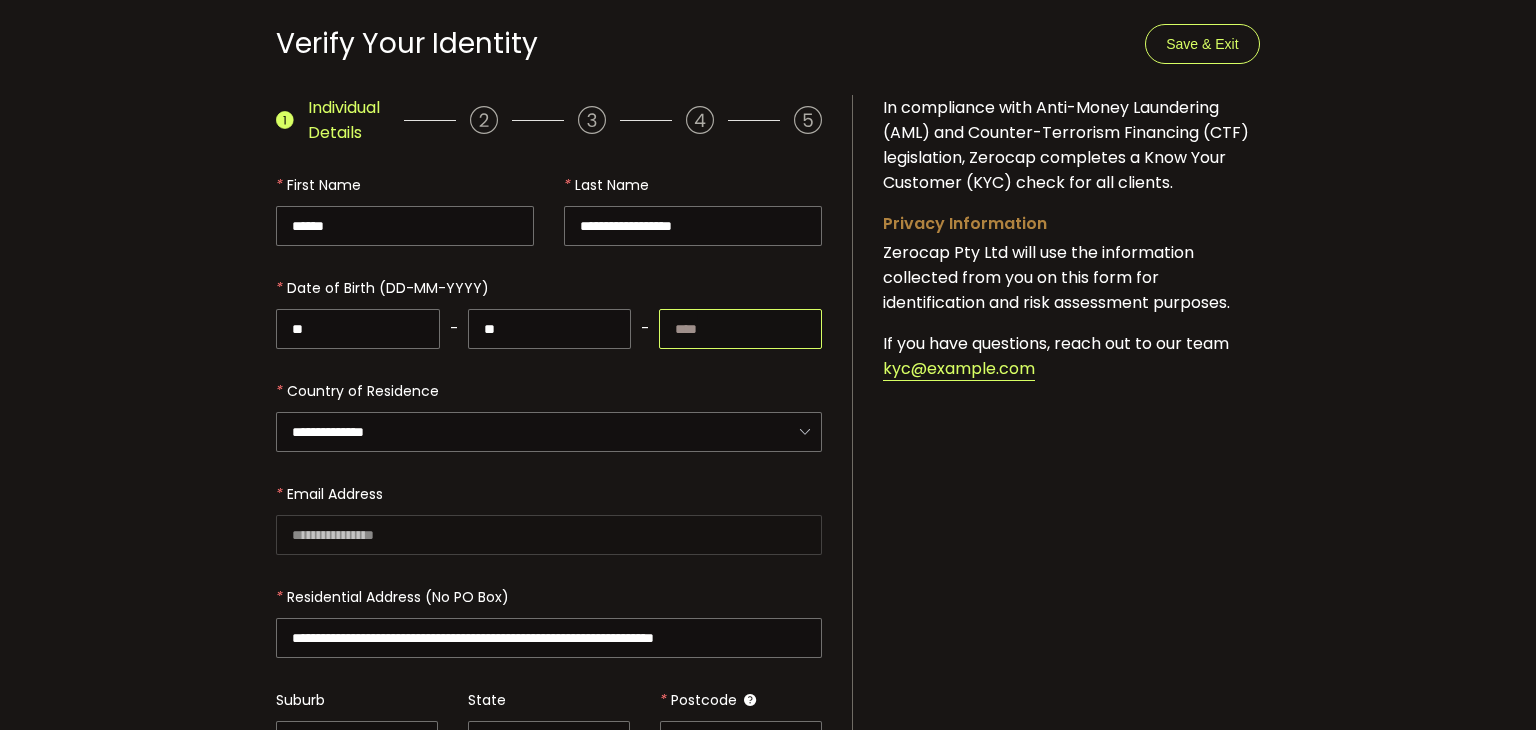 click at bounding box center (740, 329) 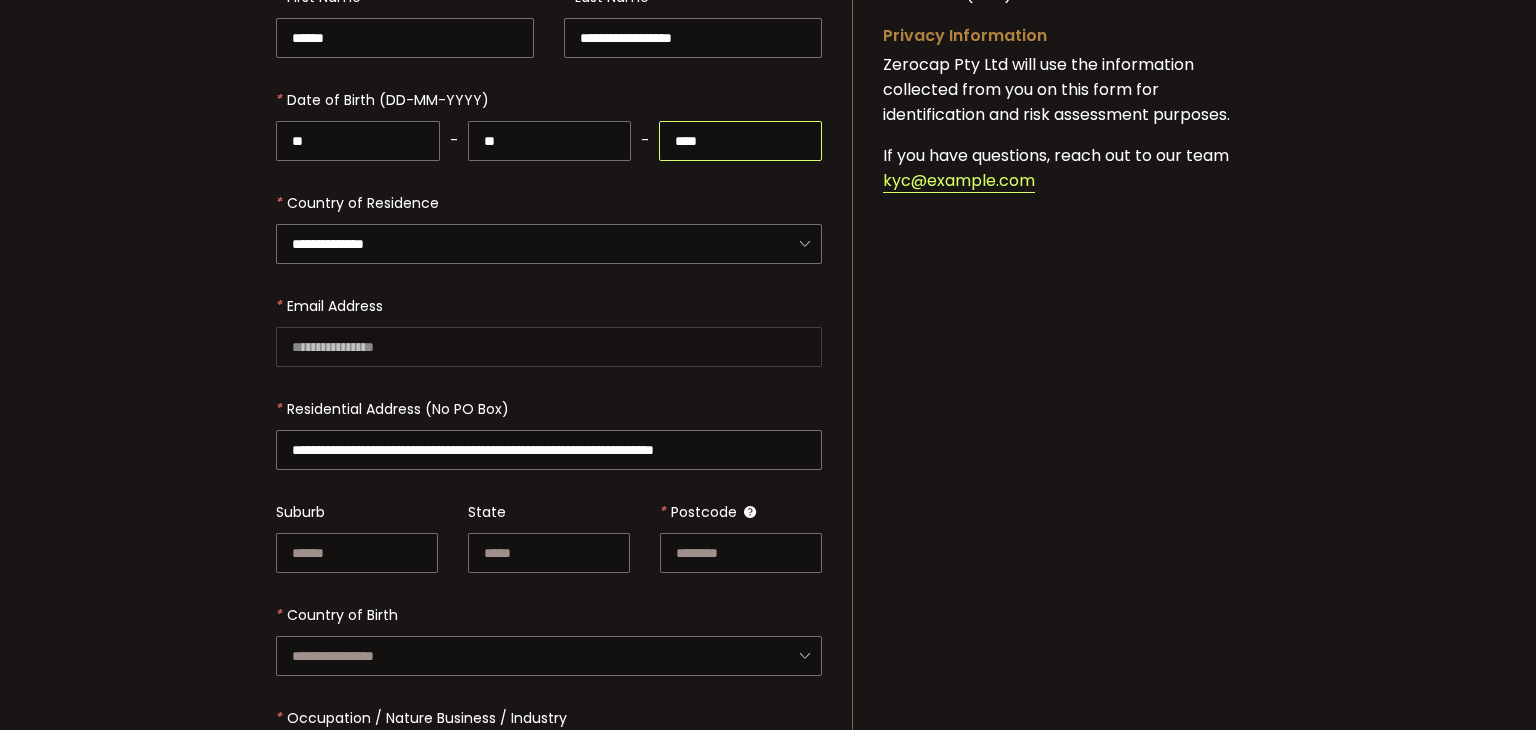 scroll, scrollTop: 300, scrollLeft: 0, axis: vertical 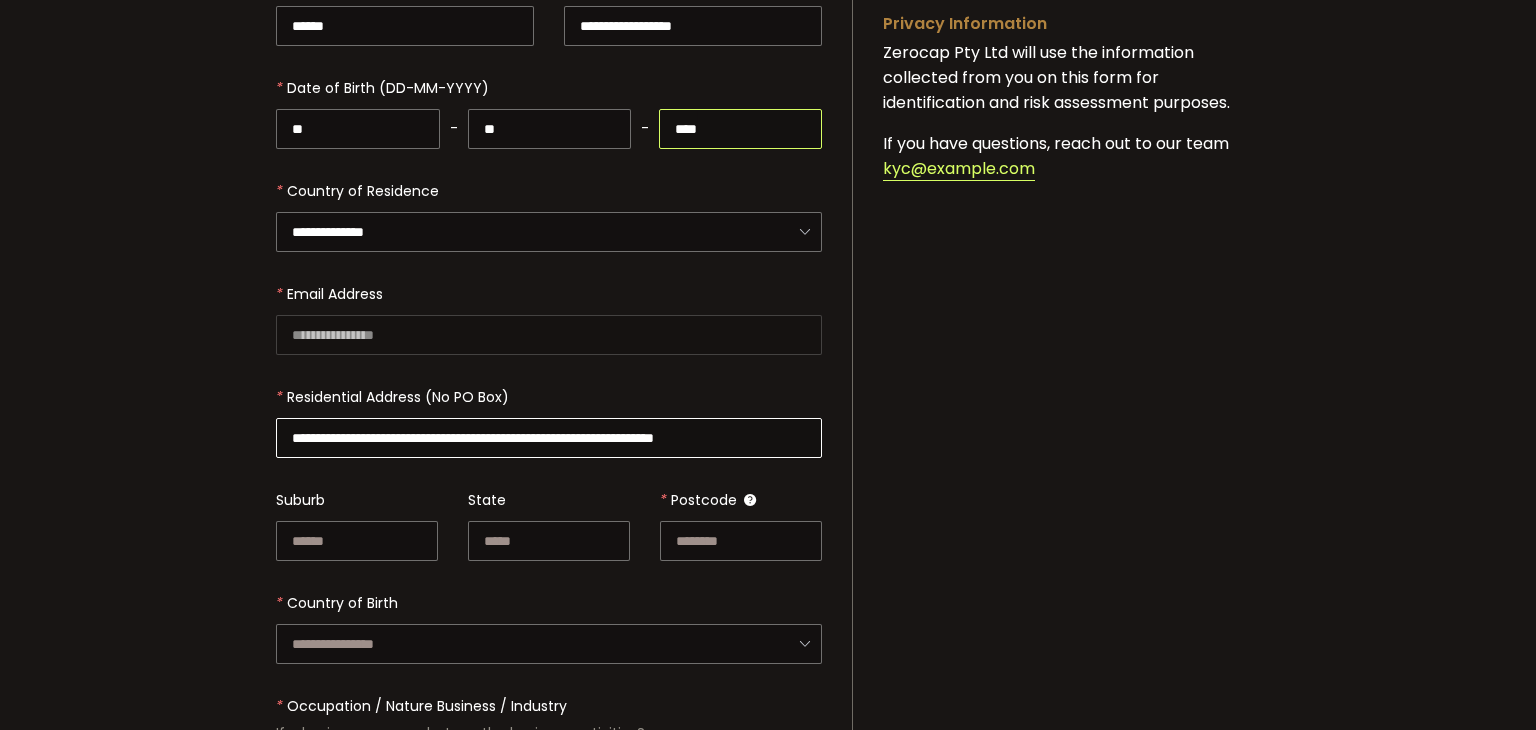 type on "****" 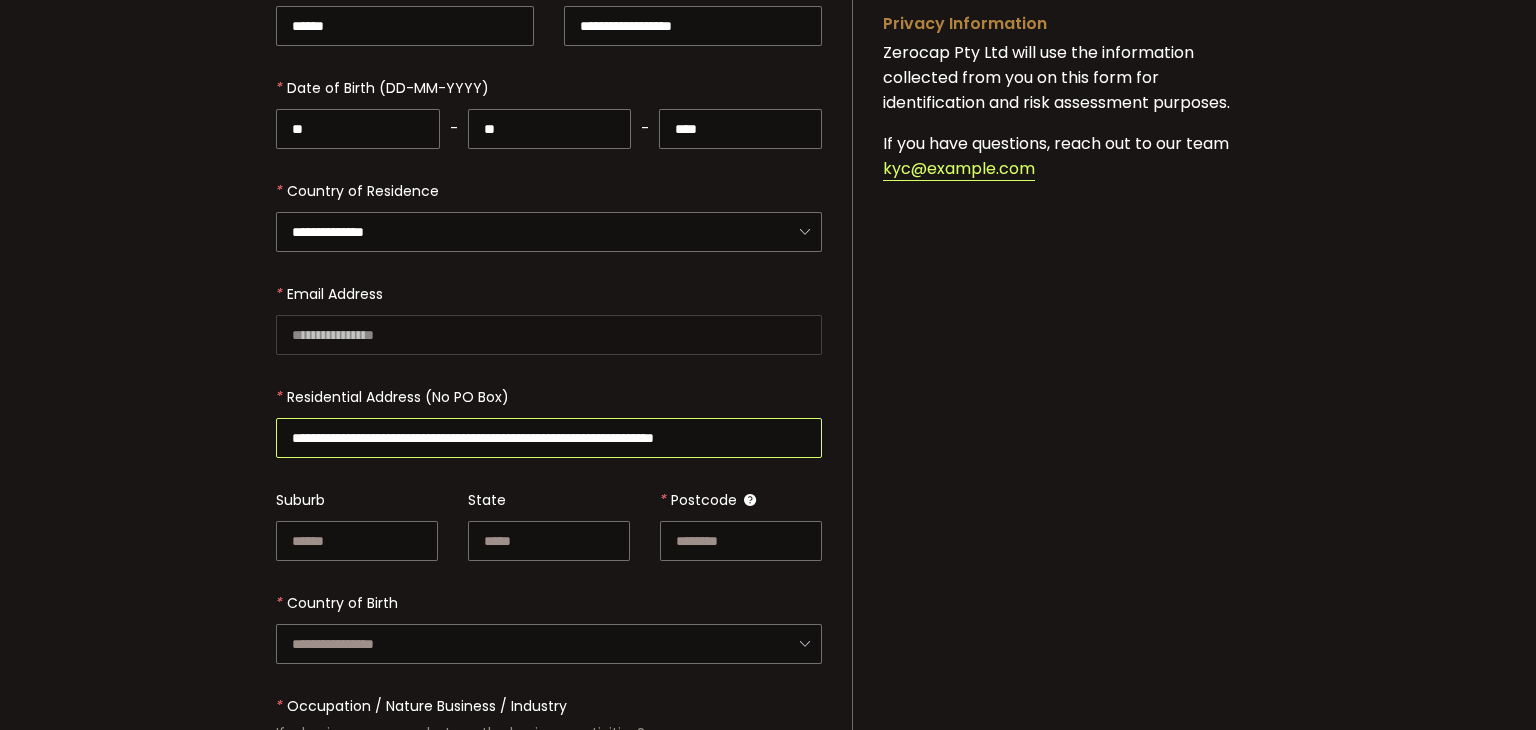 click on "**********" at bounding box center (549, 438) 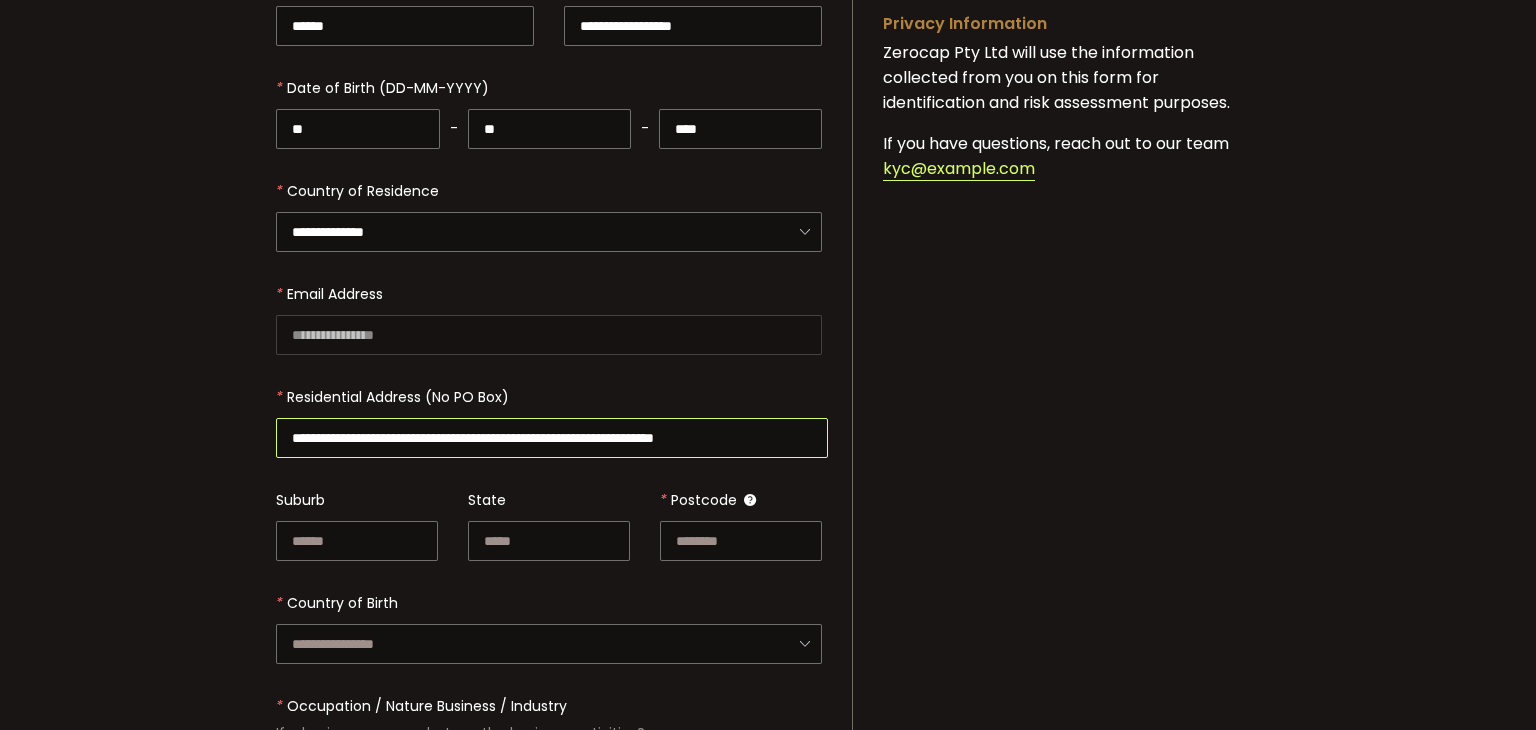 scroll, scrollTop: 0, scrollLeft: 104, axis: horizontal 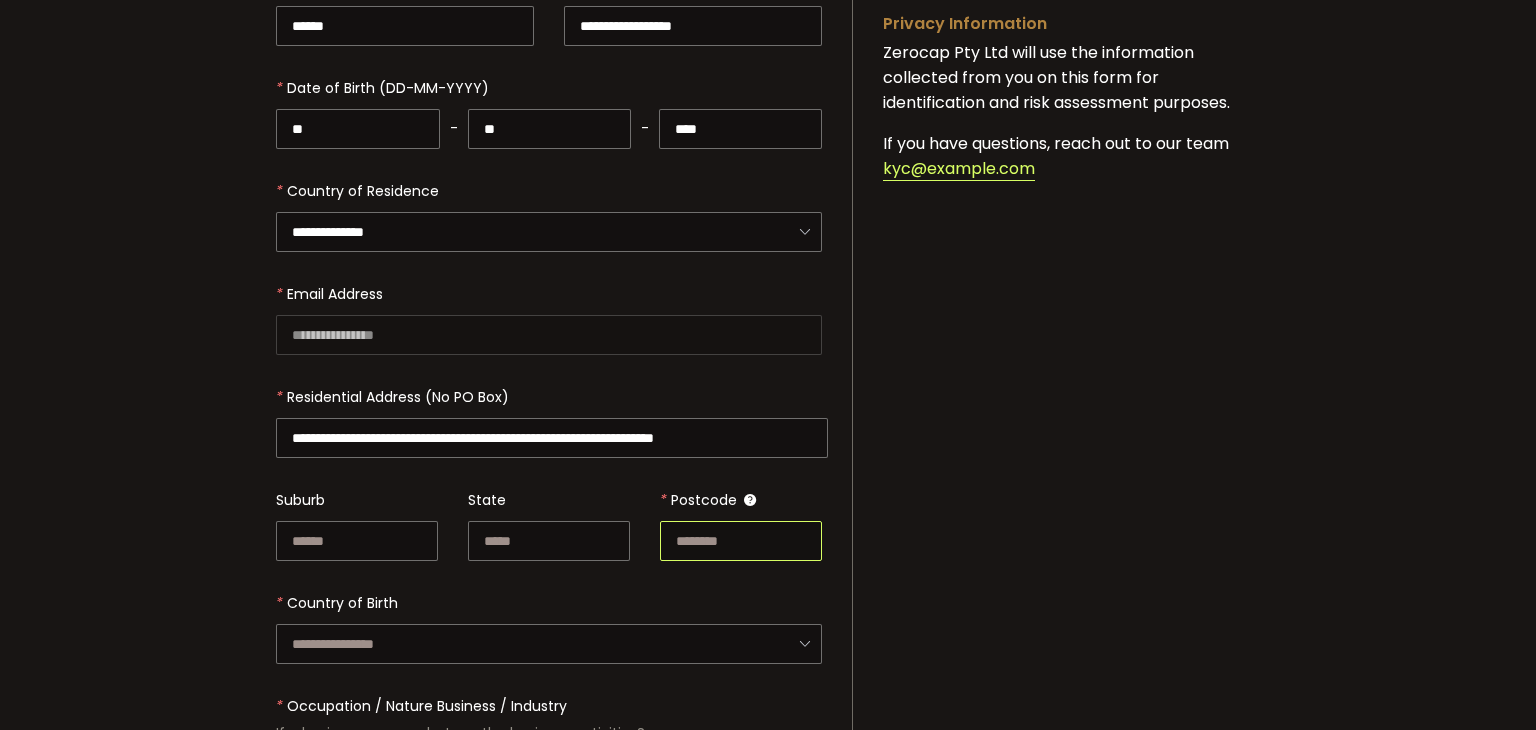 click at bounding box center (741, 541) 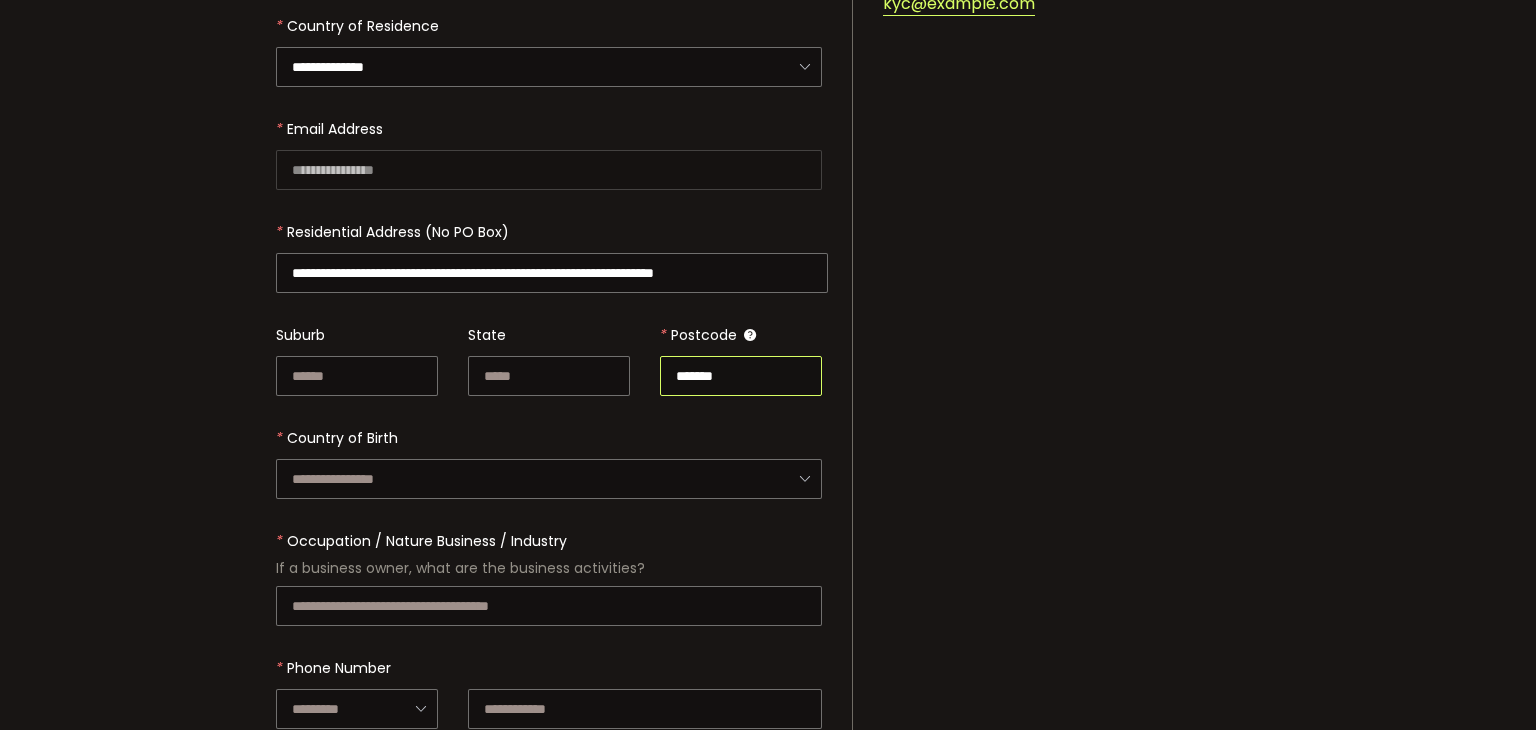 scroll, scrollTop: 500, scrollLeft: 0, axis: vertical 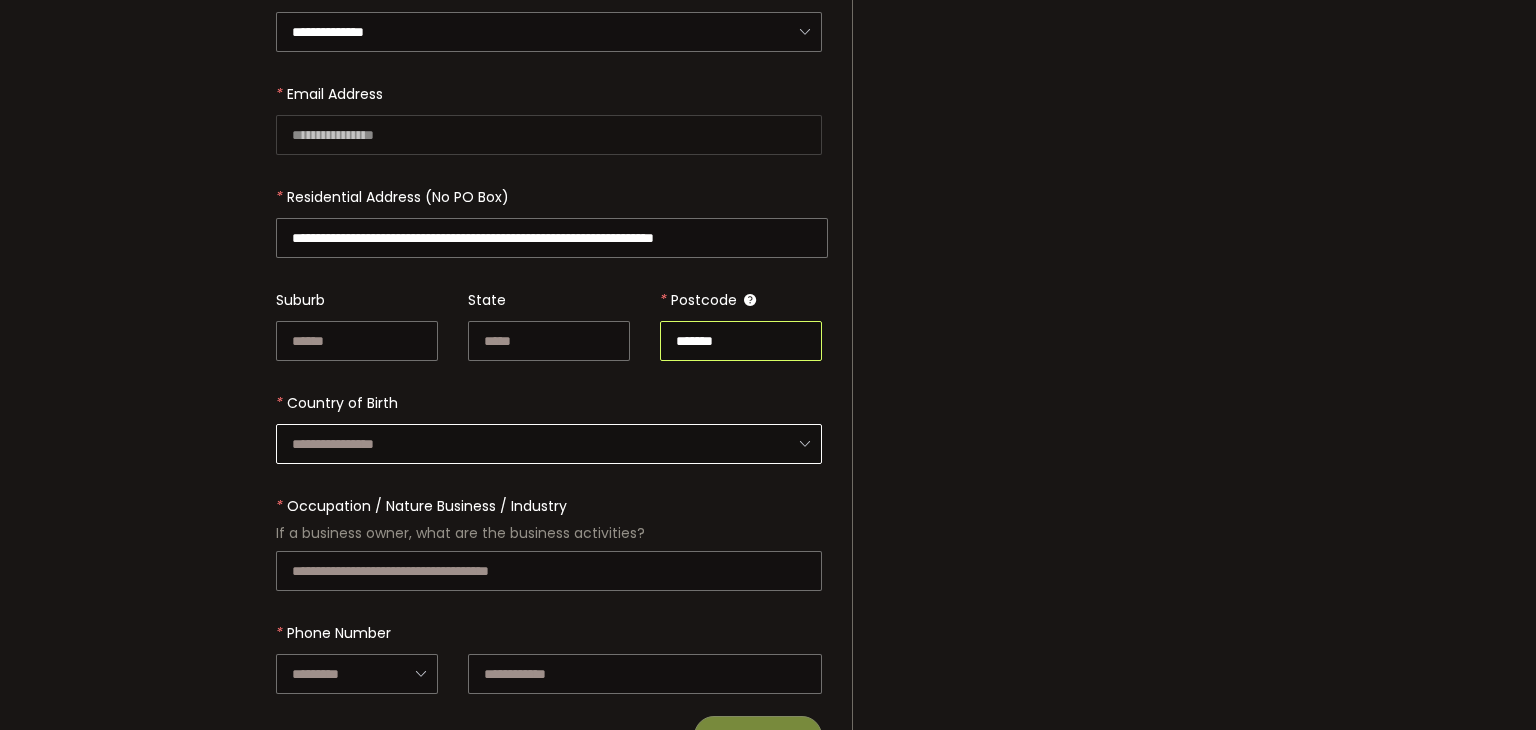 type on "*******" 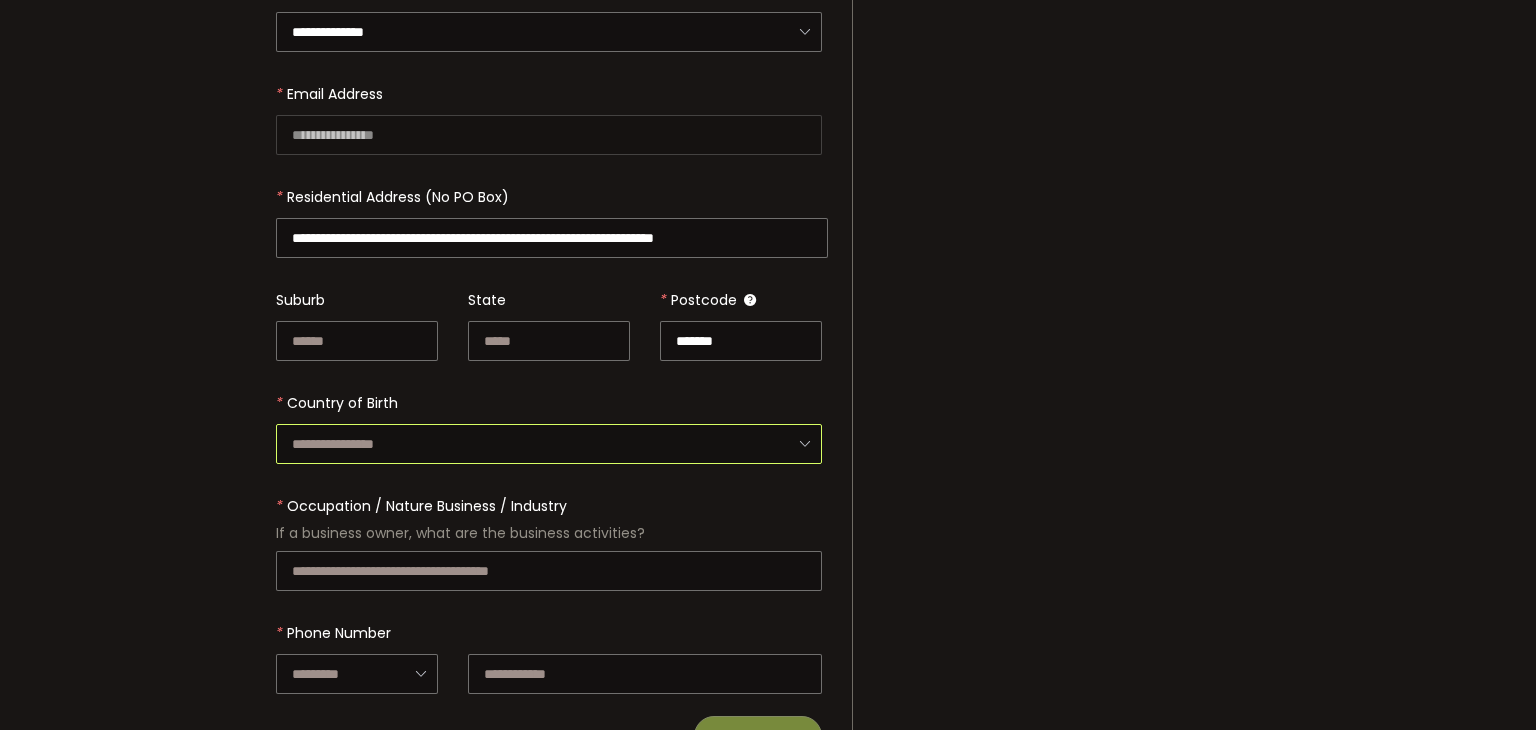 click at bounding box center (549, 444) 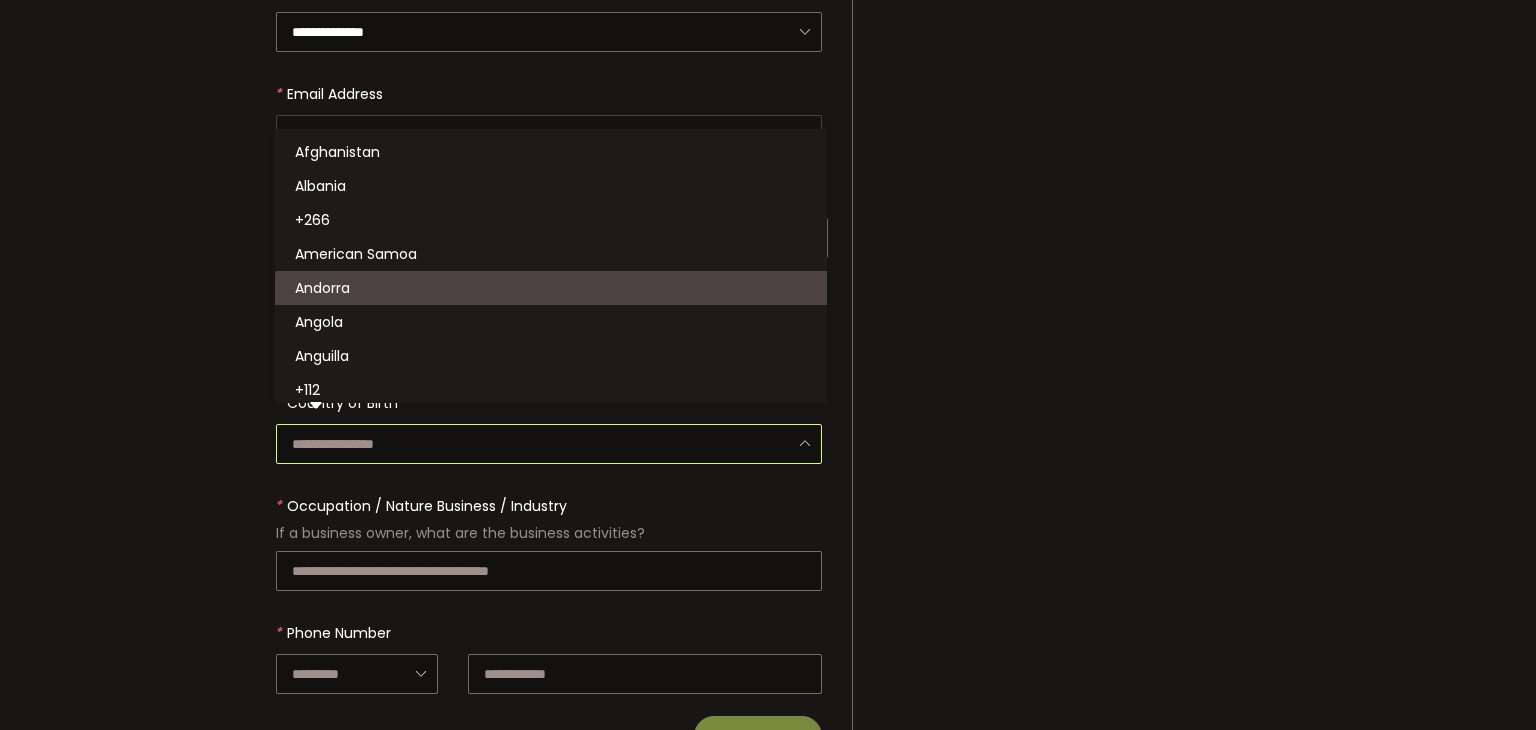 click at bounding box center (549, 444) 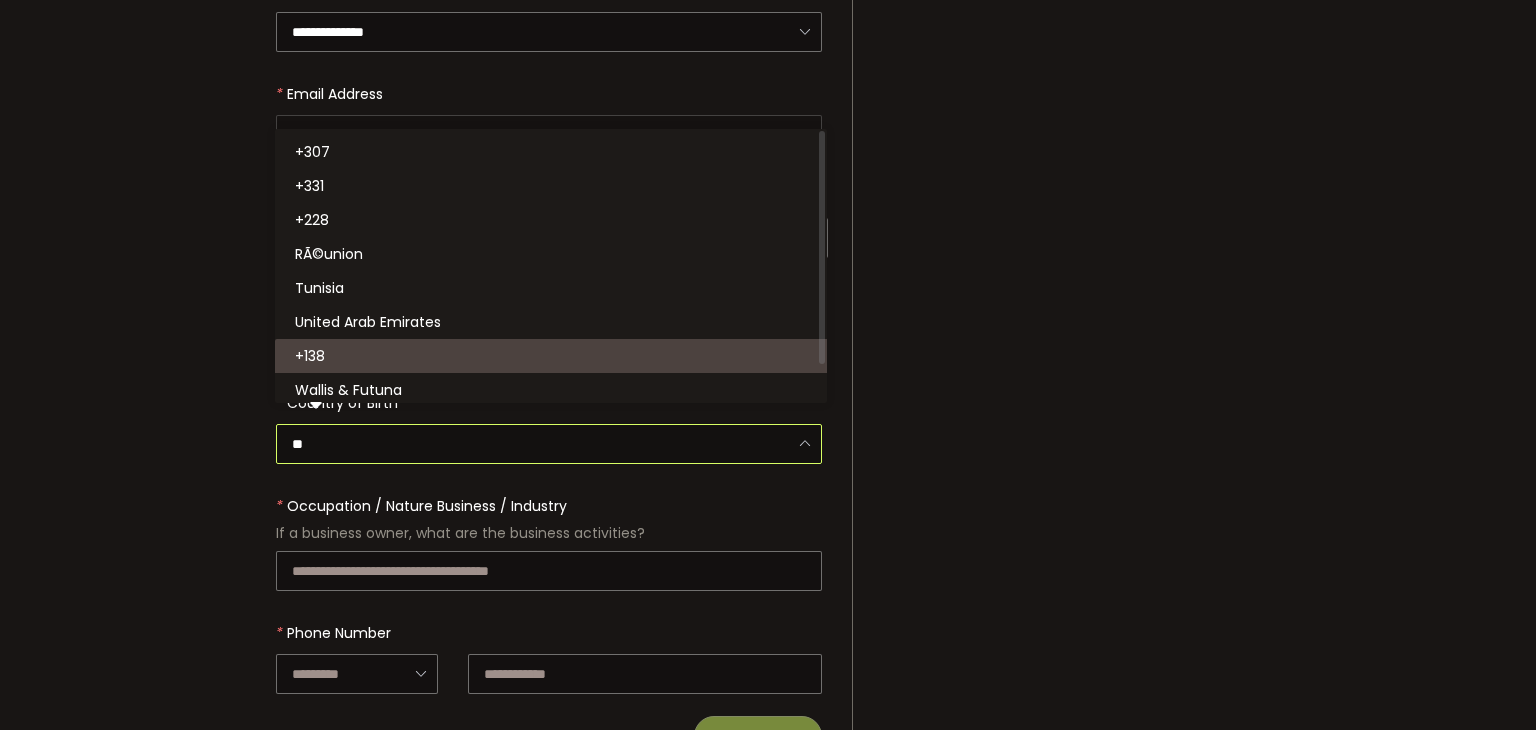 click on "United Kingdom" at bounding box center (310, 356) 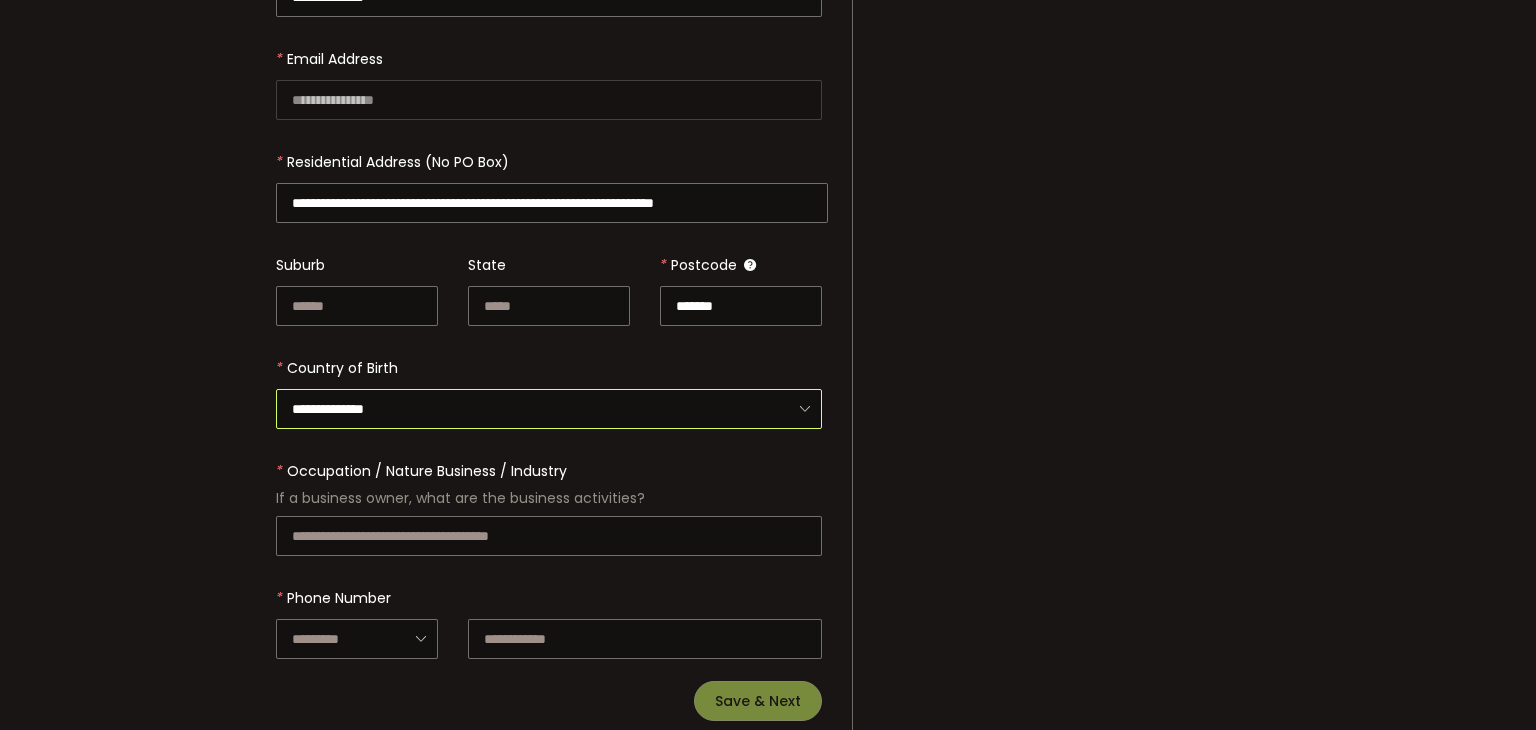 scroll, scrollTop: 567, scrollLeft: 0, axis: vertical 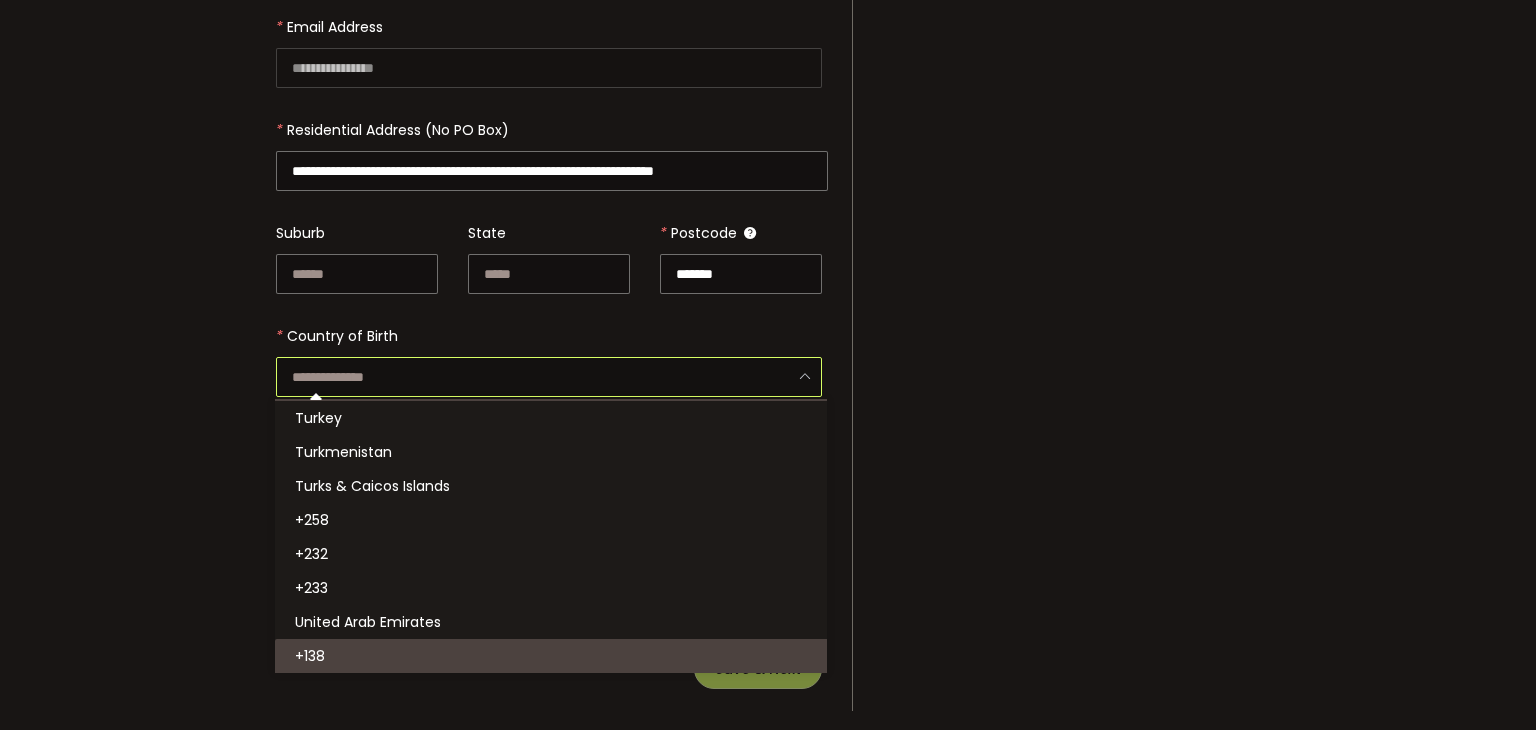 click at bounding box center (549, 356) 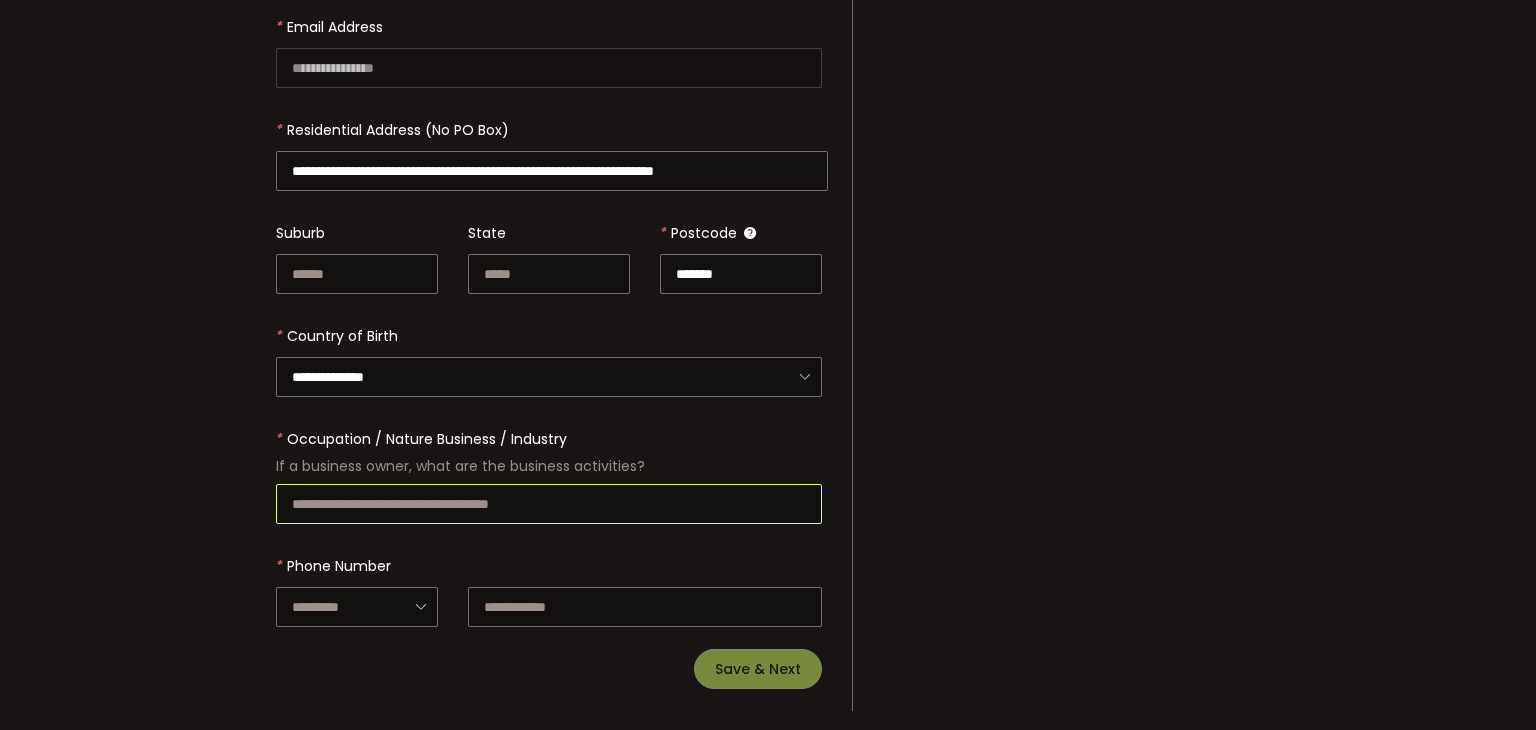 click at bounding box center [549, 504] 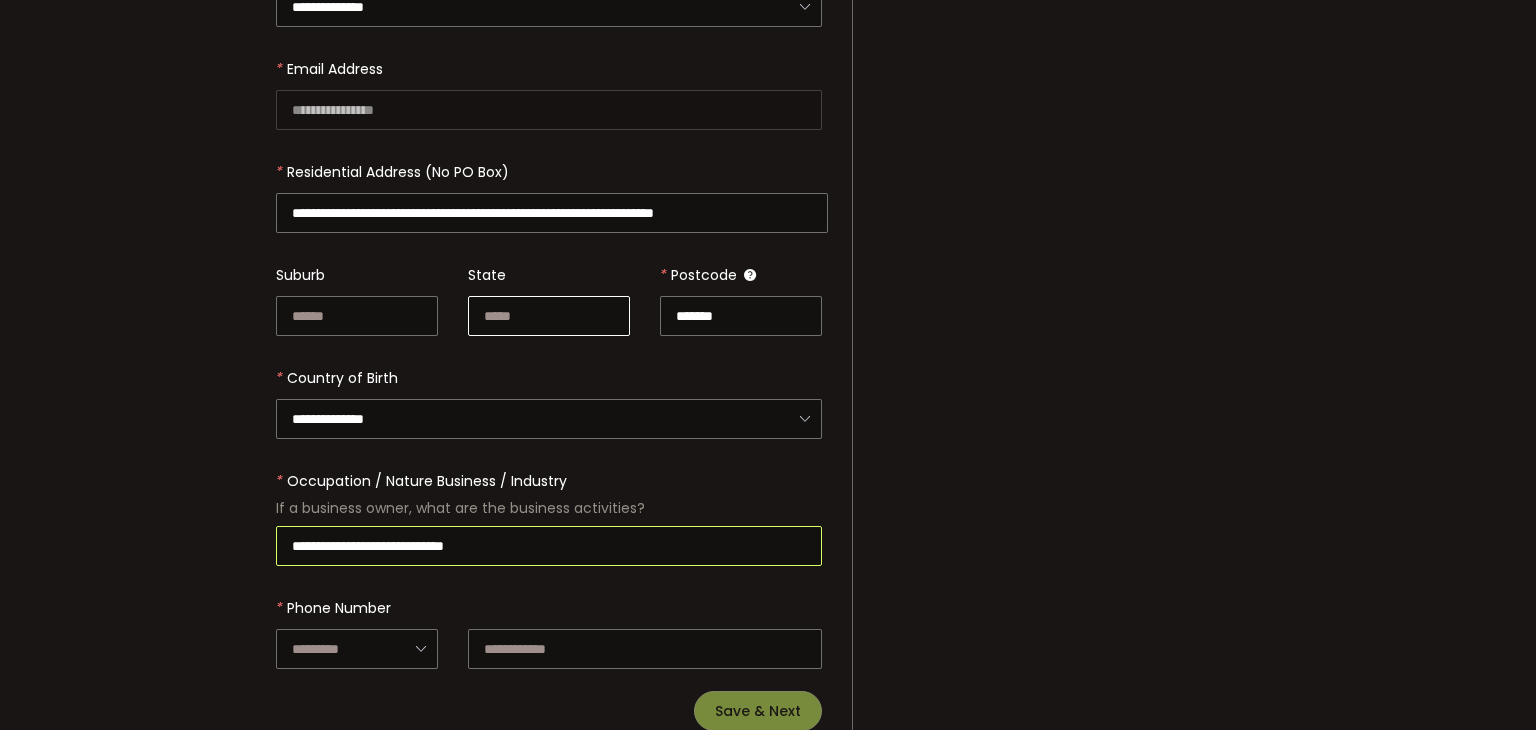 scroll, scrollTop: 567, scrollLeft: 0, axis: vertical 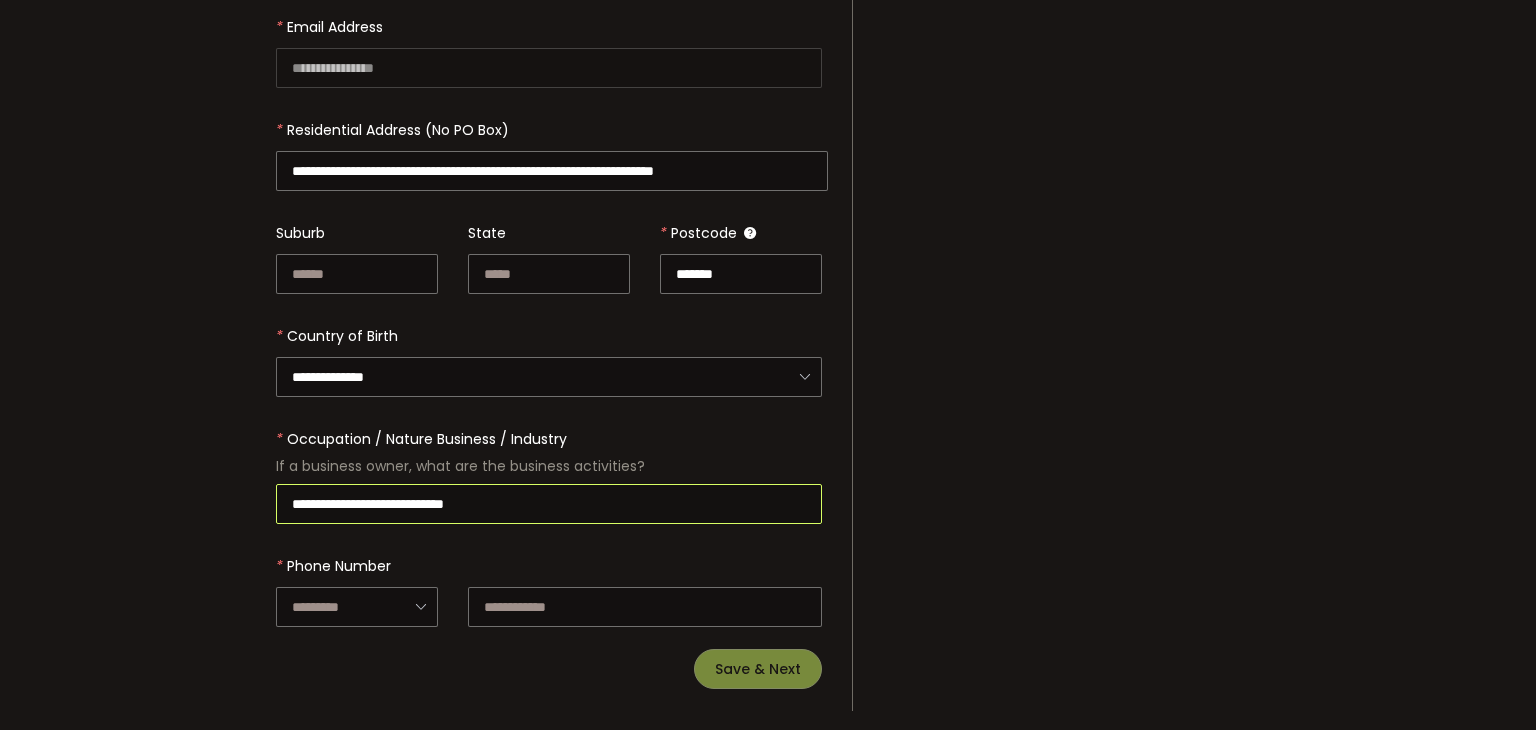 type on "**********" 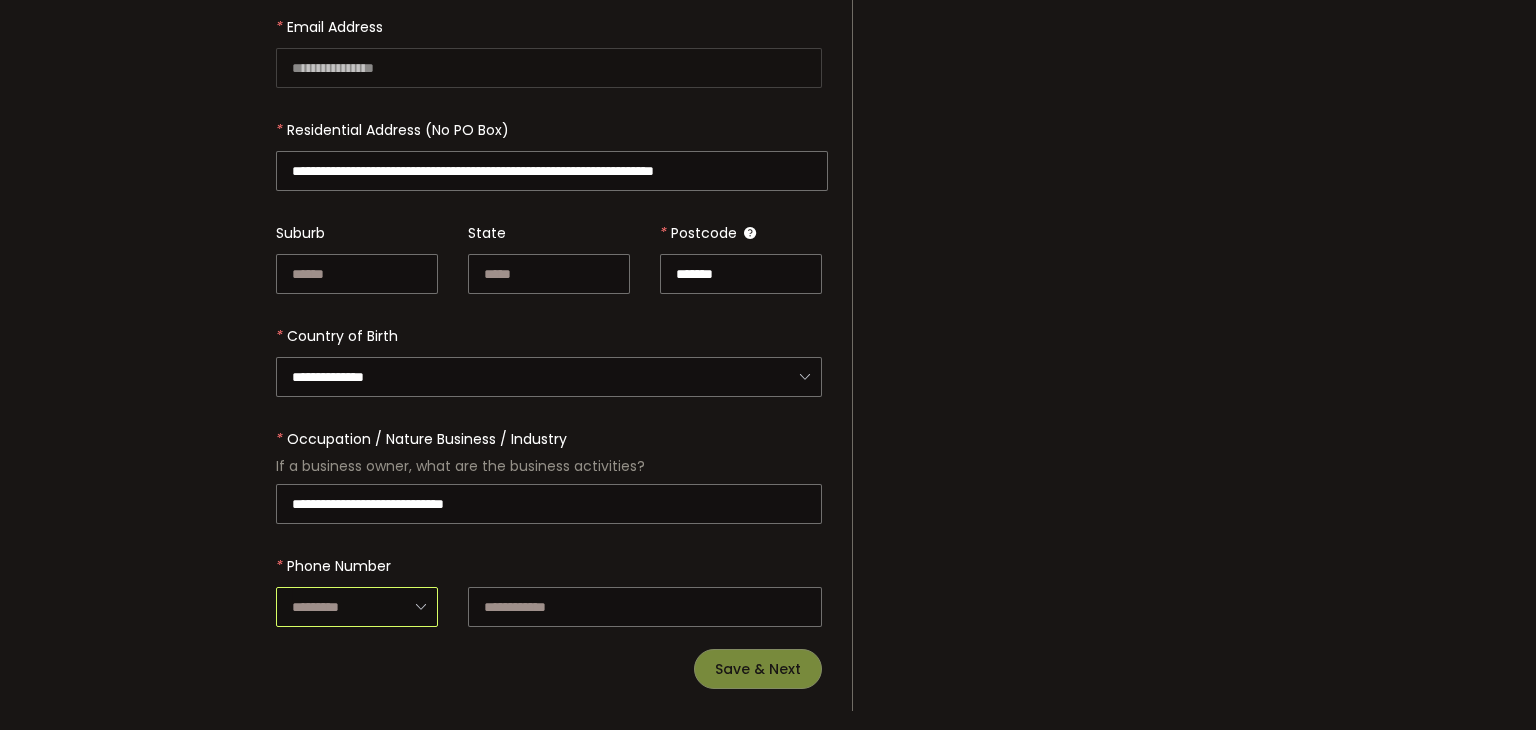 click at bounding box center [357, 607] 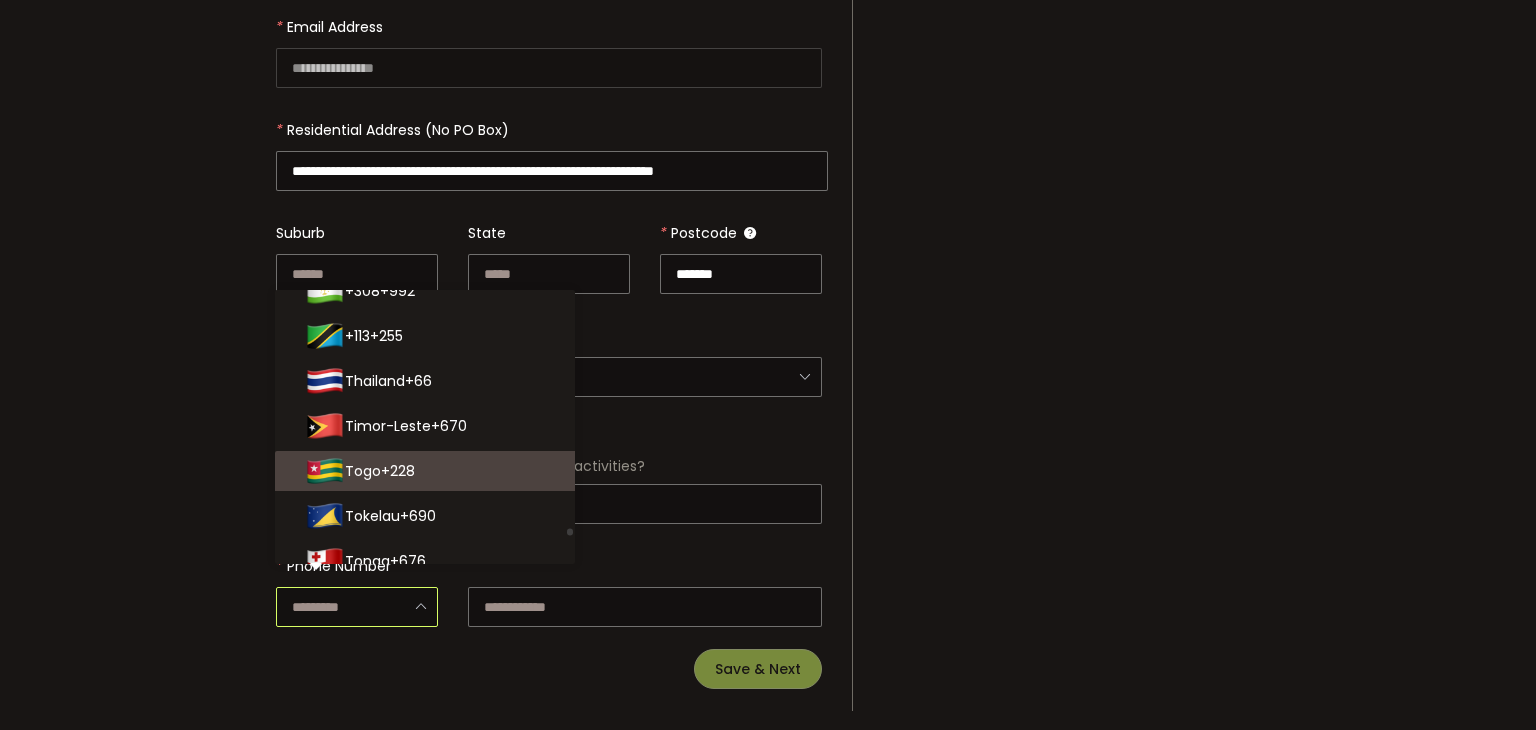 scroll, scrollTop: 9800, scrollLeft: 0, axis: vertical 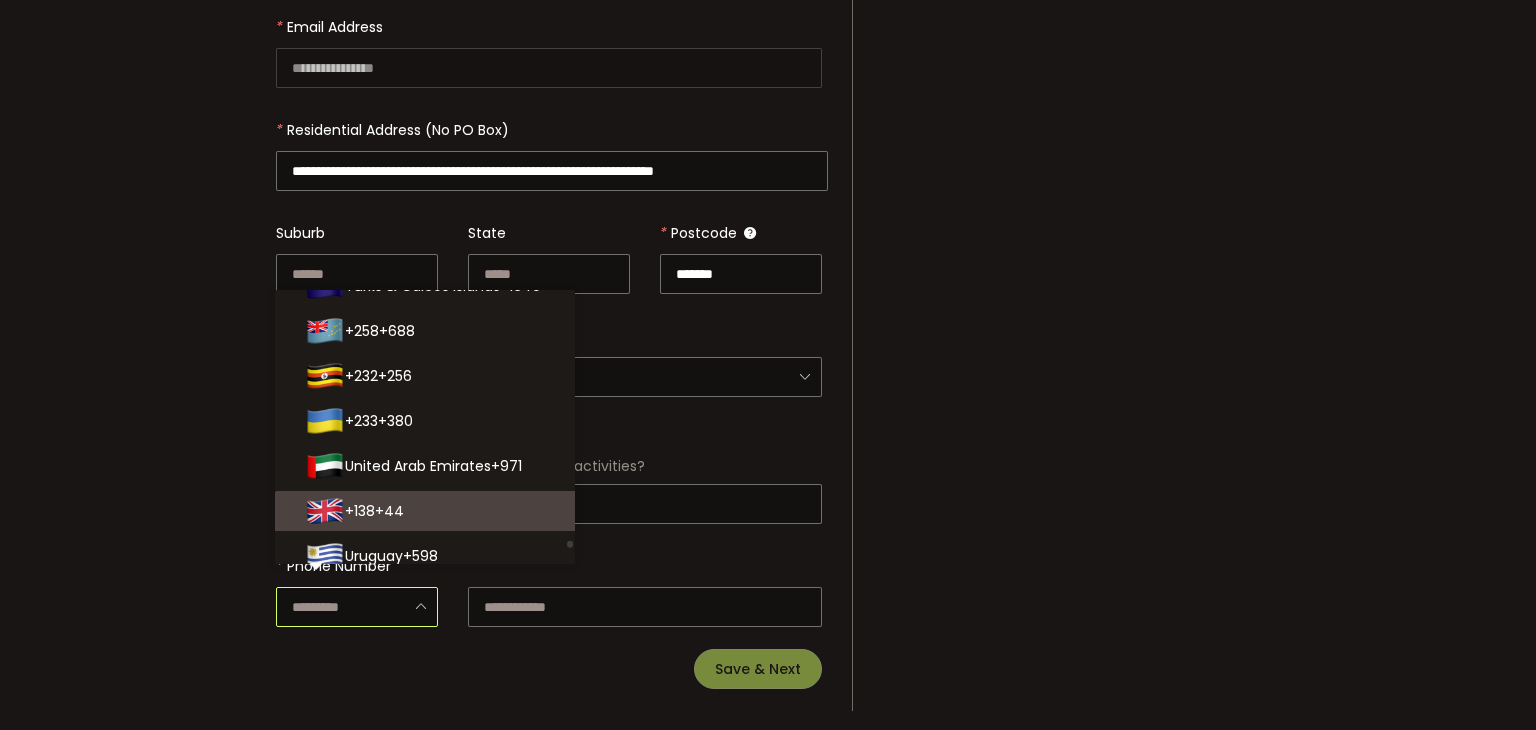 click on "United Kingdom" at bounding box center [360, 511] 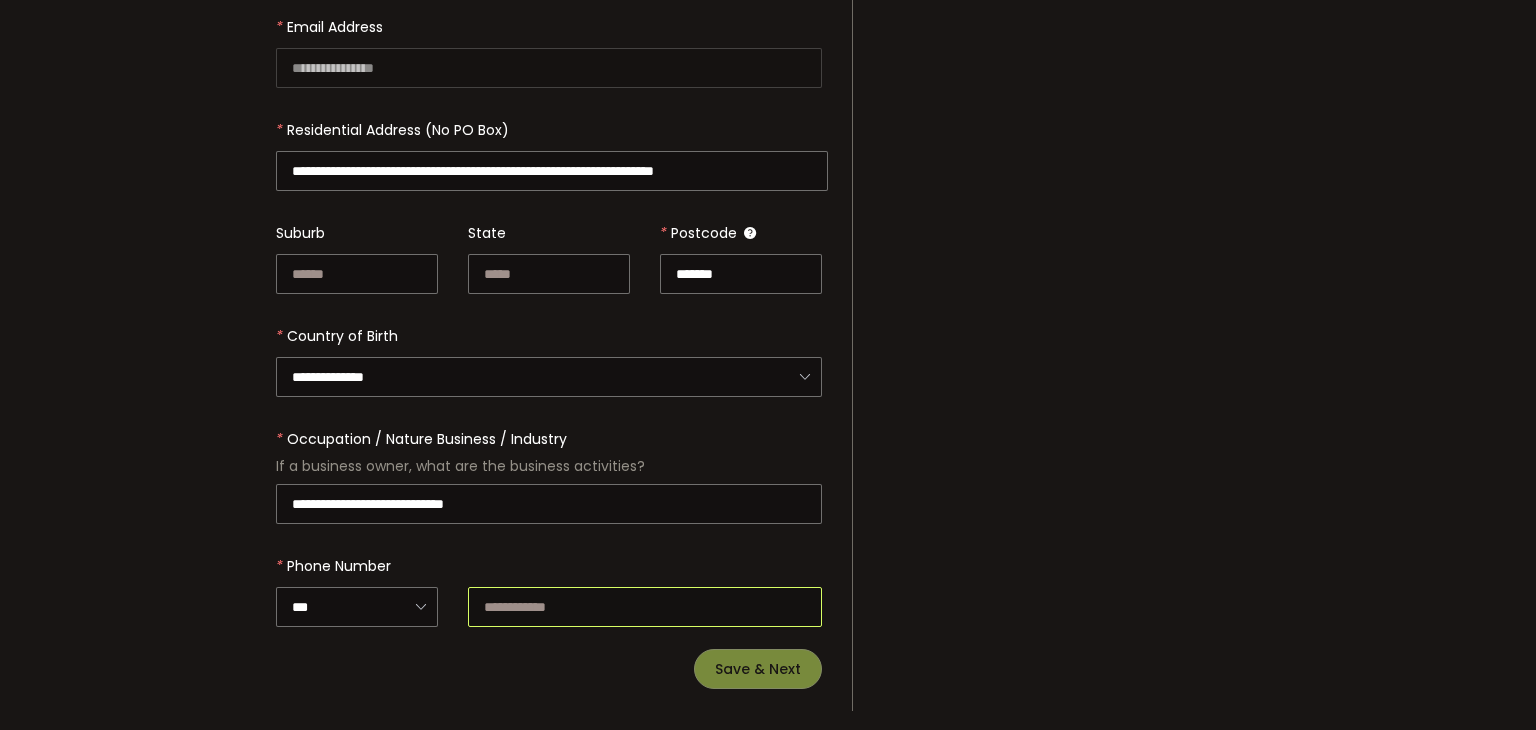click at bounding box center [645, 607] 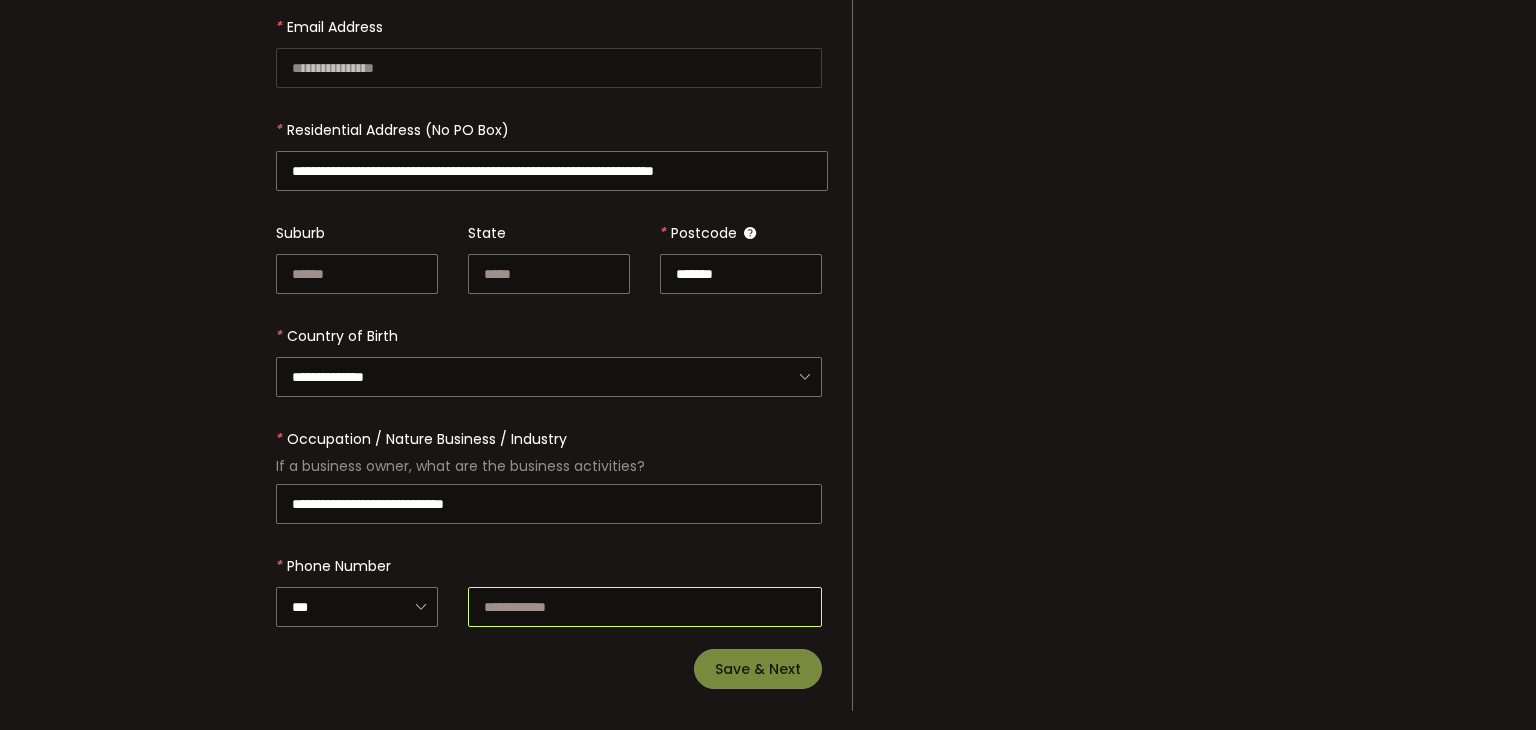 click at bounding box center [645, 607] 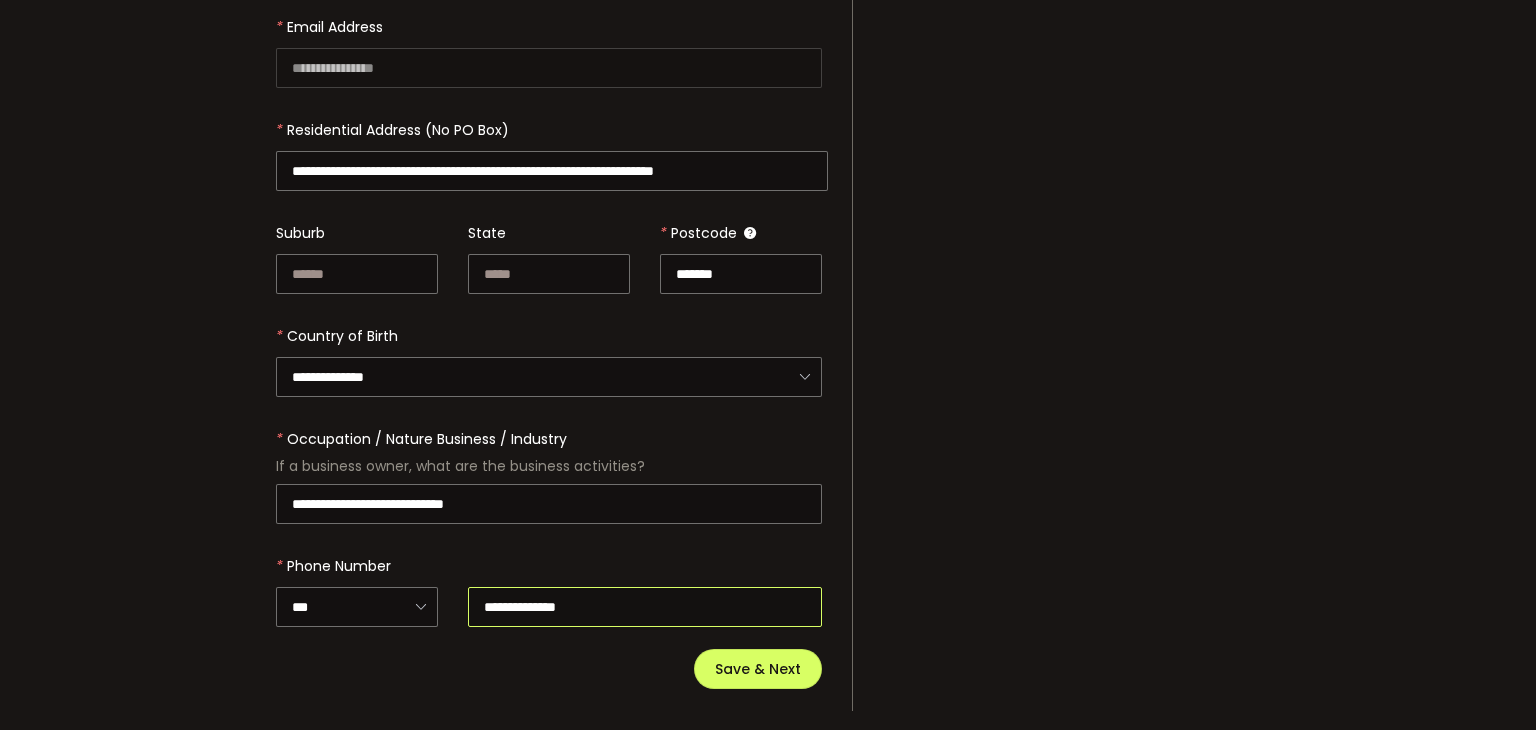 click on "**********" at bounding box center (645, 607) 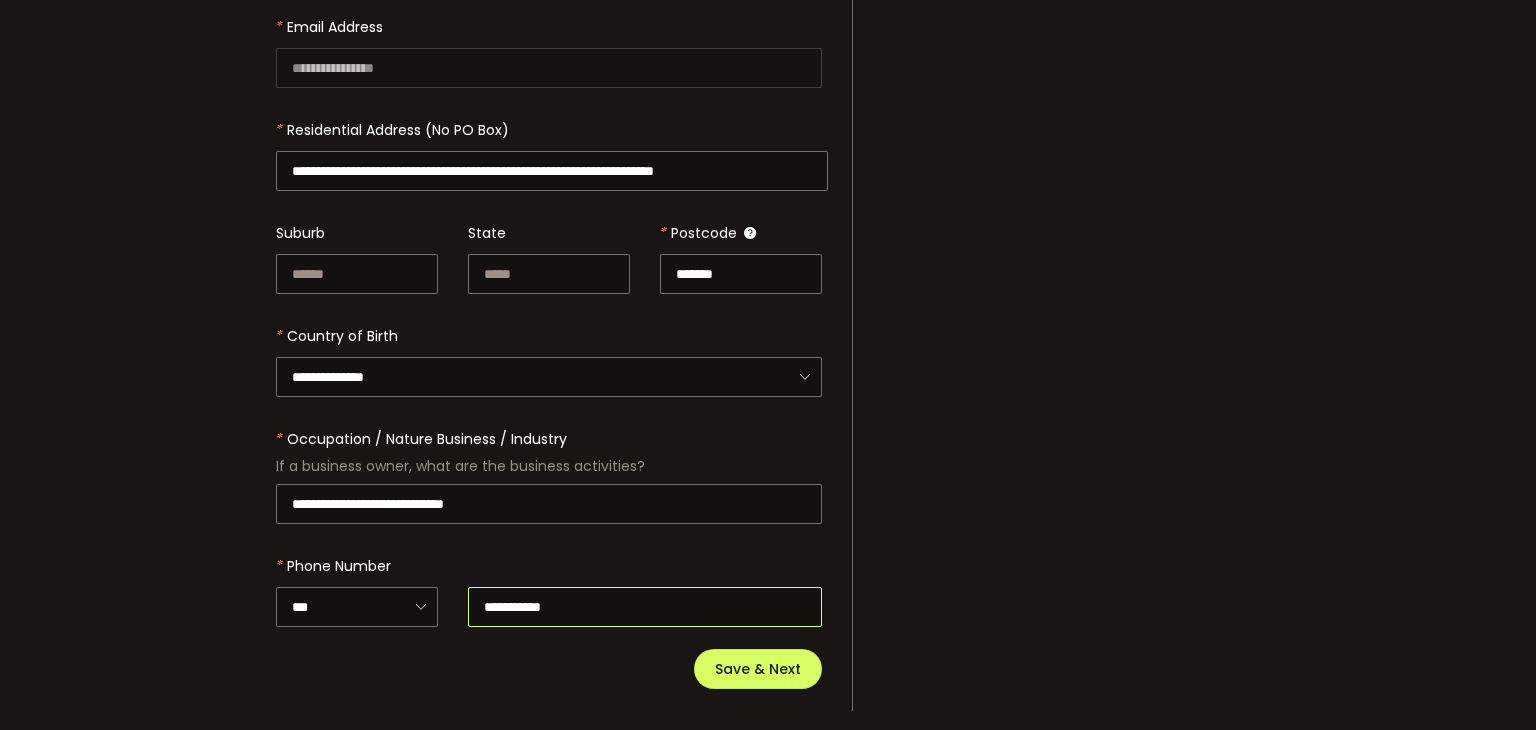 type on "**********" 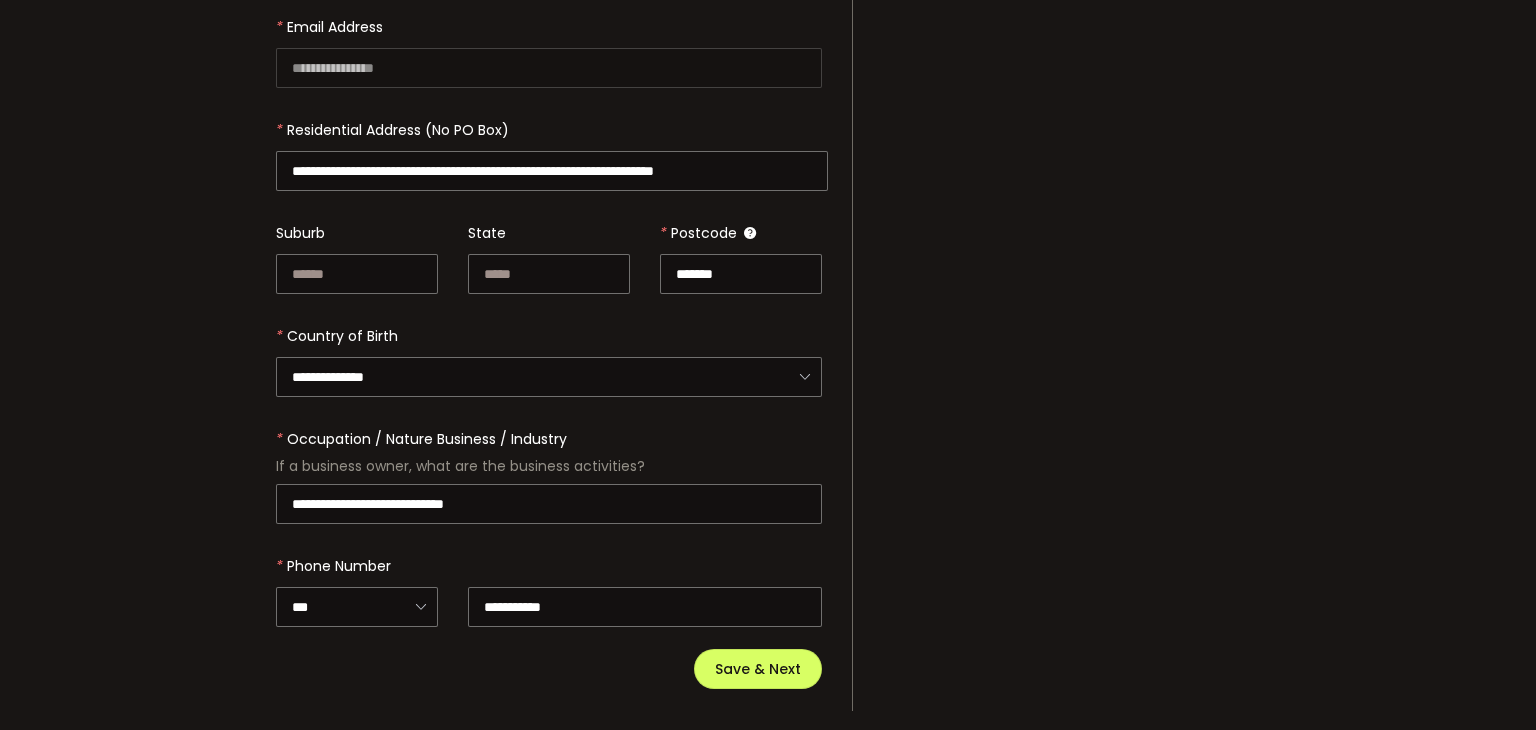 click on "Save & Next" at bounding box center (549, 669) 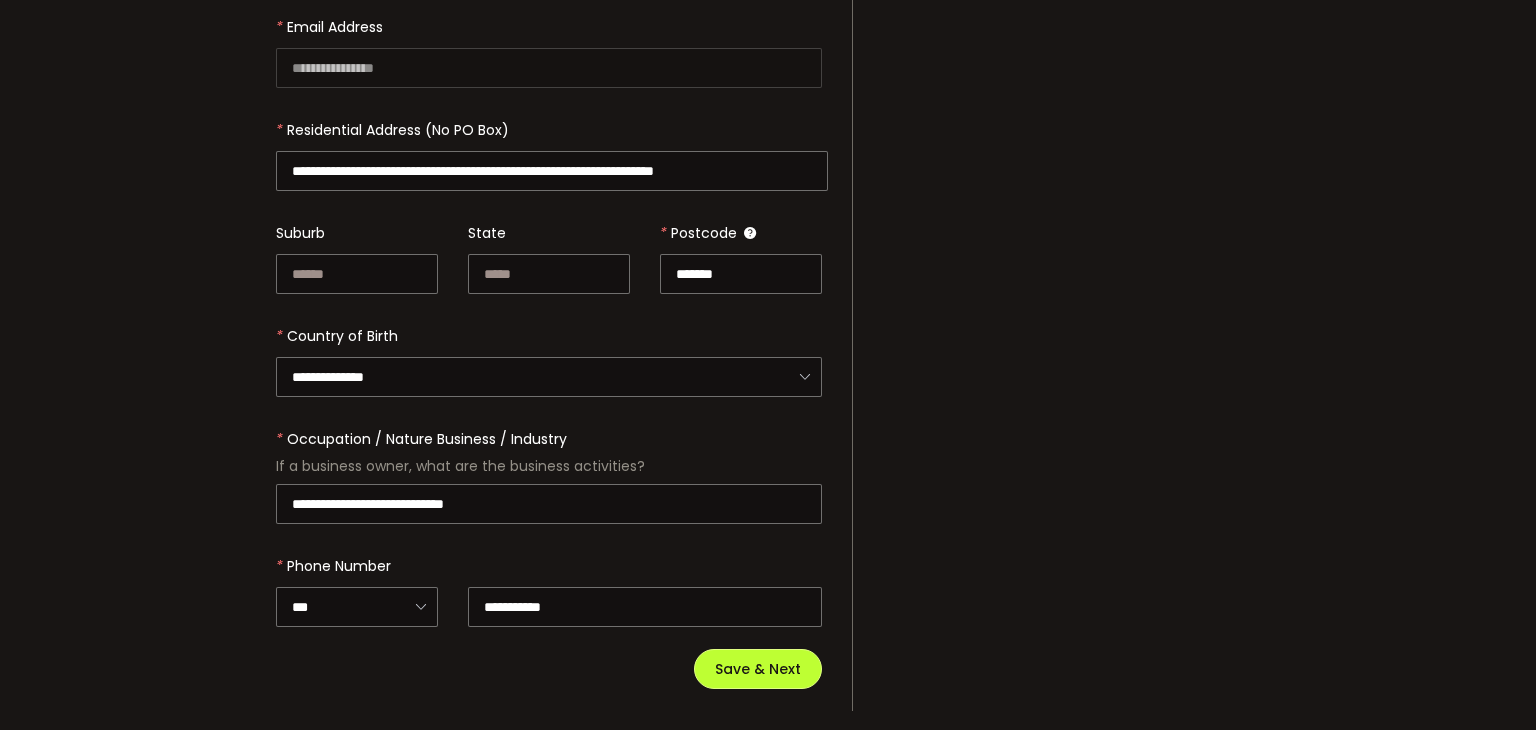 click on "Save & Next" at bounding box center (758, 669) 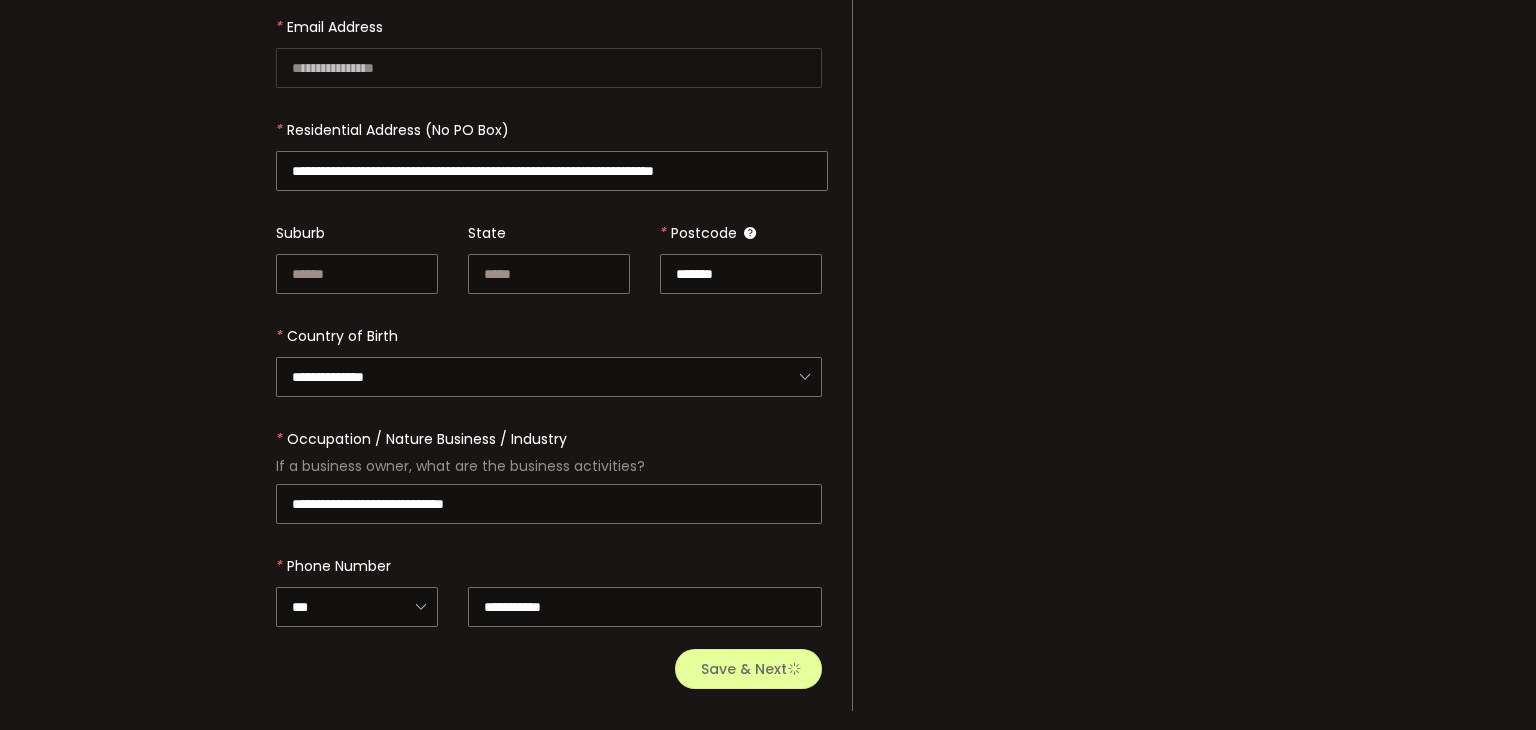 type 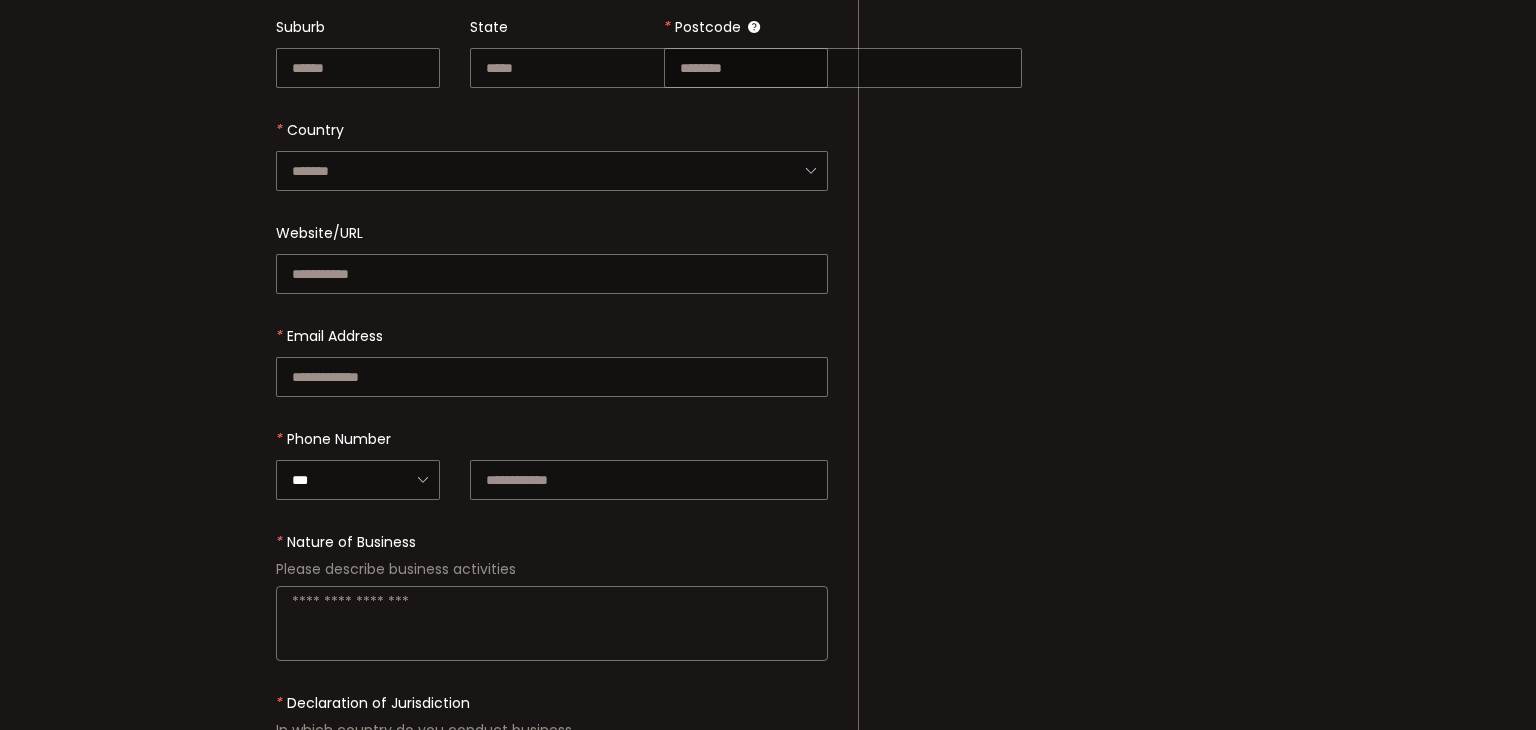 scroll, scrollTop: 0, scrollLeft: 0, axis: both 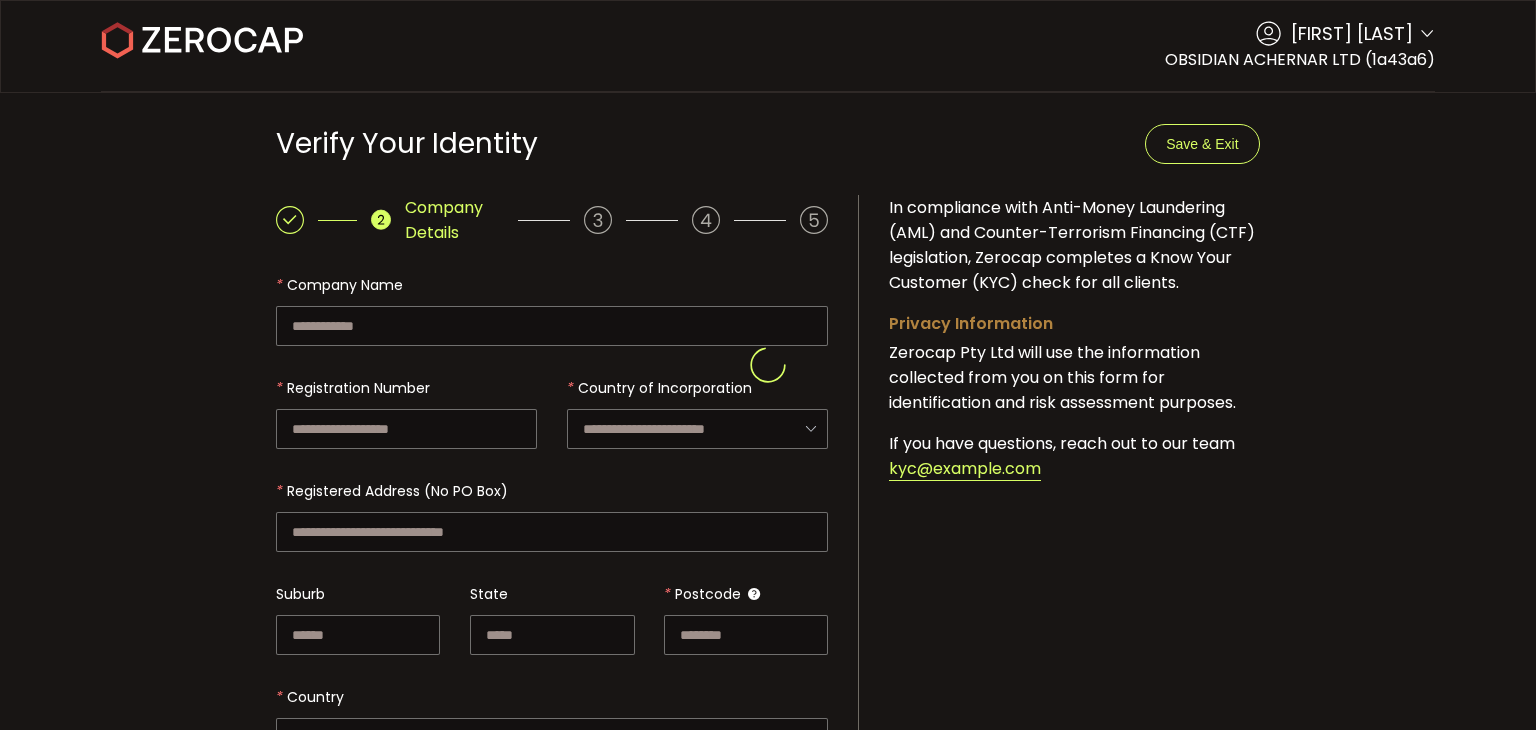 type on "**********" 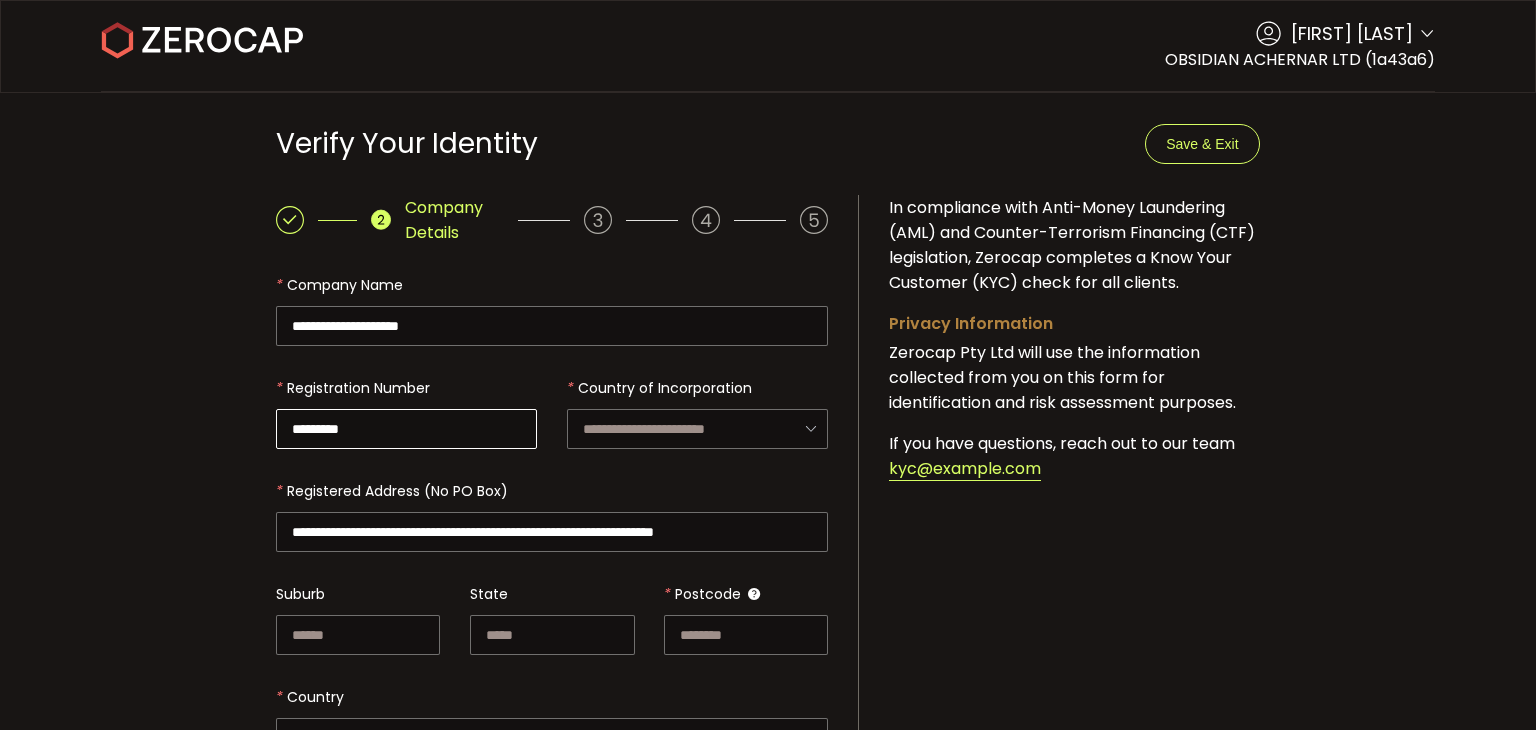 scroll, scrollTop: 100, scrollLeft: 0, axis: vertical 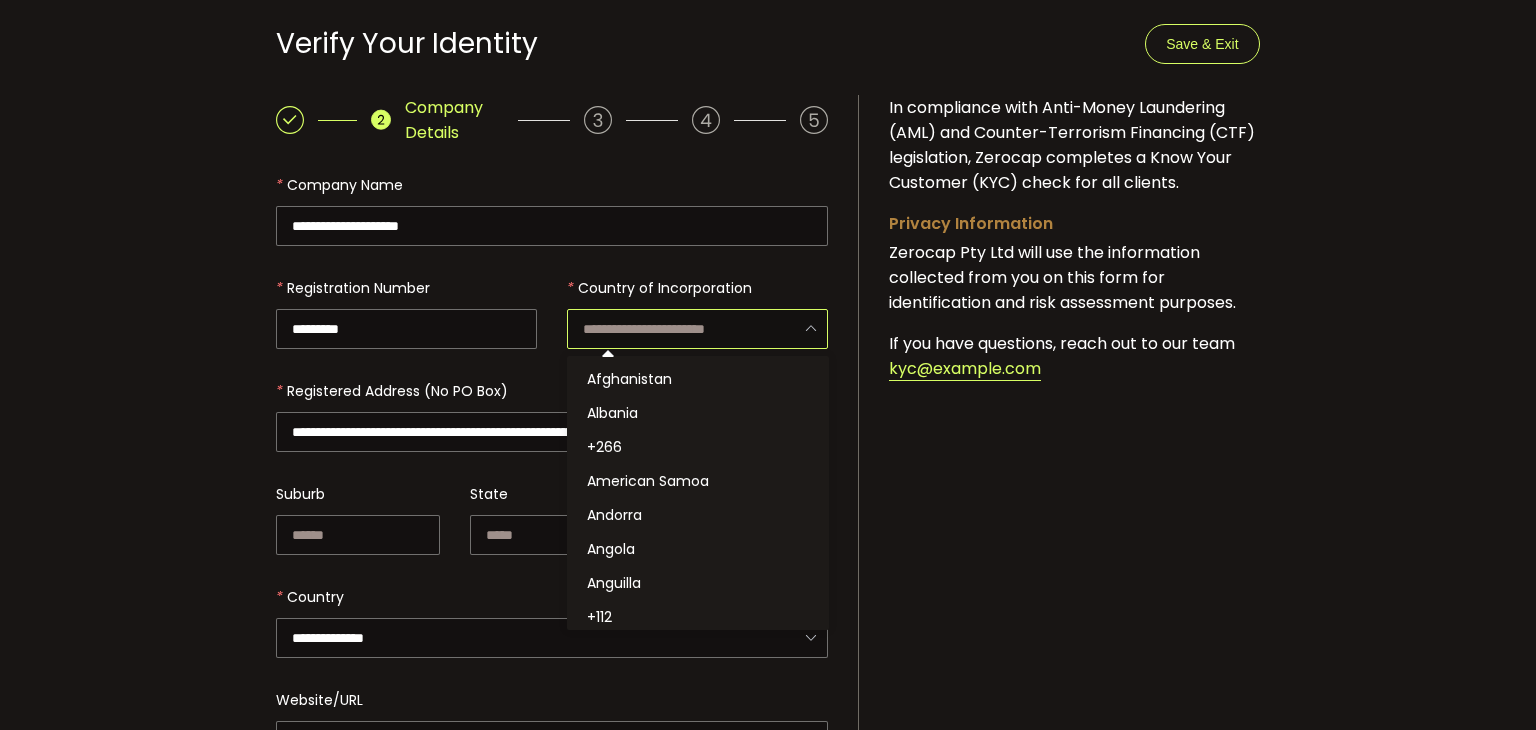click at bounding box center (697, 329) 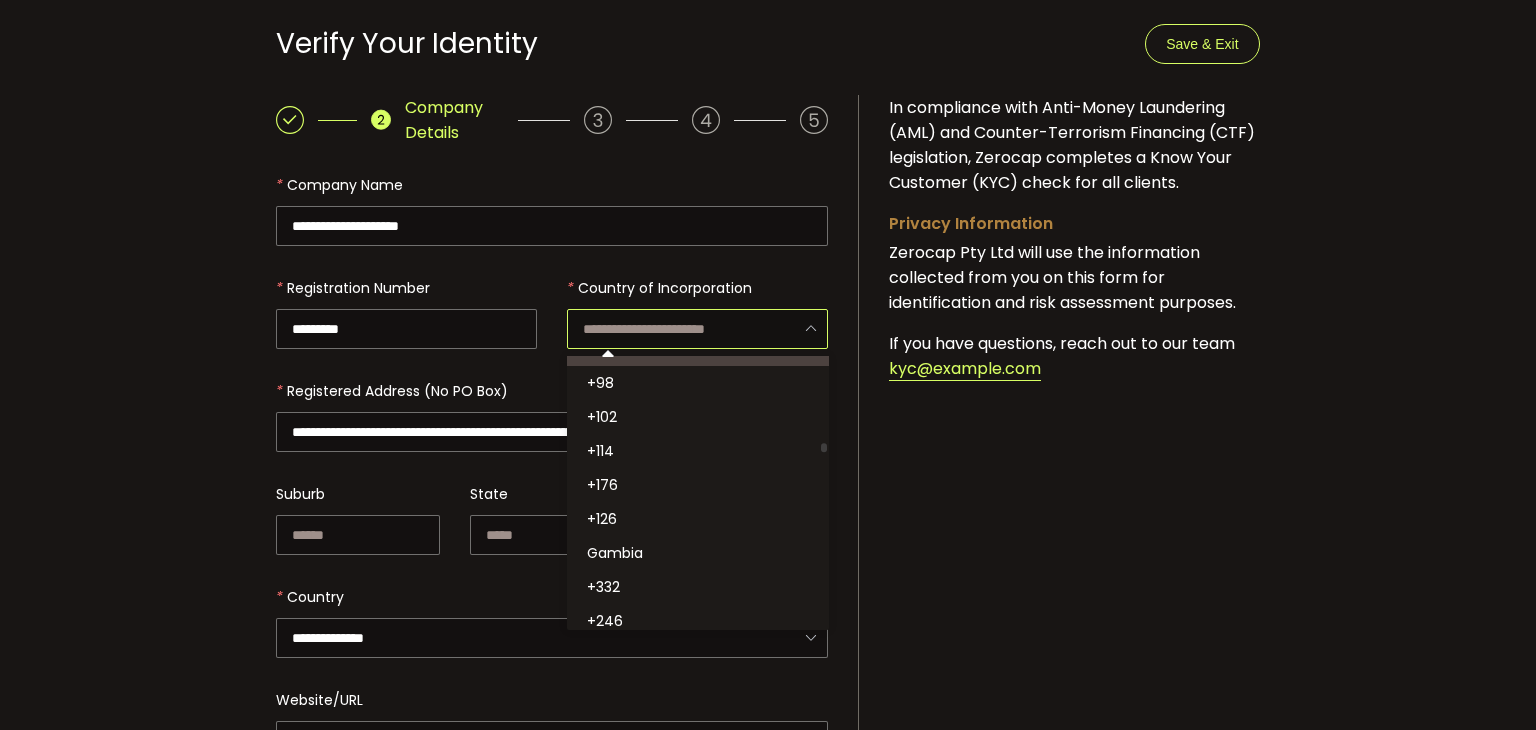 scroll, scrollTop: 2600, scrollLeft: 0, axis: vertical 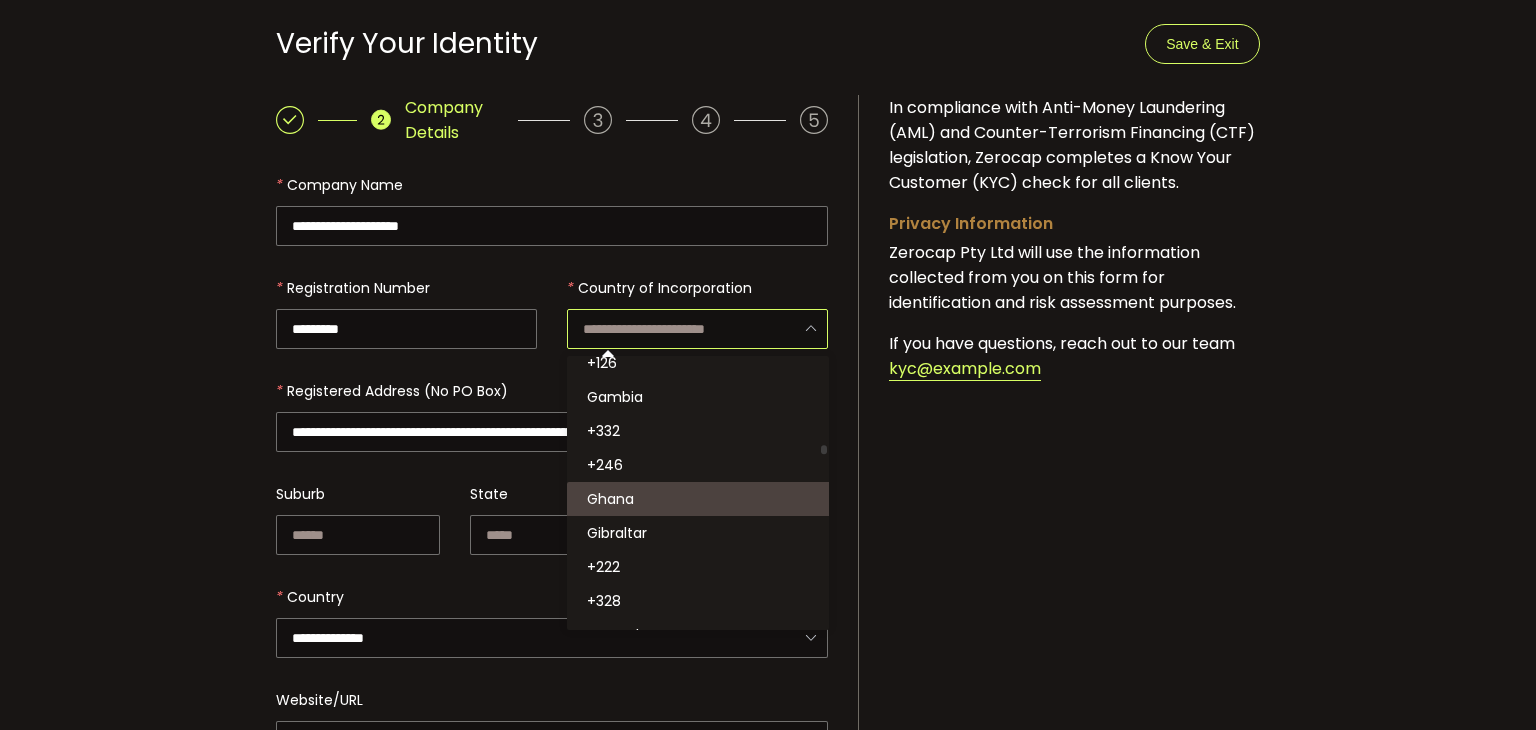 click on "Ghana" at bounding box center [610, 499] 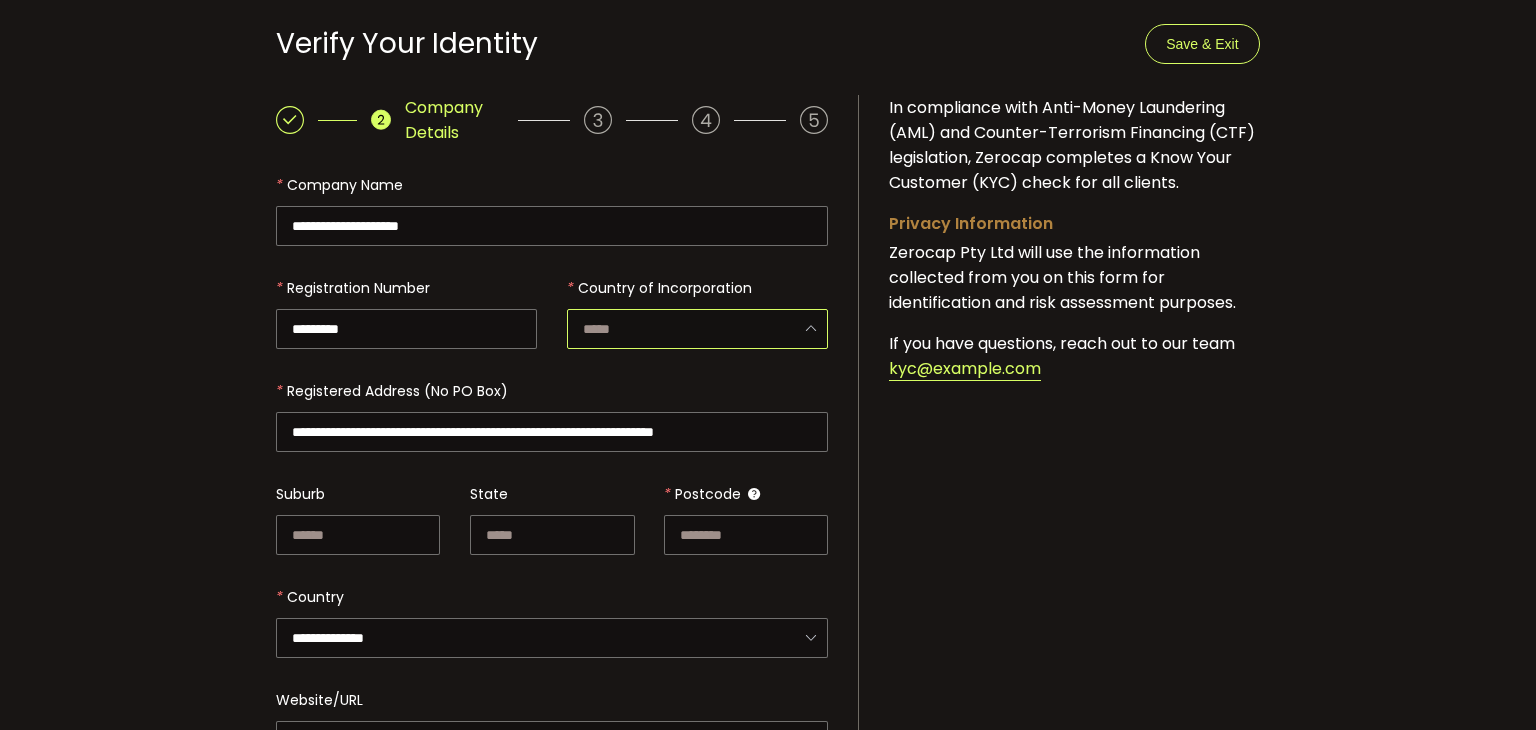 scroll, scrollTop: 2486, scrollLeft: 0, axis: vertical 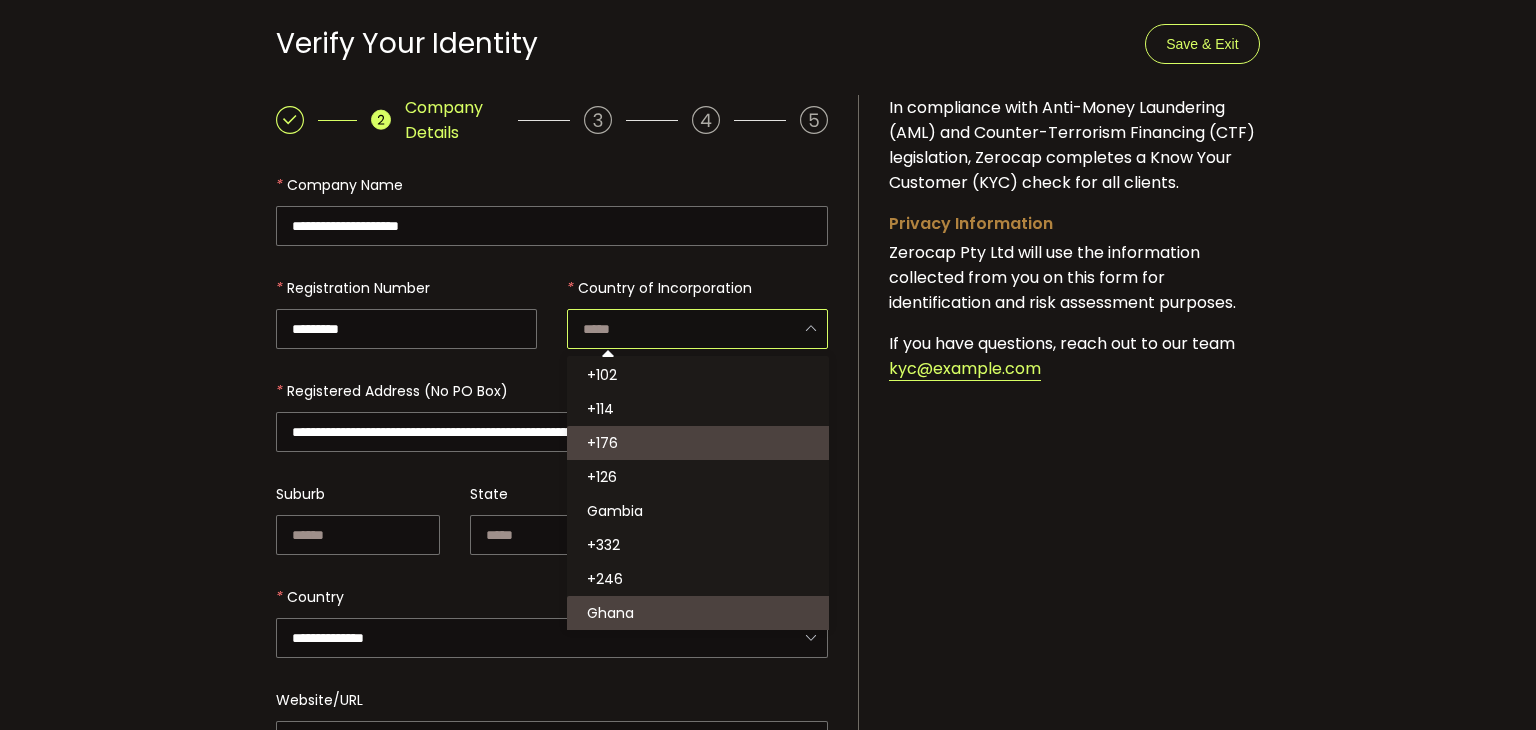 click on "**********" at bounding box center (767, 717) 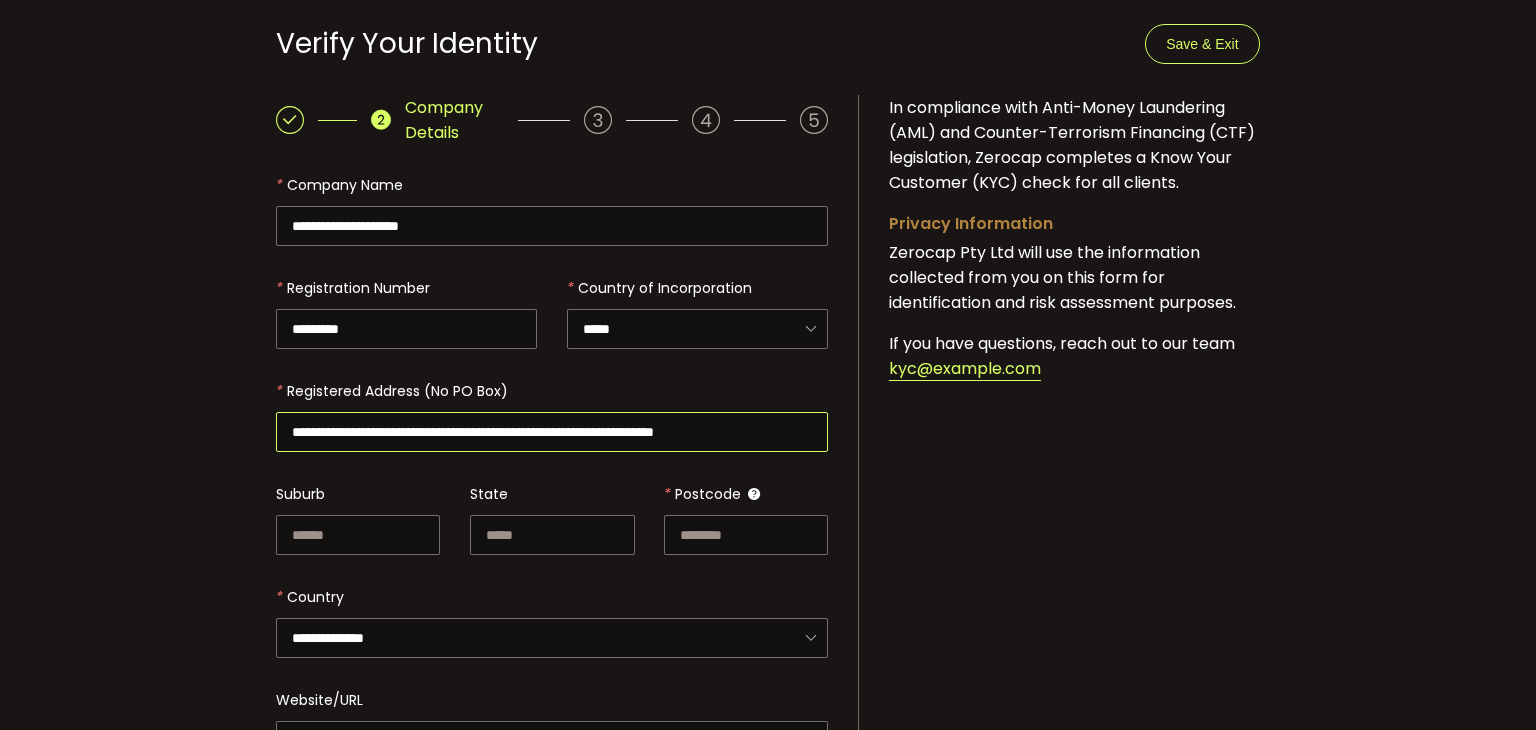 click on "**********" at bounding box center [552, 432] 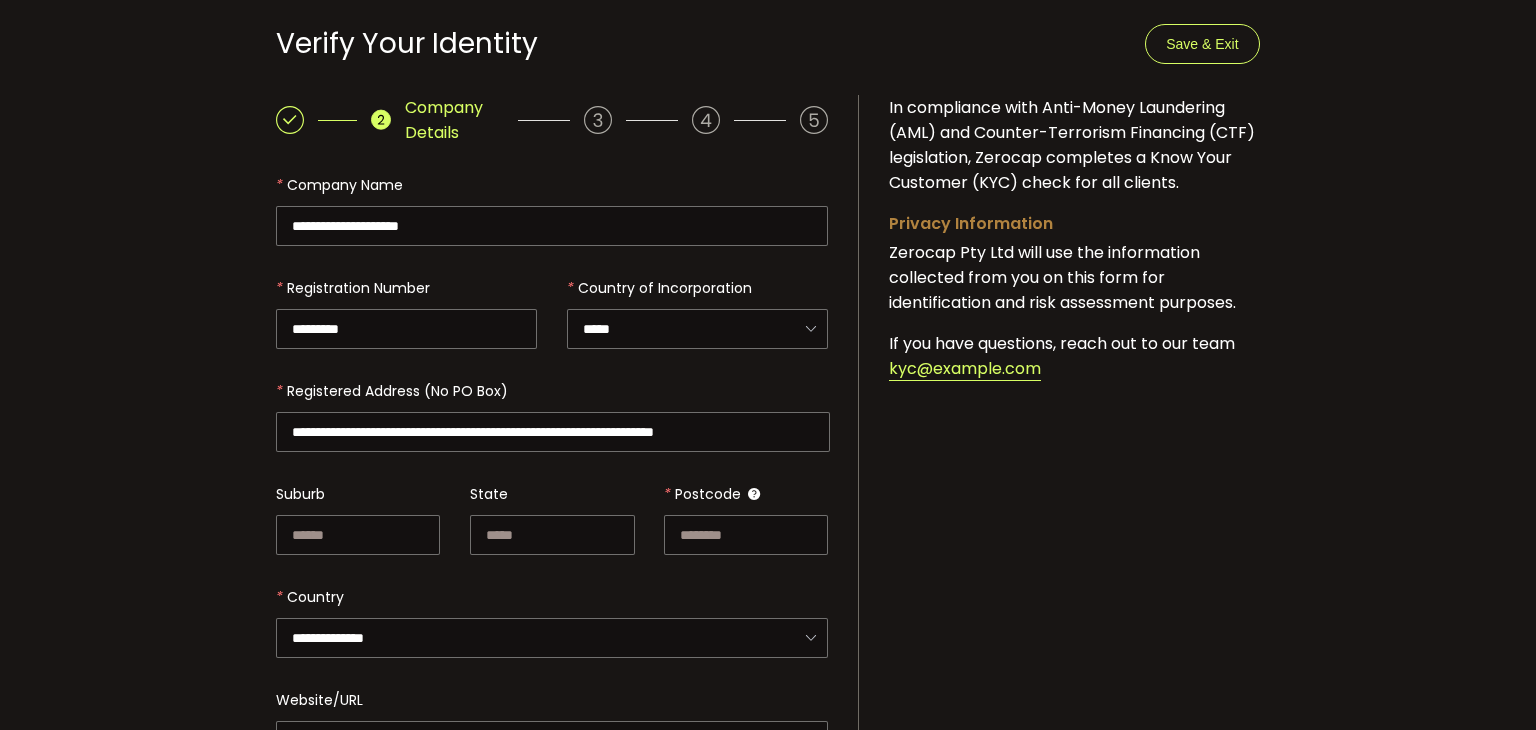 scroll, scrollTop: 0, scrollLeft: 0, axis: both 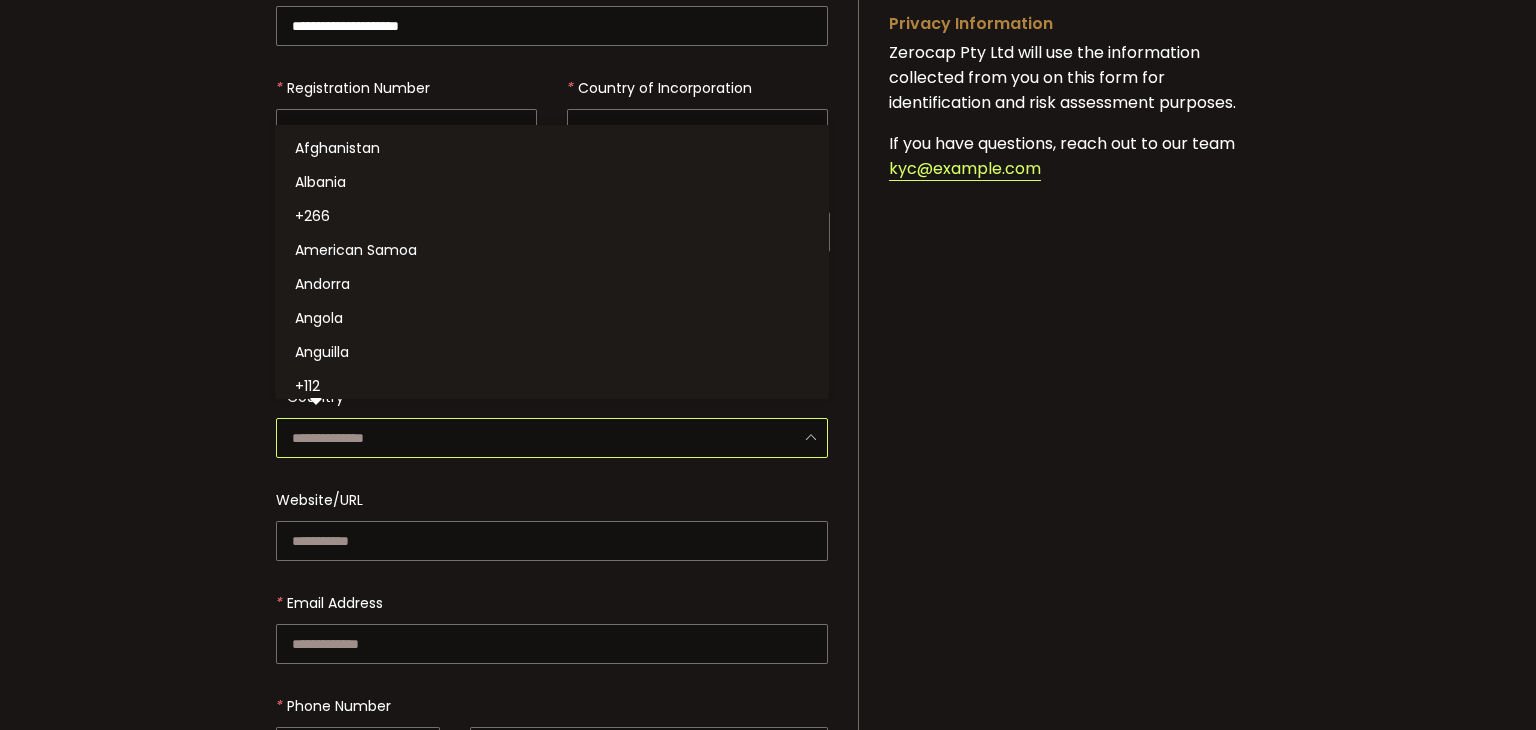 click at bounding box center [552, 438] 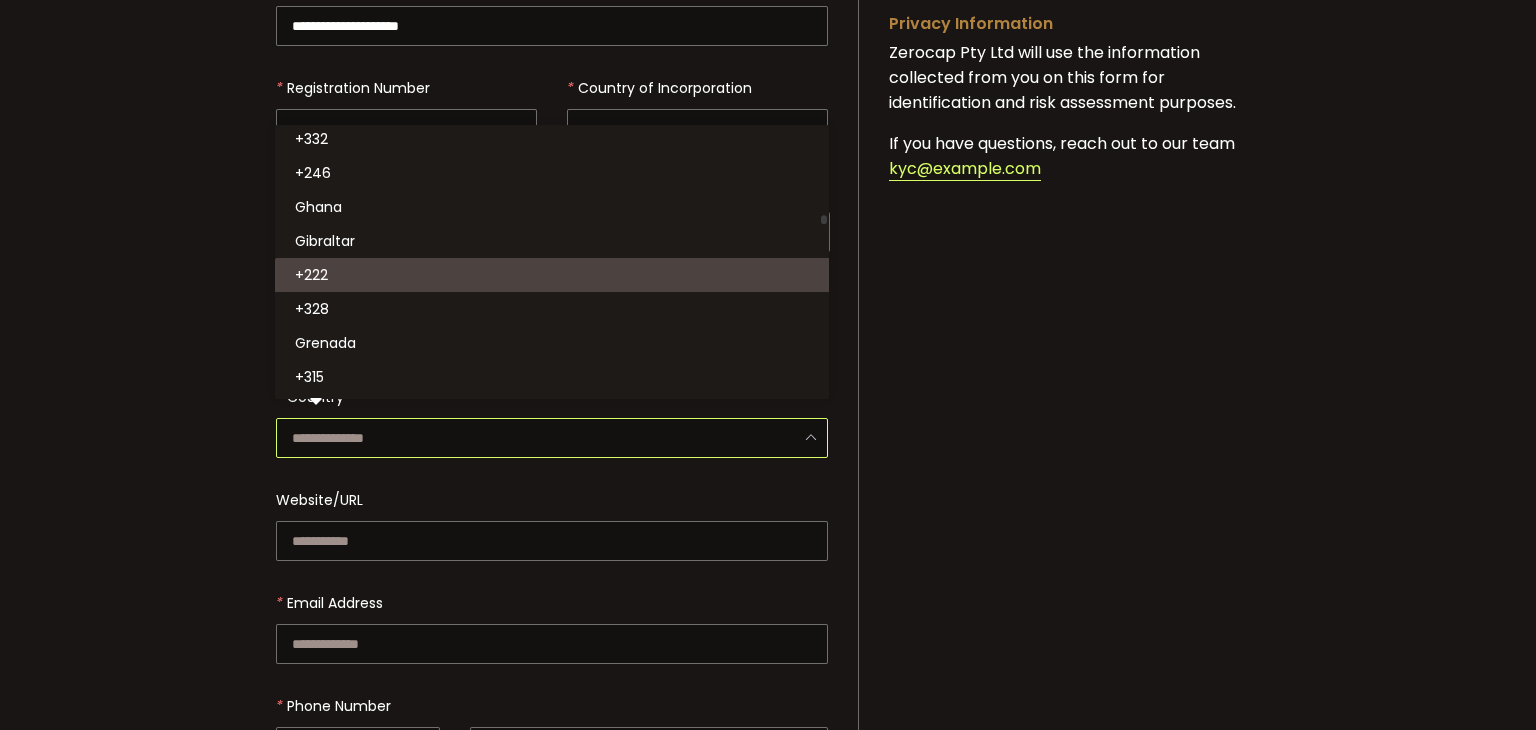 scroll, scrollTop: 2561, scrollLeft: 0, axis: vertical 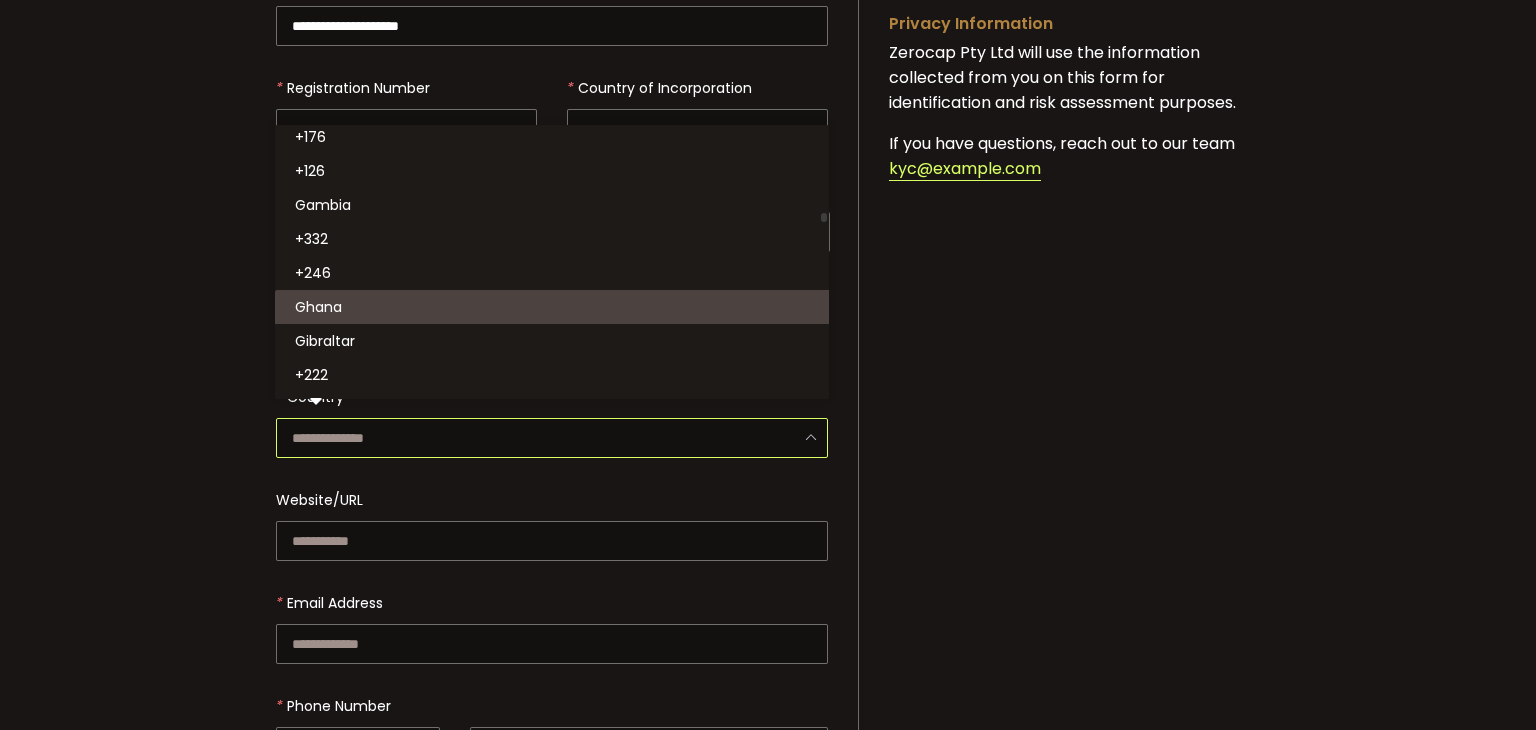 click on "Ghana" at bounding box center [555, 307] 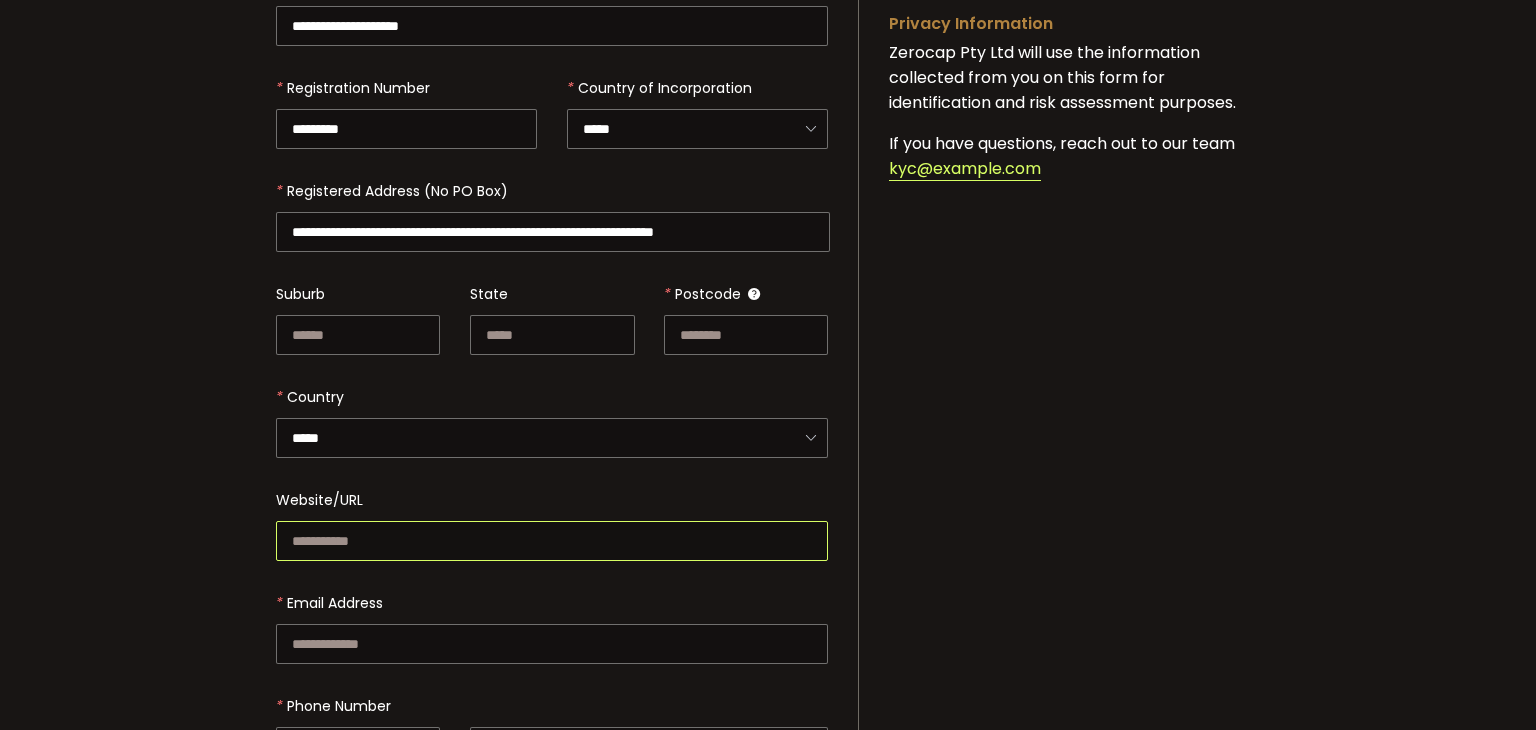 click at bounding box center (552, 541) 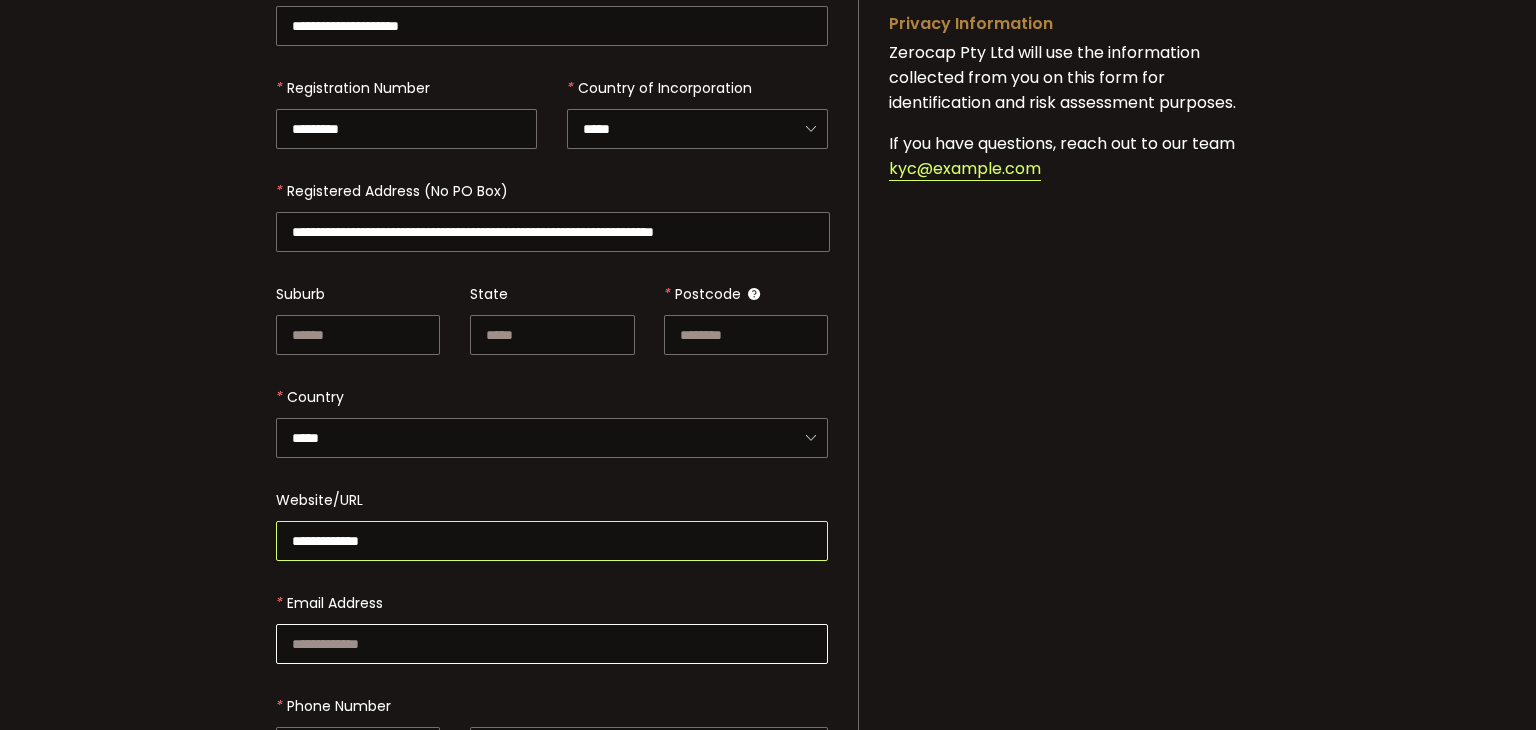 type on "**********" 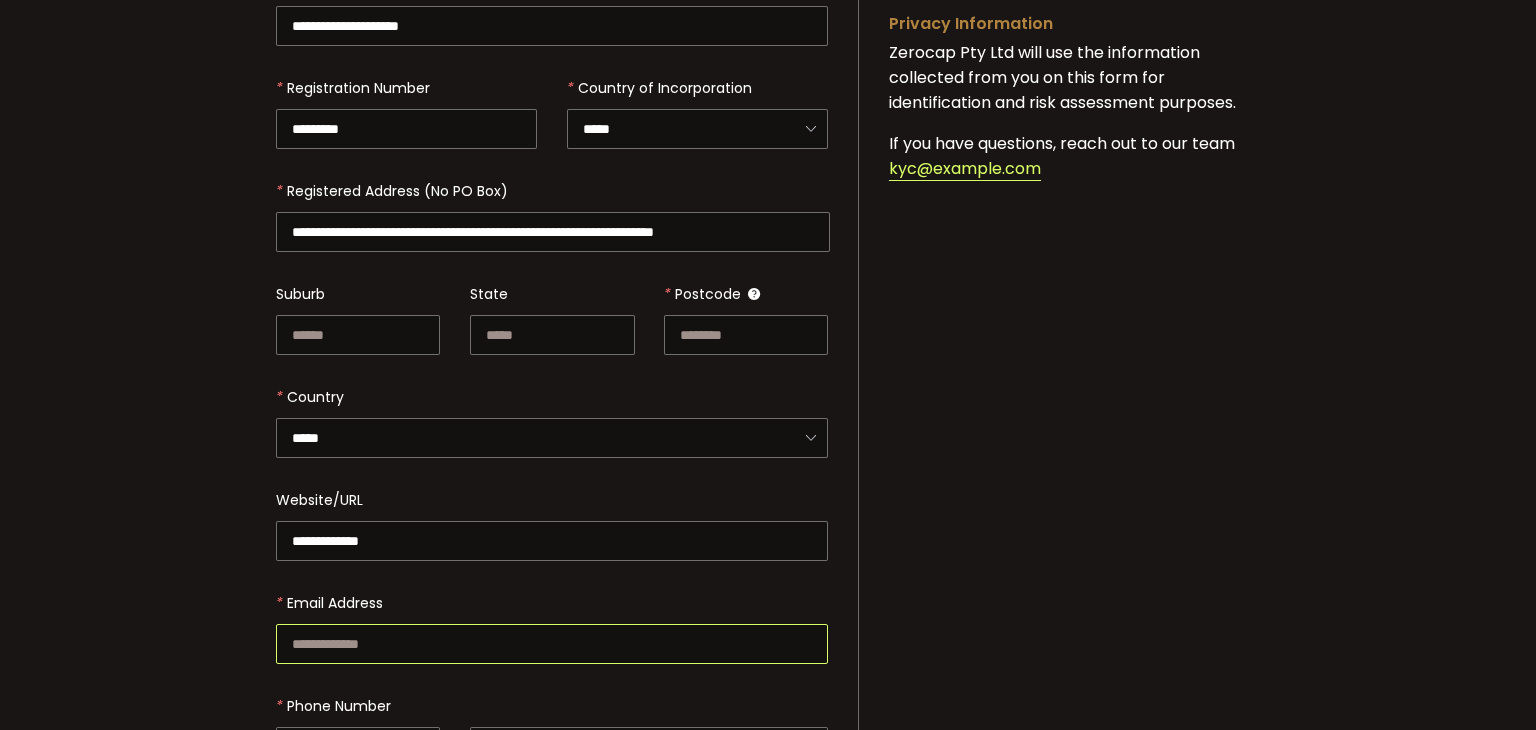 click at bounding box center [552, 644] 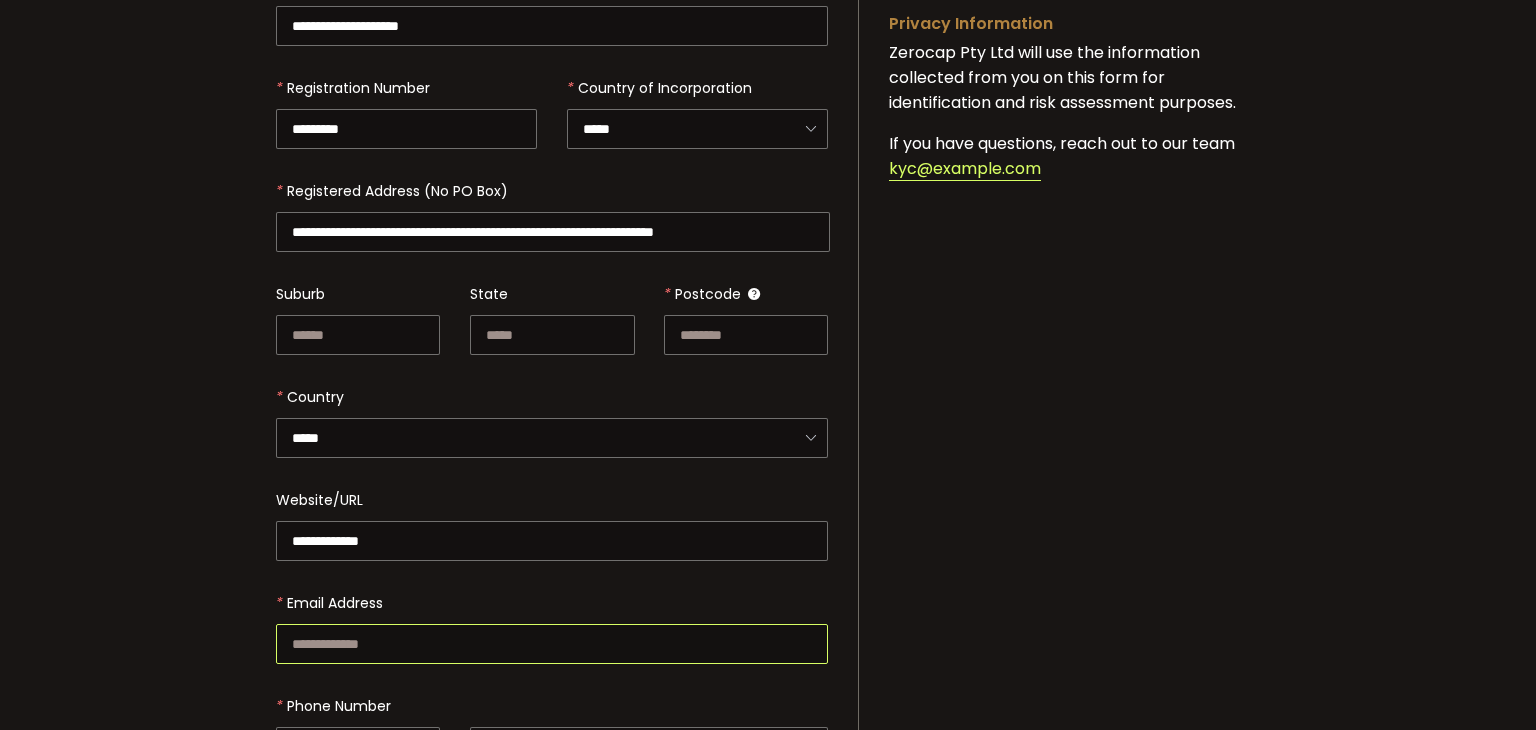 click at bounding box center (552, 644) 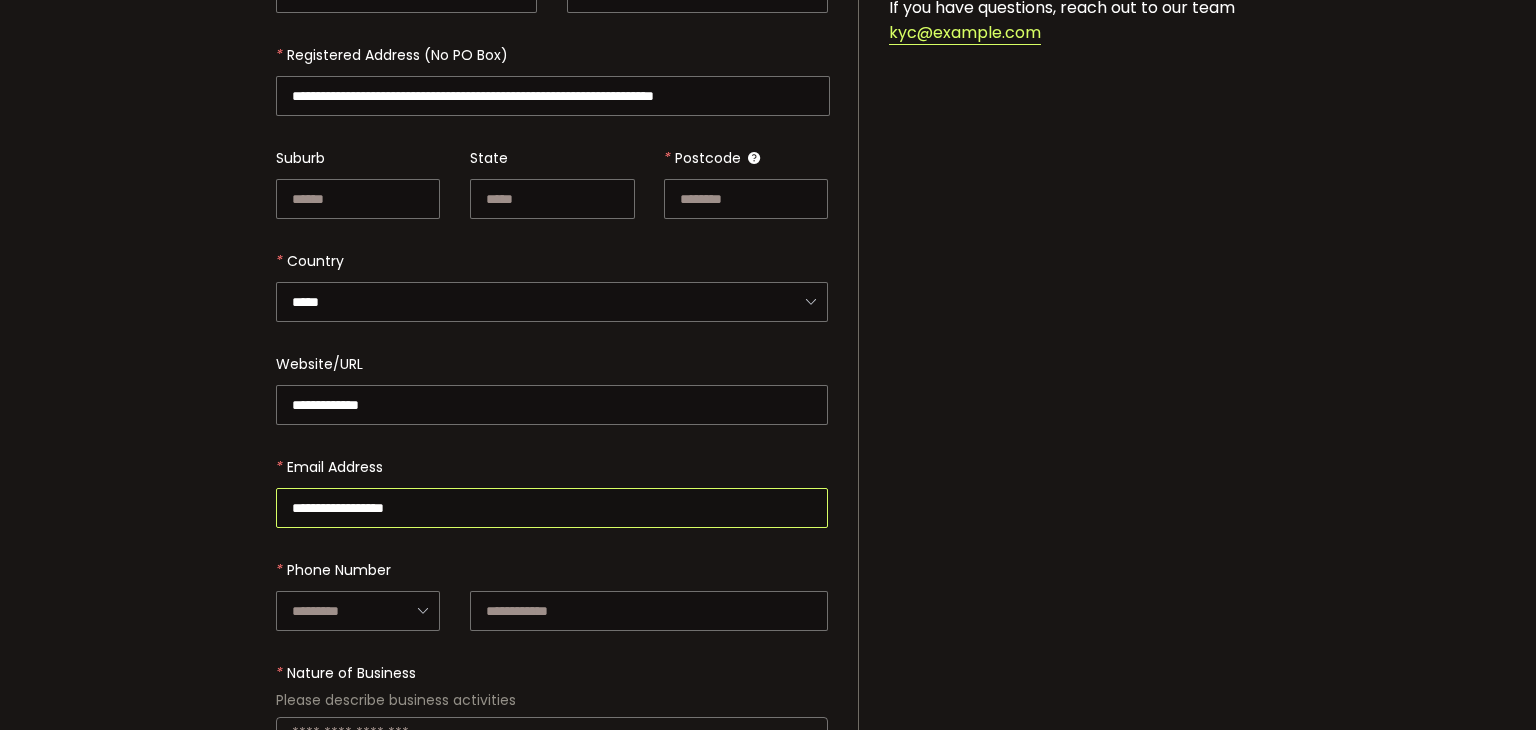 scroll, scrollTop: 500, scrollLeft: 0, axis: vertical 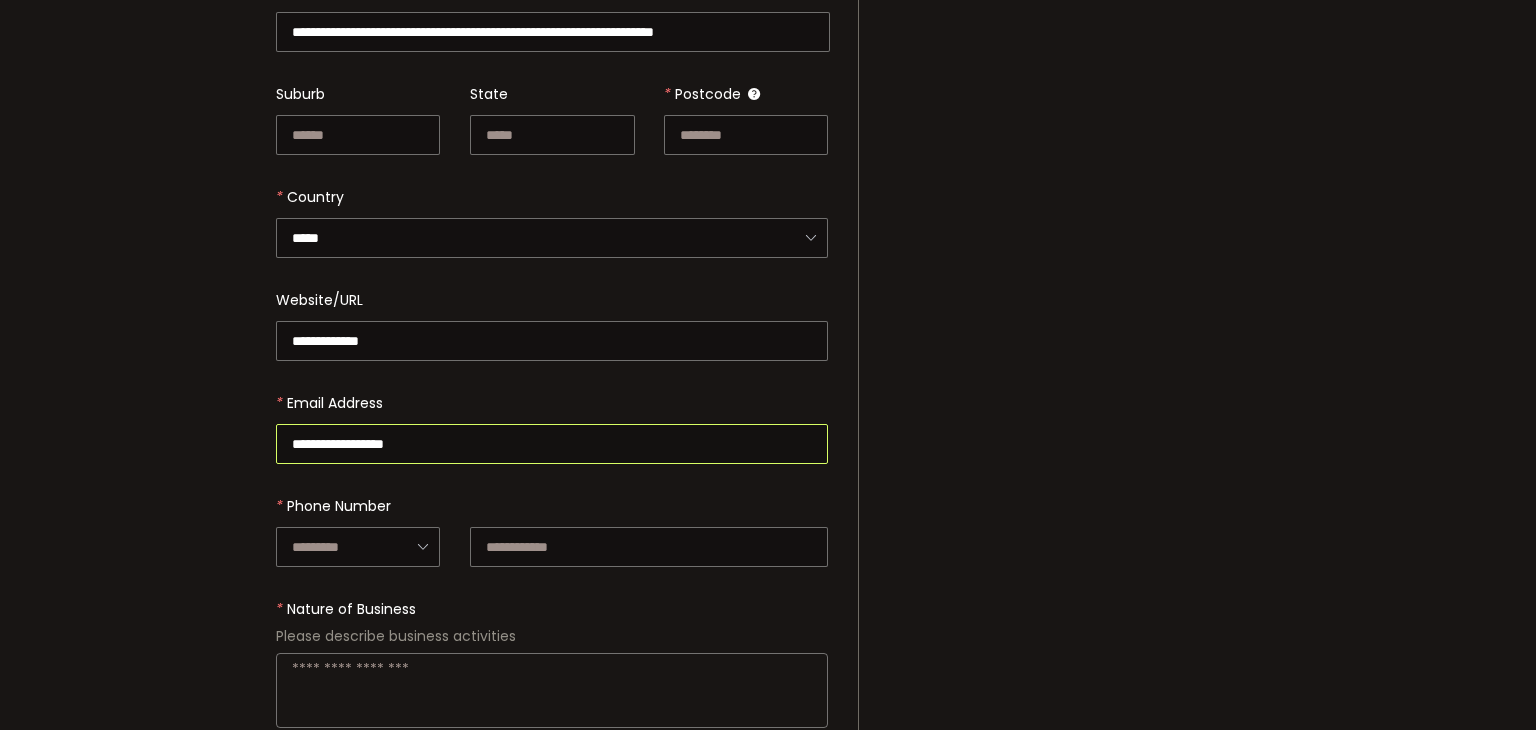 type on "**********" 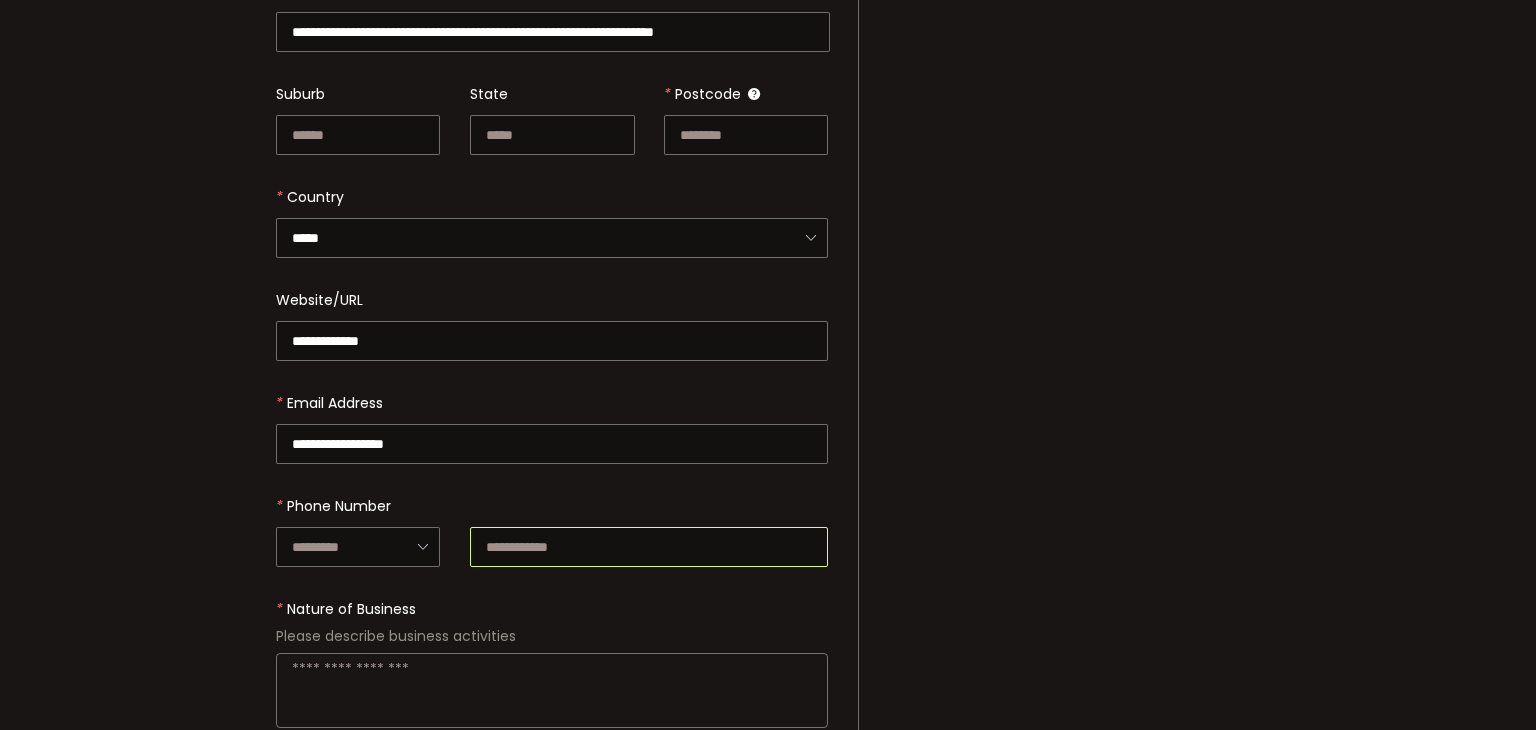 click at bounding box center [649, 547] 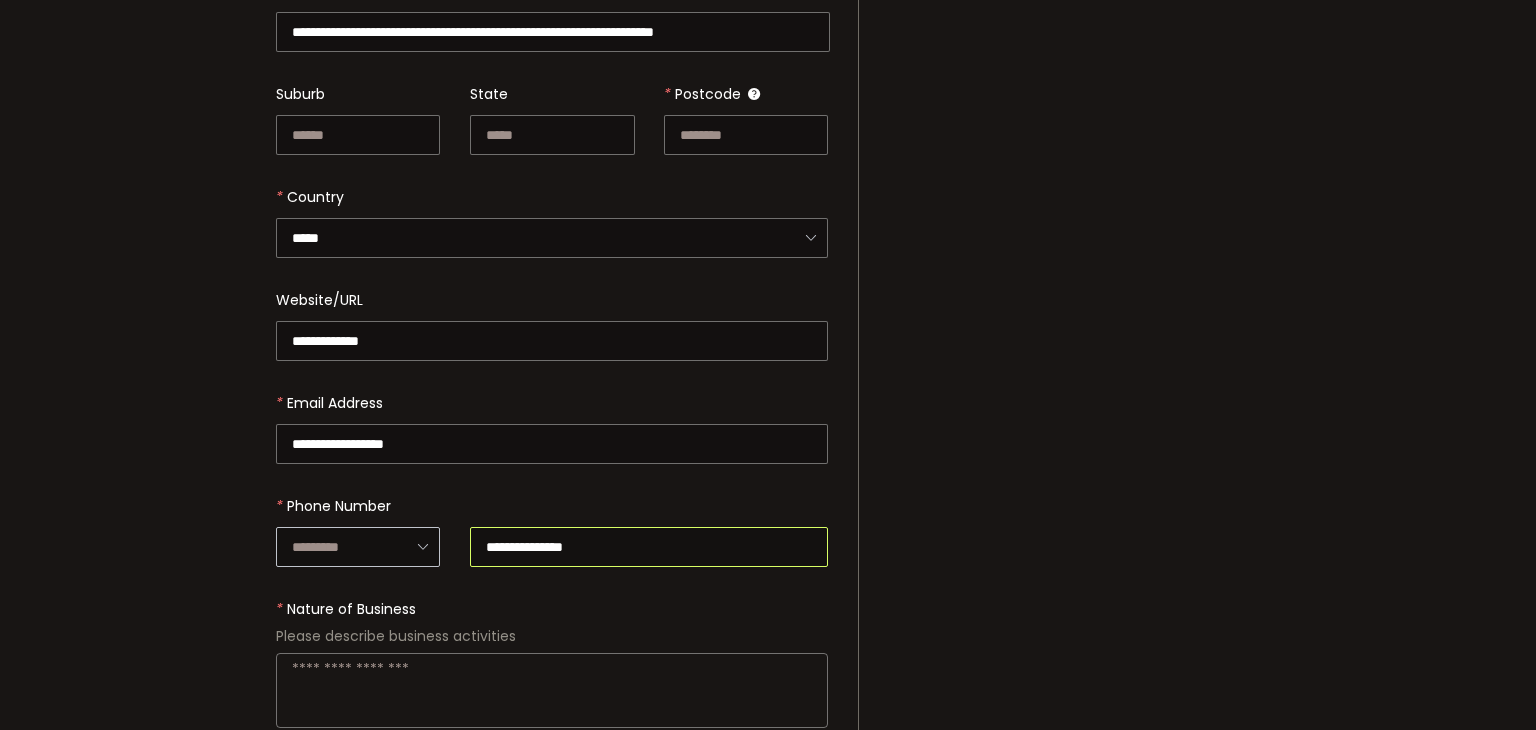 drag, startPoint x: 513, startPoint y: 537, endPoint x: 424, endPoint y: 549, distance: 89.80534 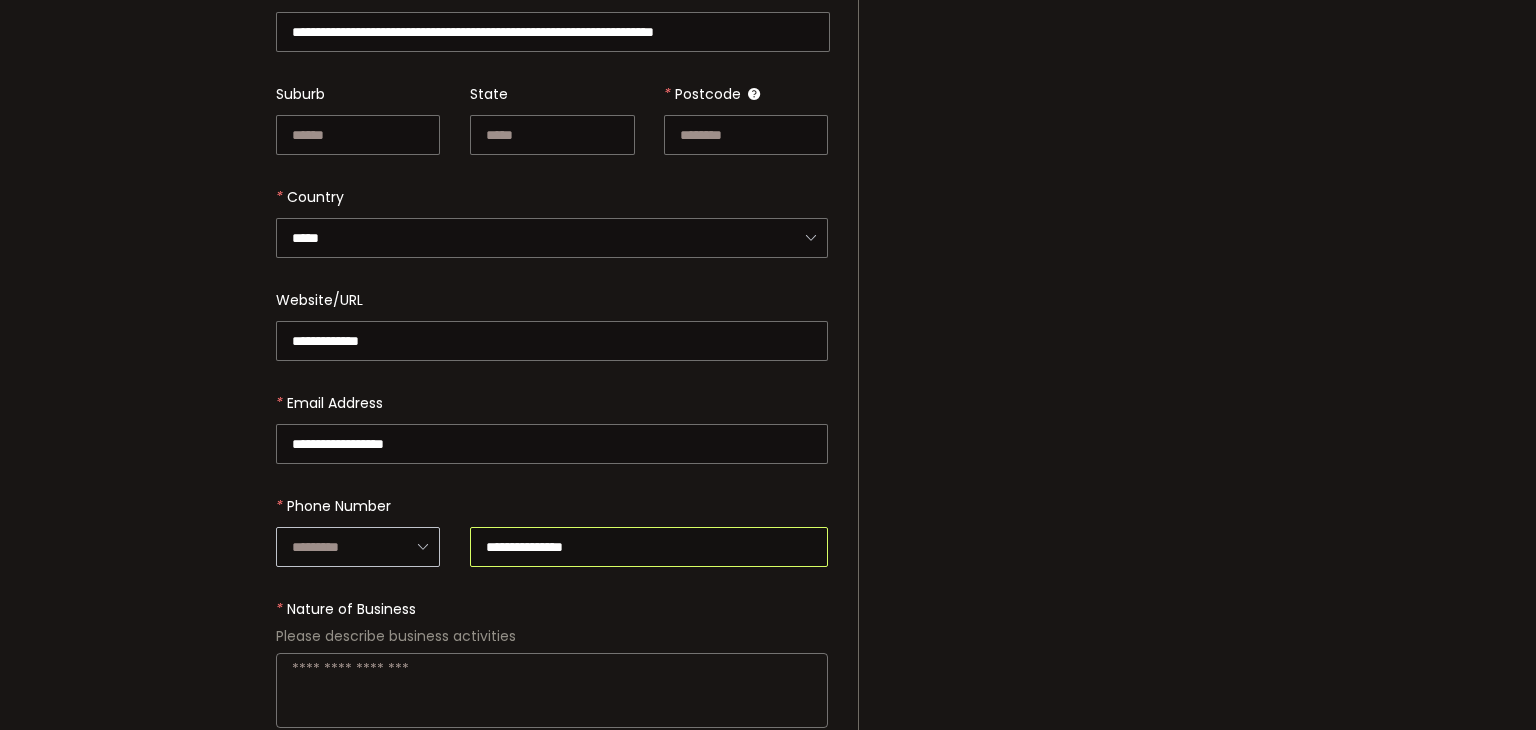 click on "**********" at bounding box center (552, 352) 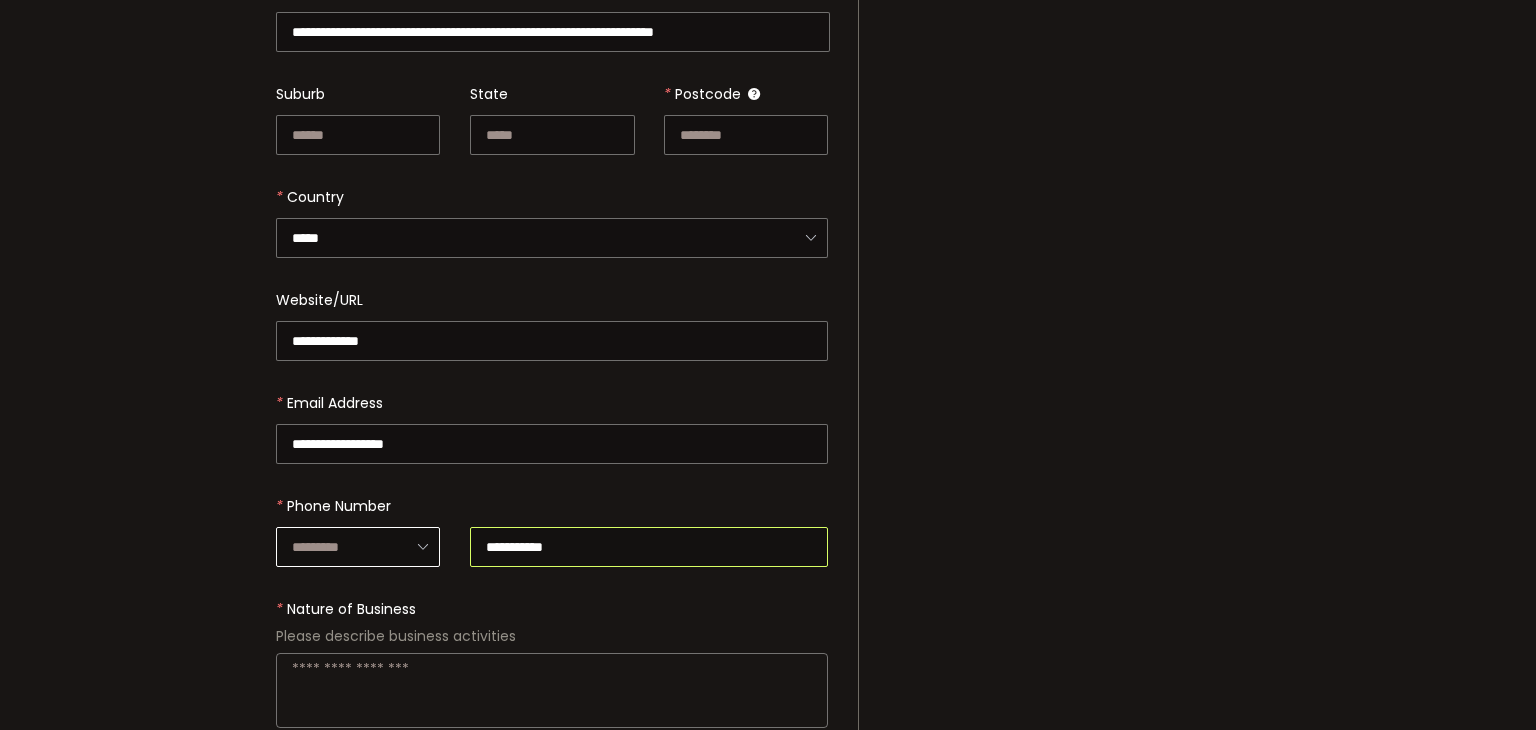 type on "**********" 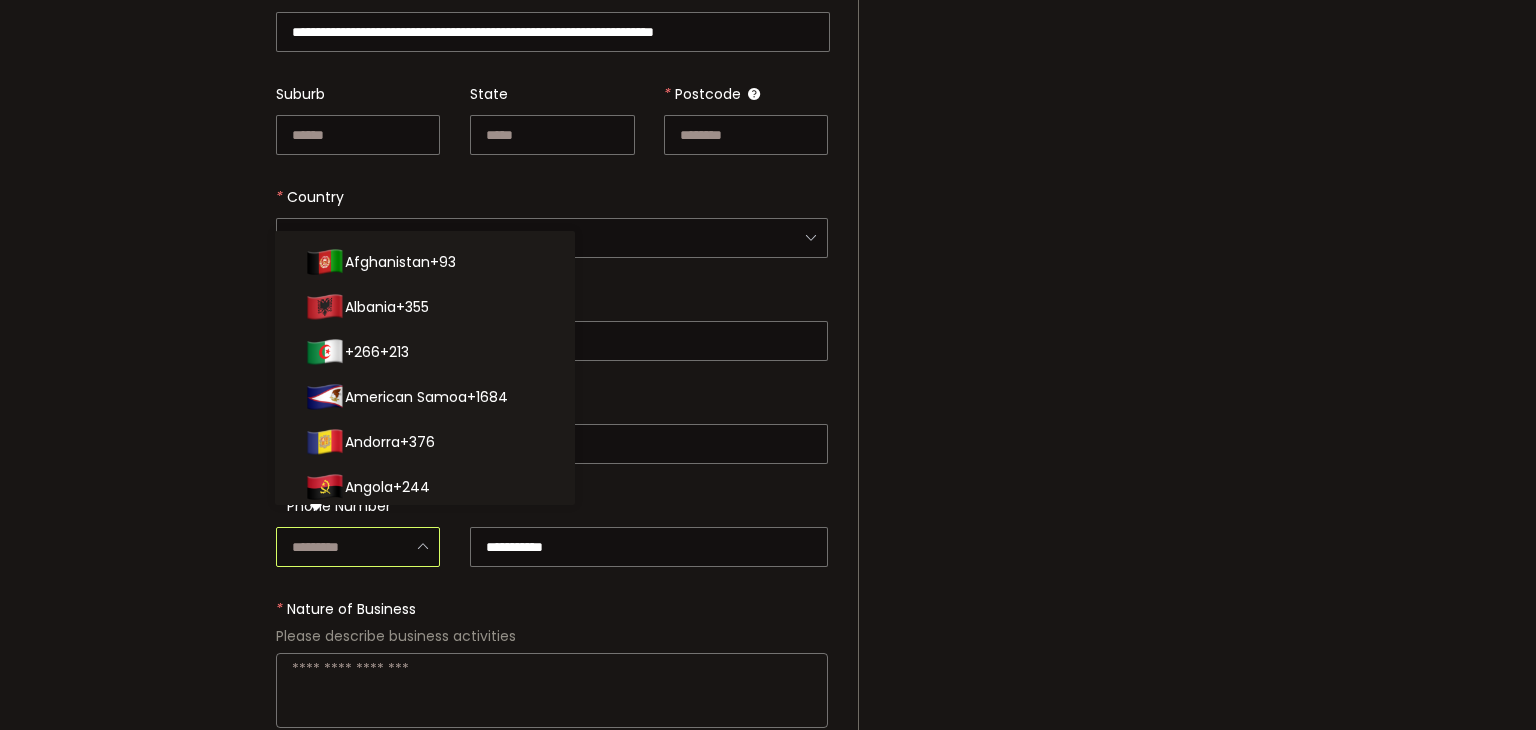 click at bounding box center (358, 547) 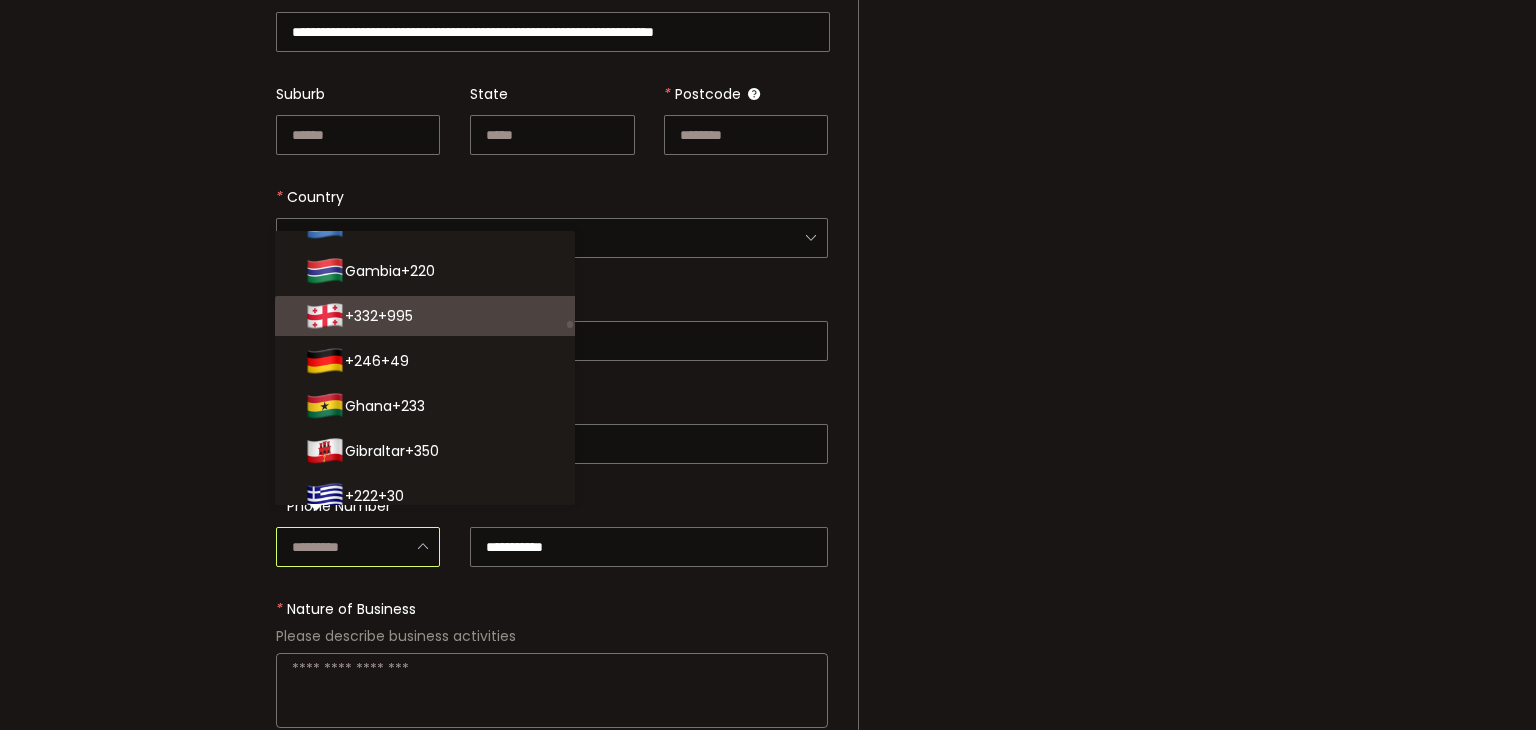 scroll, scrollTop: 3500, scrollLeft: 0, axis: vertical 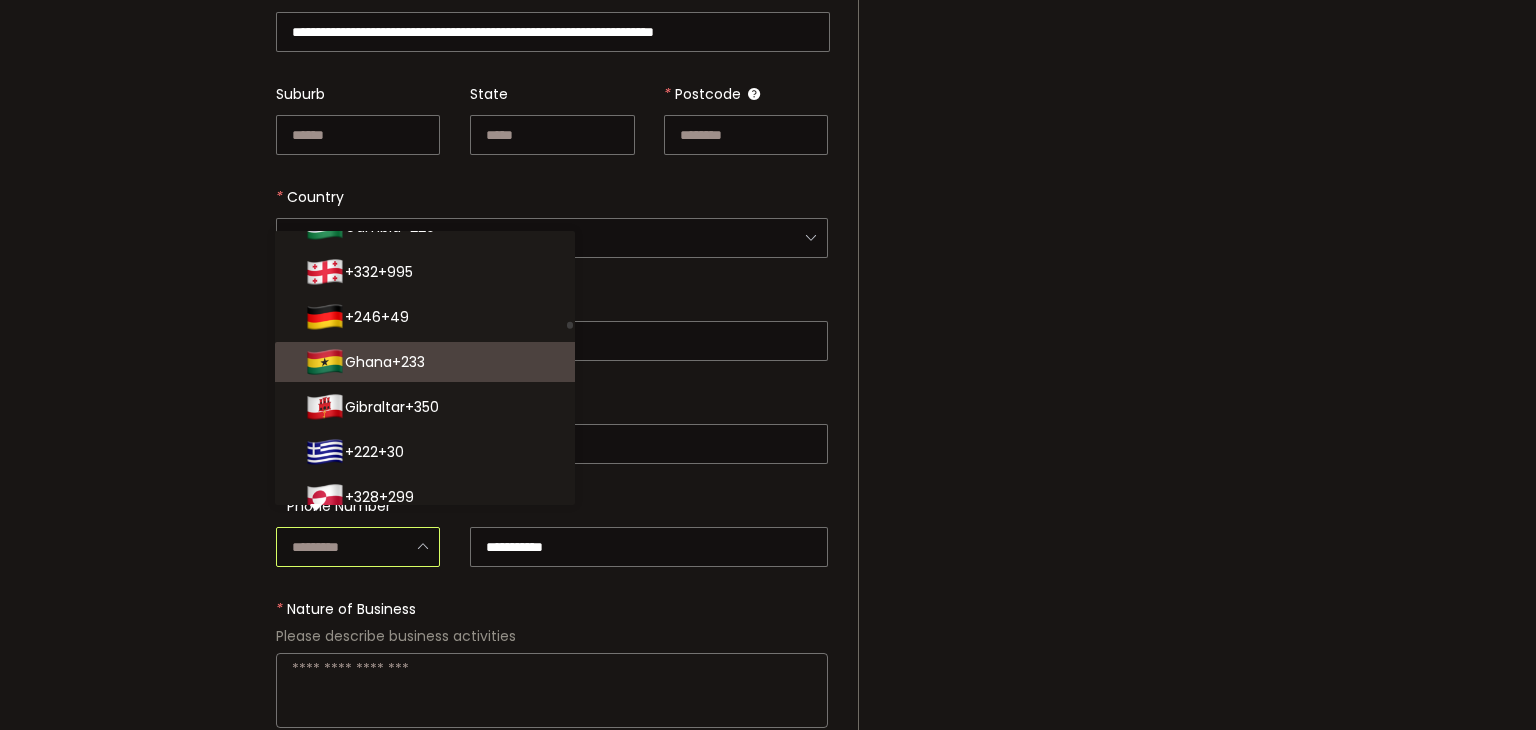 click on "+233" at bounding box center (408, 362) 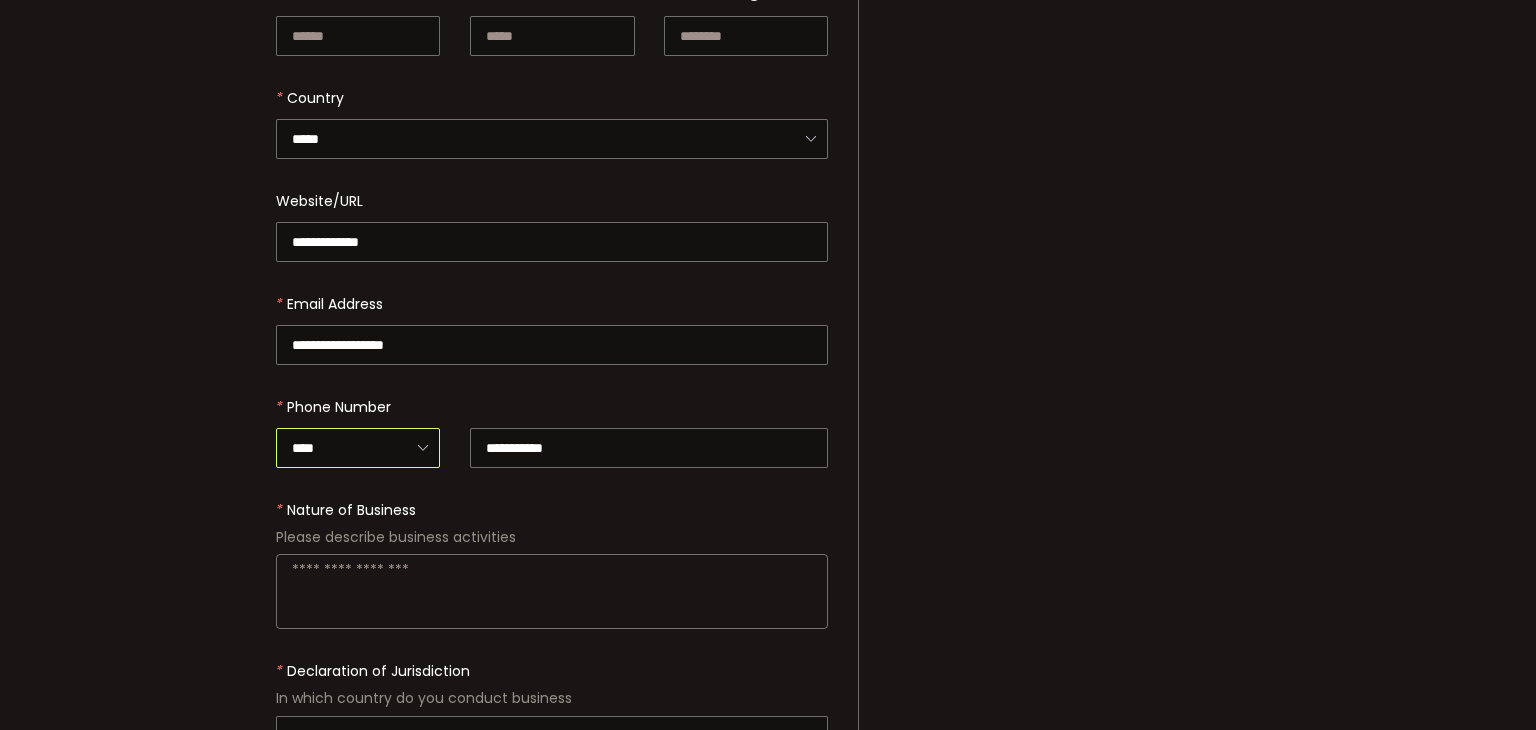 scroll, scrollTop: 600, scrollLeft: 0, axis: vertical 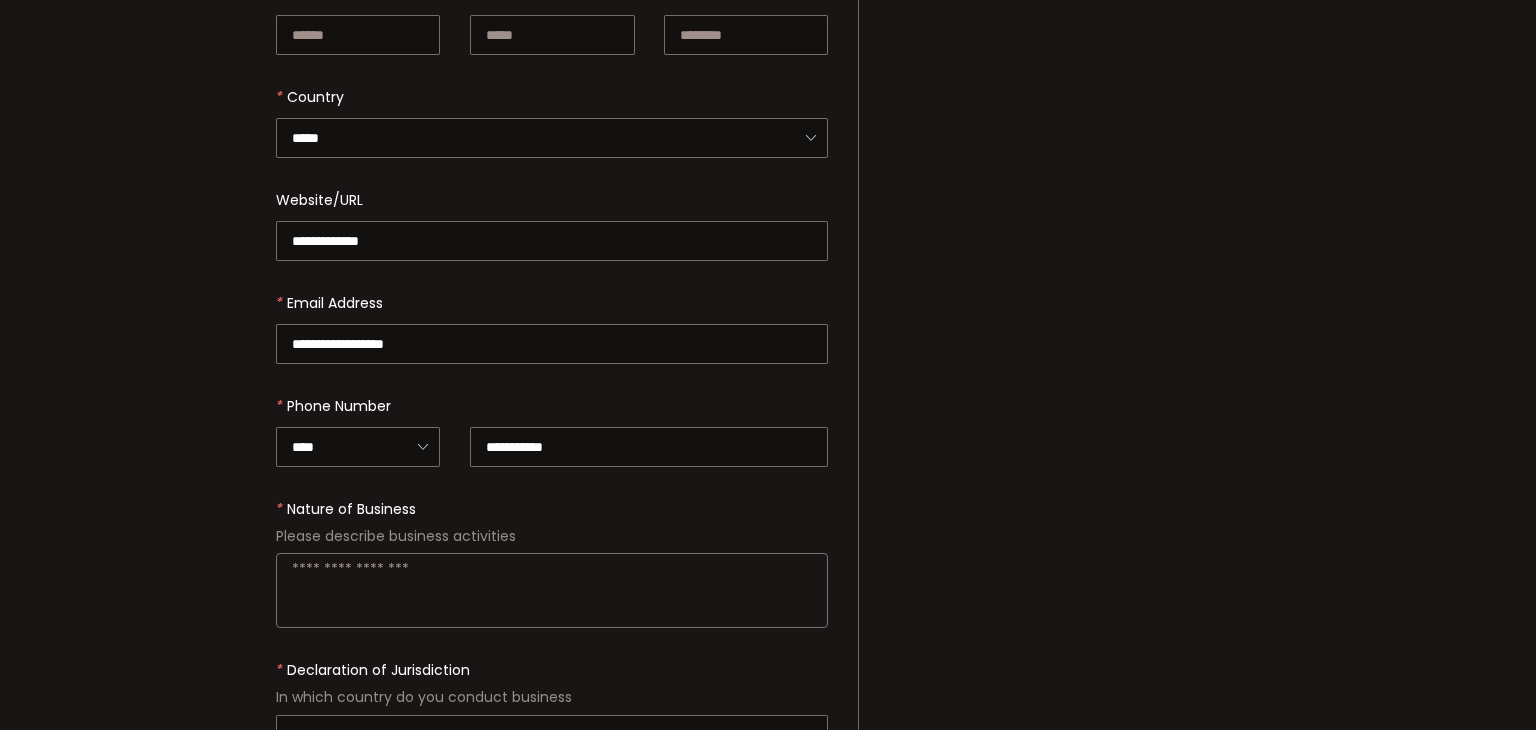 click at bounding box center (552, 590) 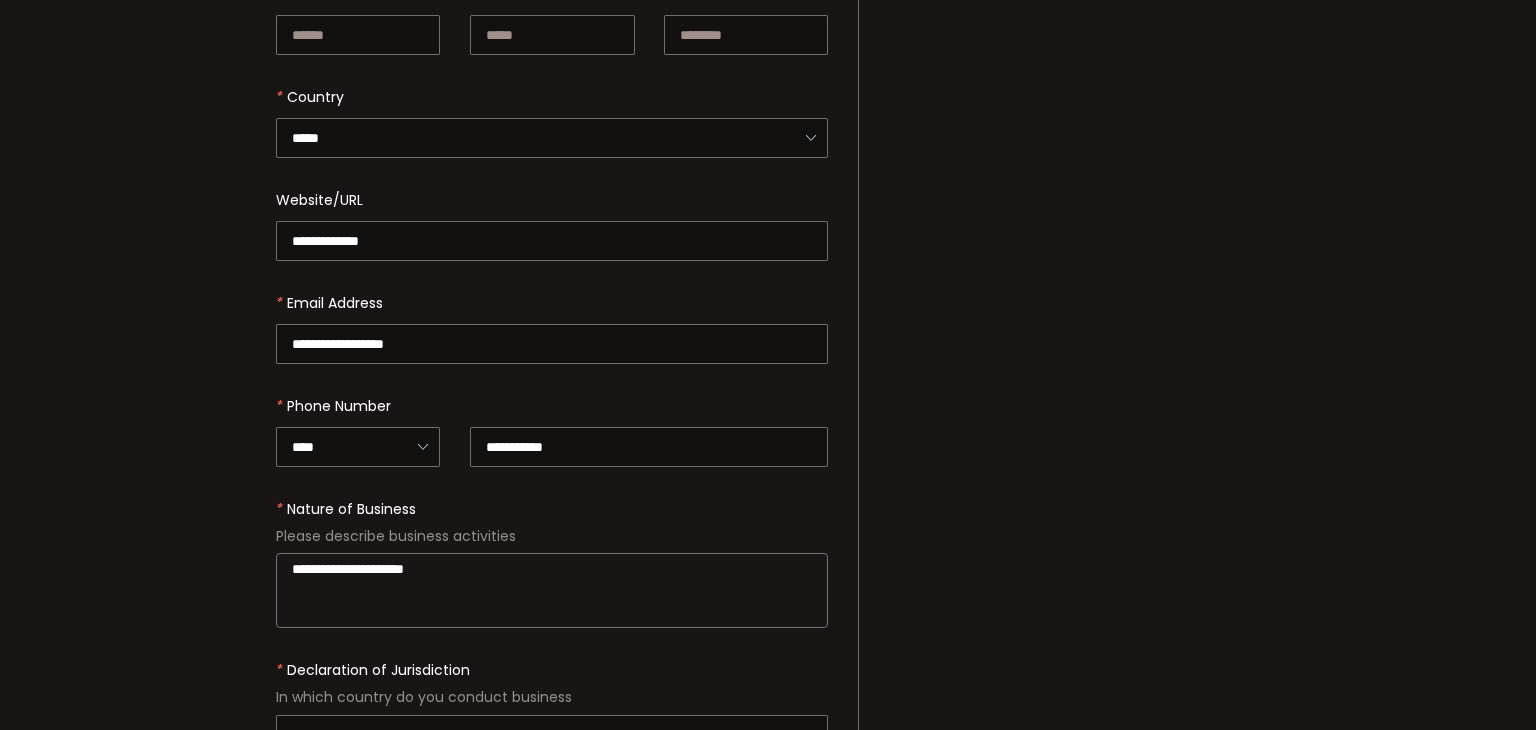 type on "**********" 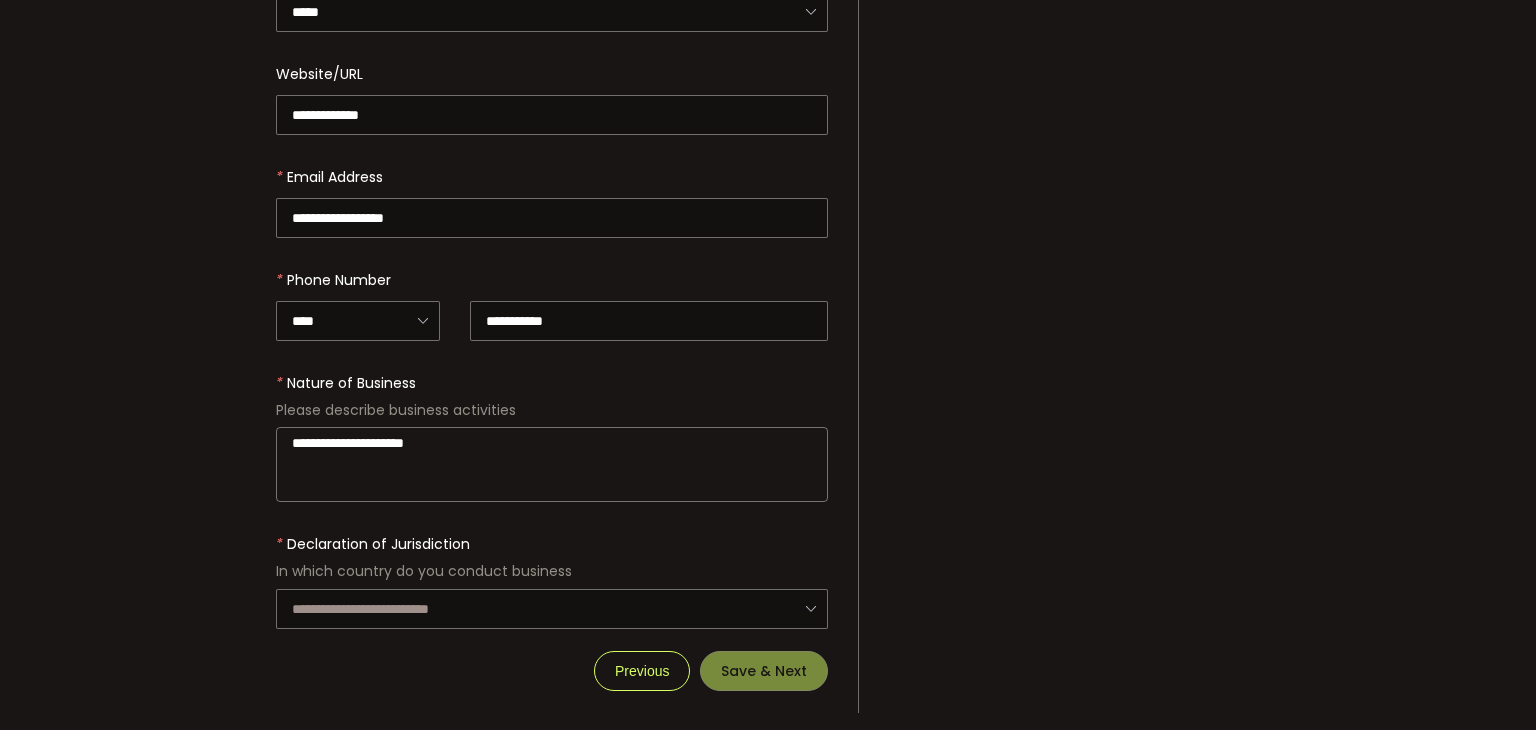scroll, scrollTop: 728, scrollLeft: 0, axis: vertical 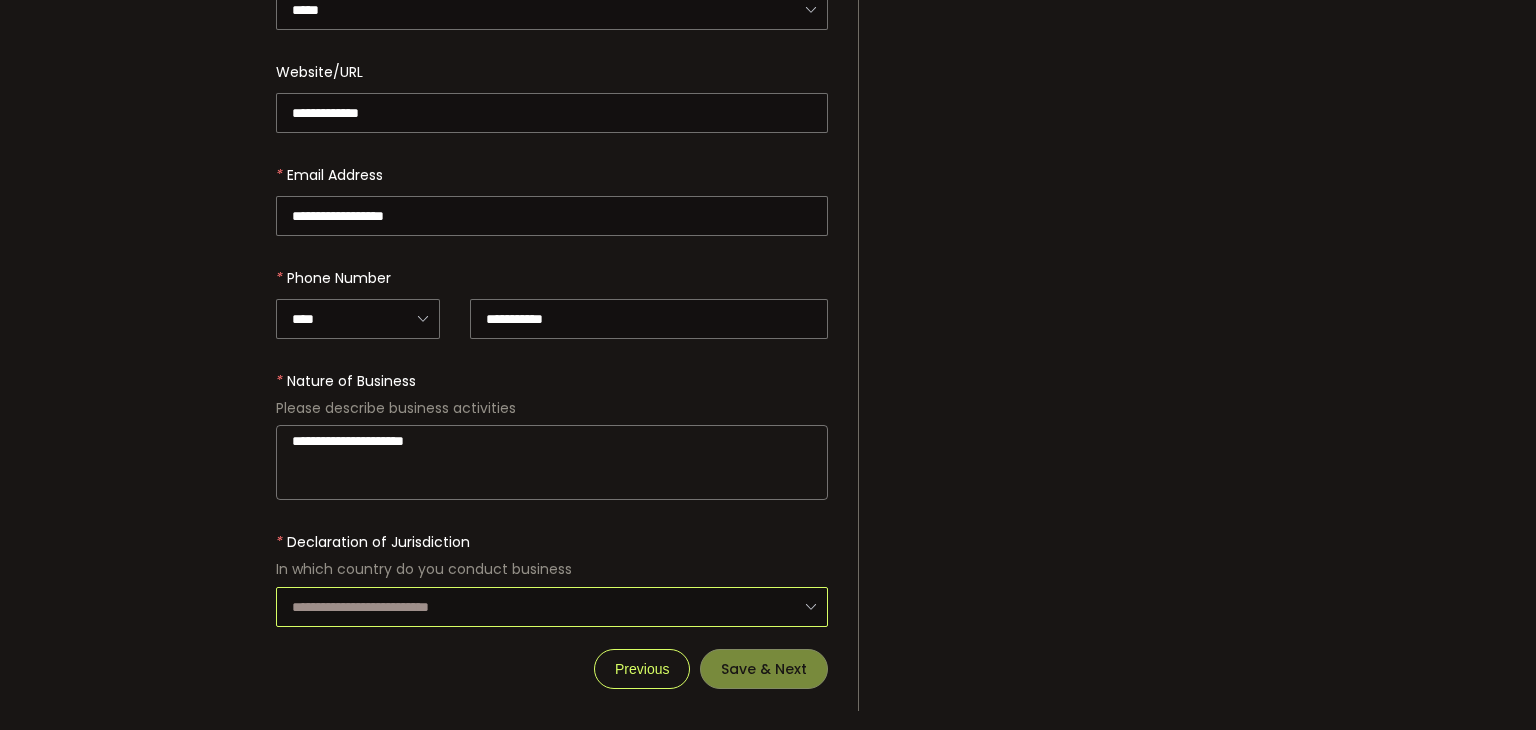 click at bounding box center [552, 607] 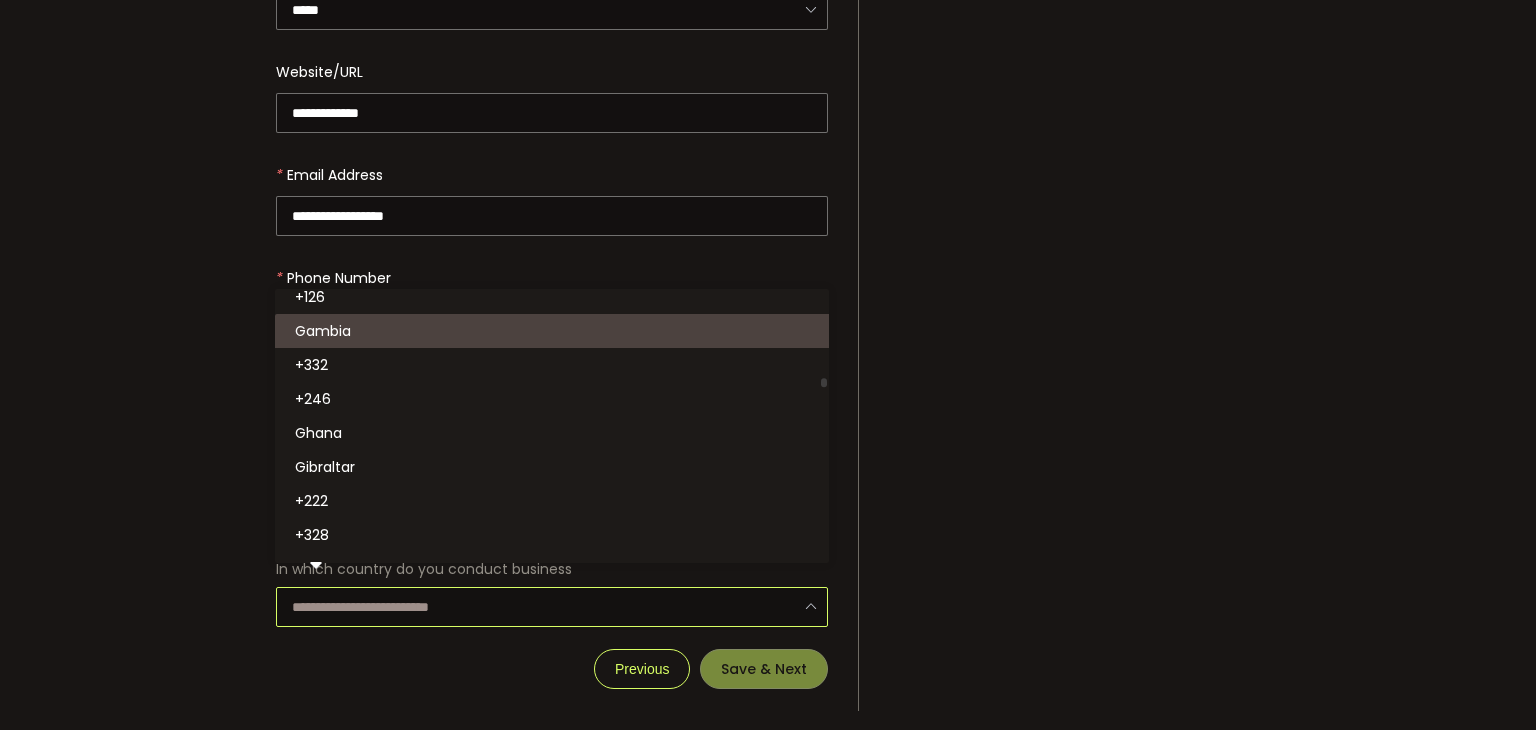 scroll, scrollTop: 2600, scrollLeft: 0, axis: vertical 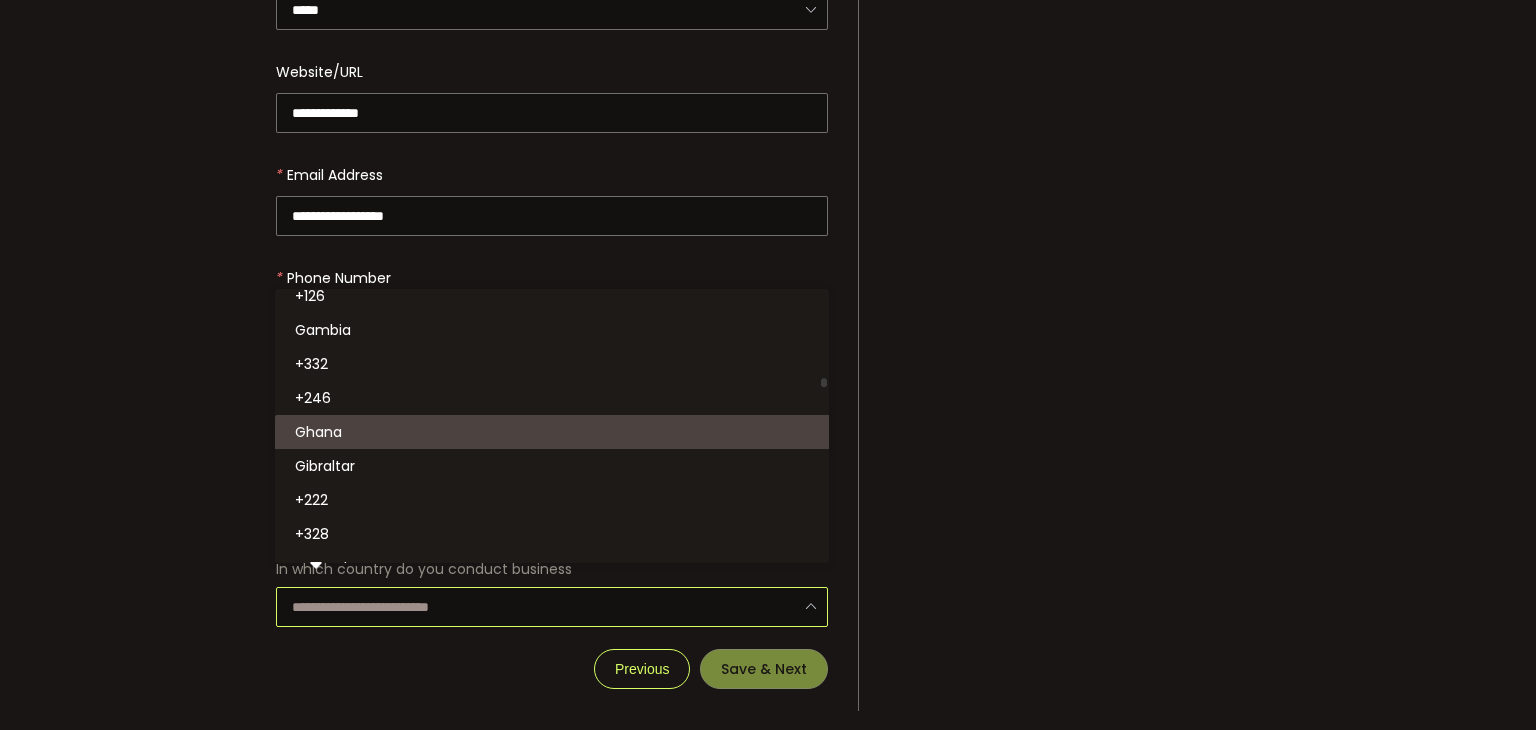 click on "Ghana" at bounding box center [555, 432] 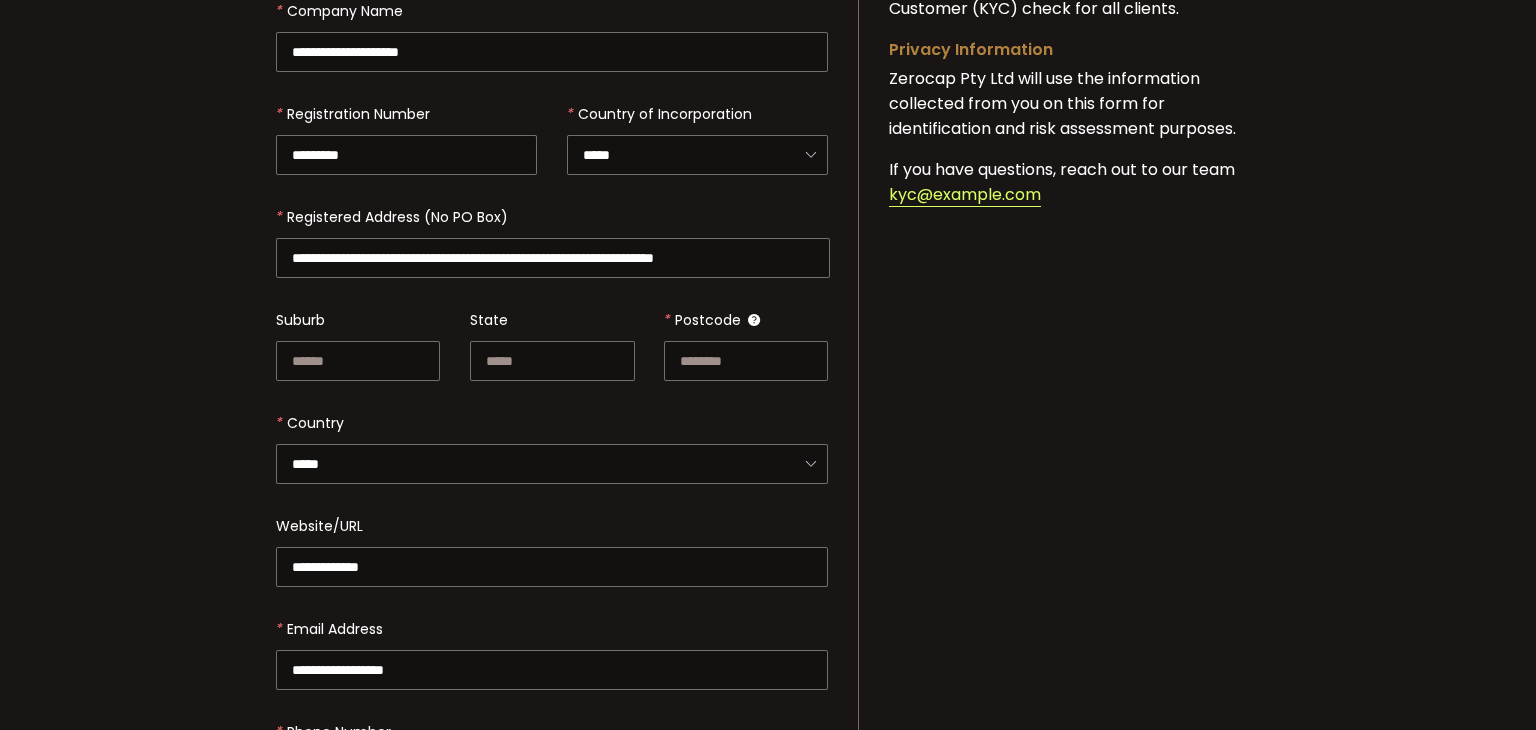 scroll, scrollTop: 228, scrollLeft: 0, axis: vertical 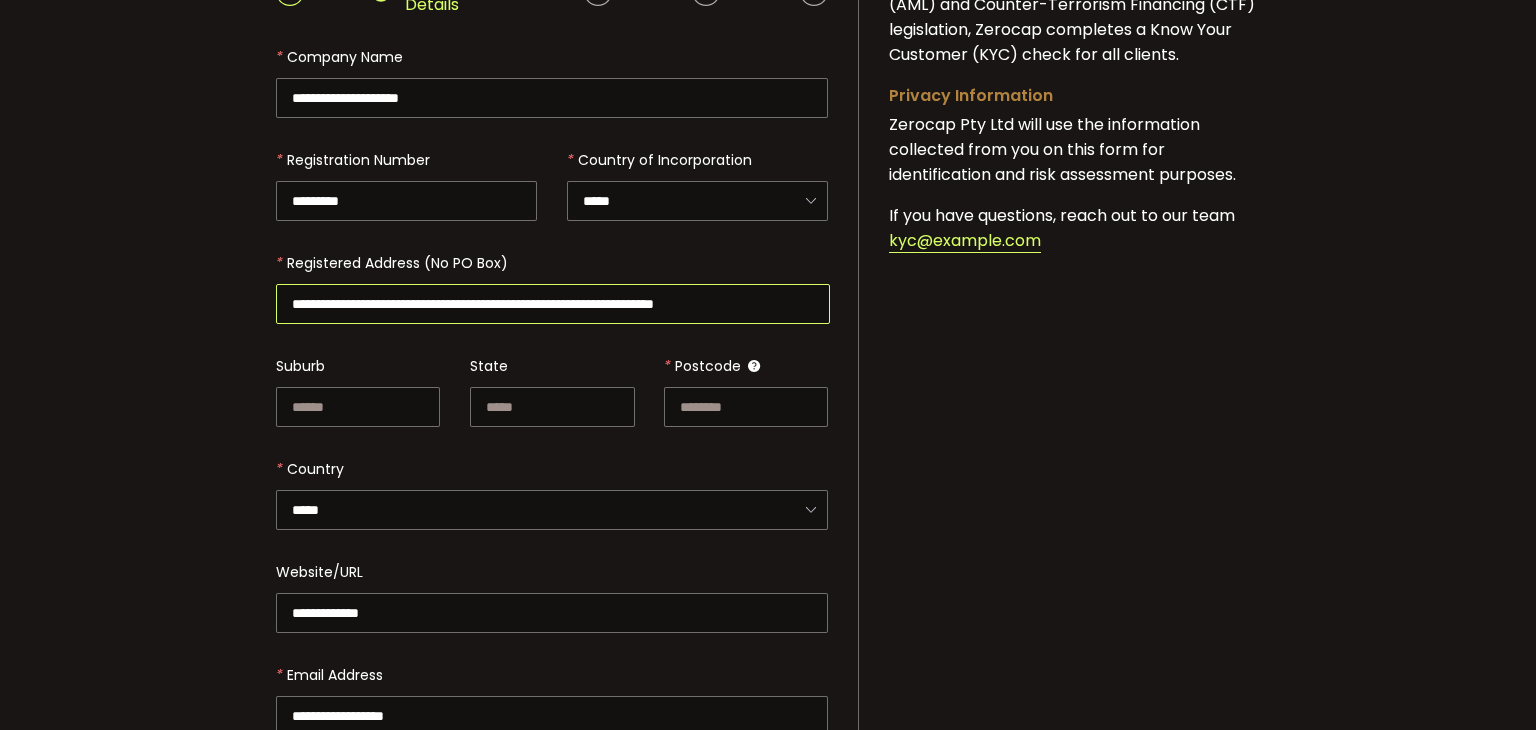 click on "**********" at bounding box center [553, 304] 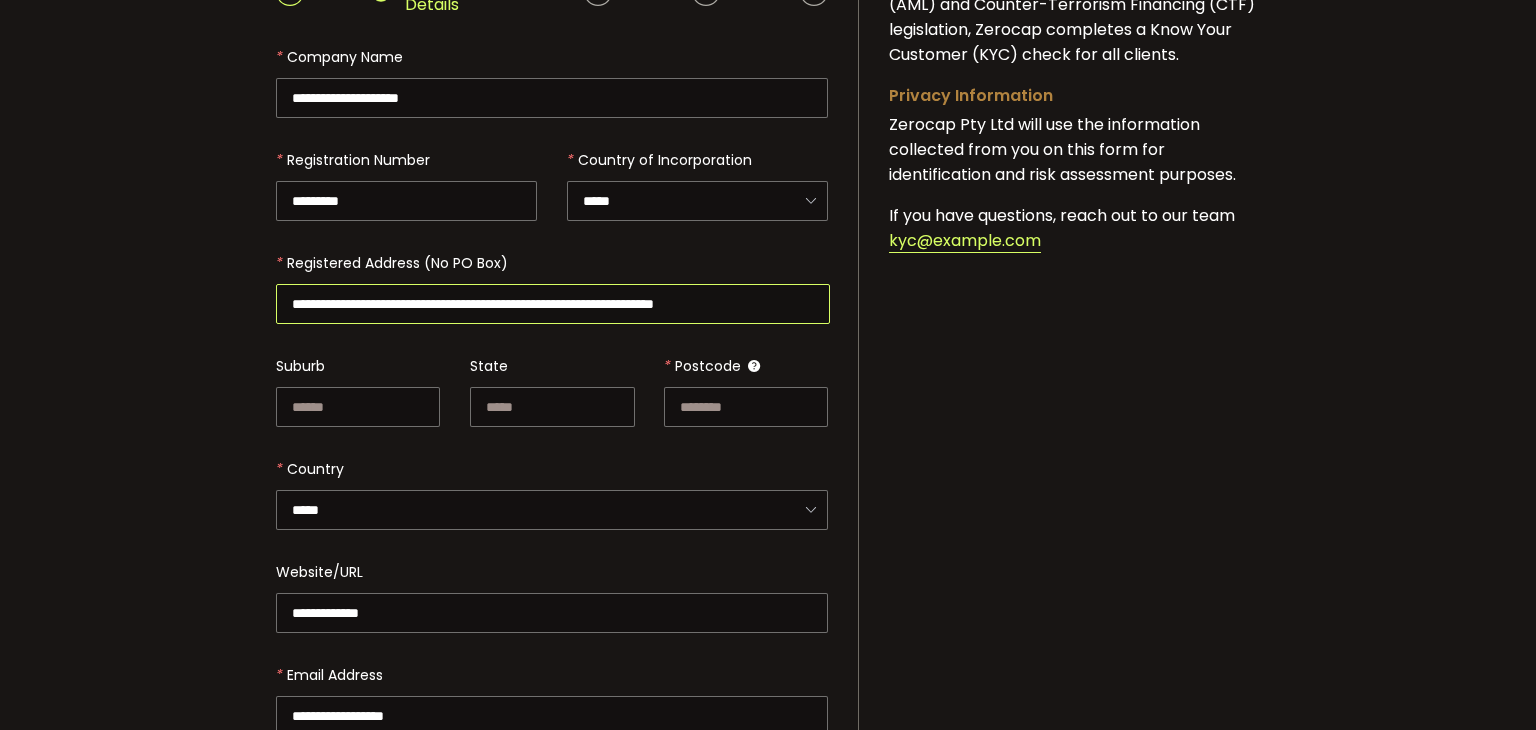 paste 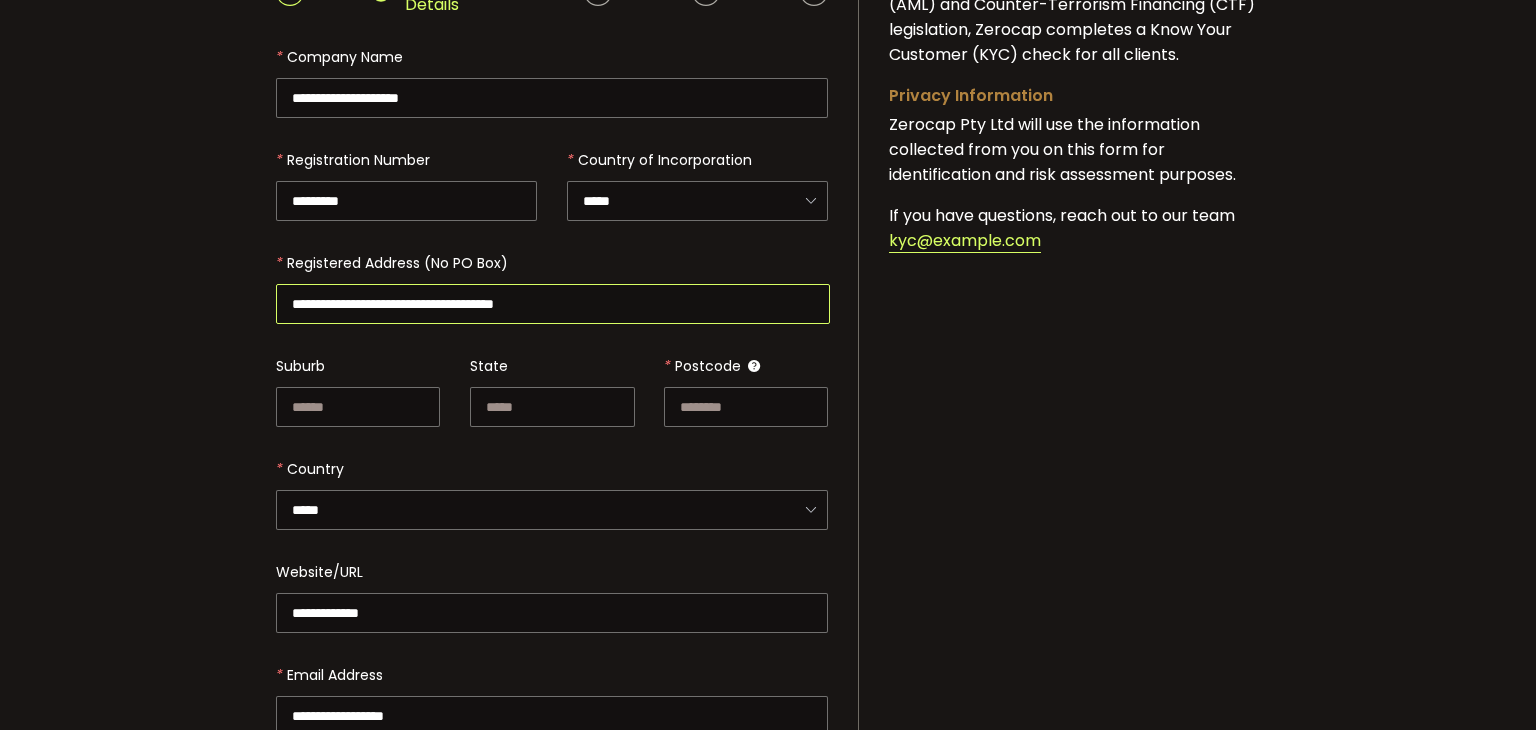 type on "**********" 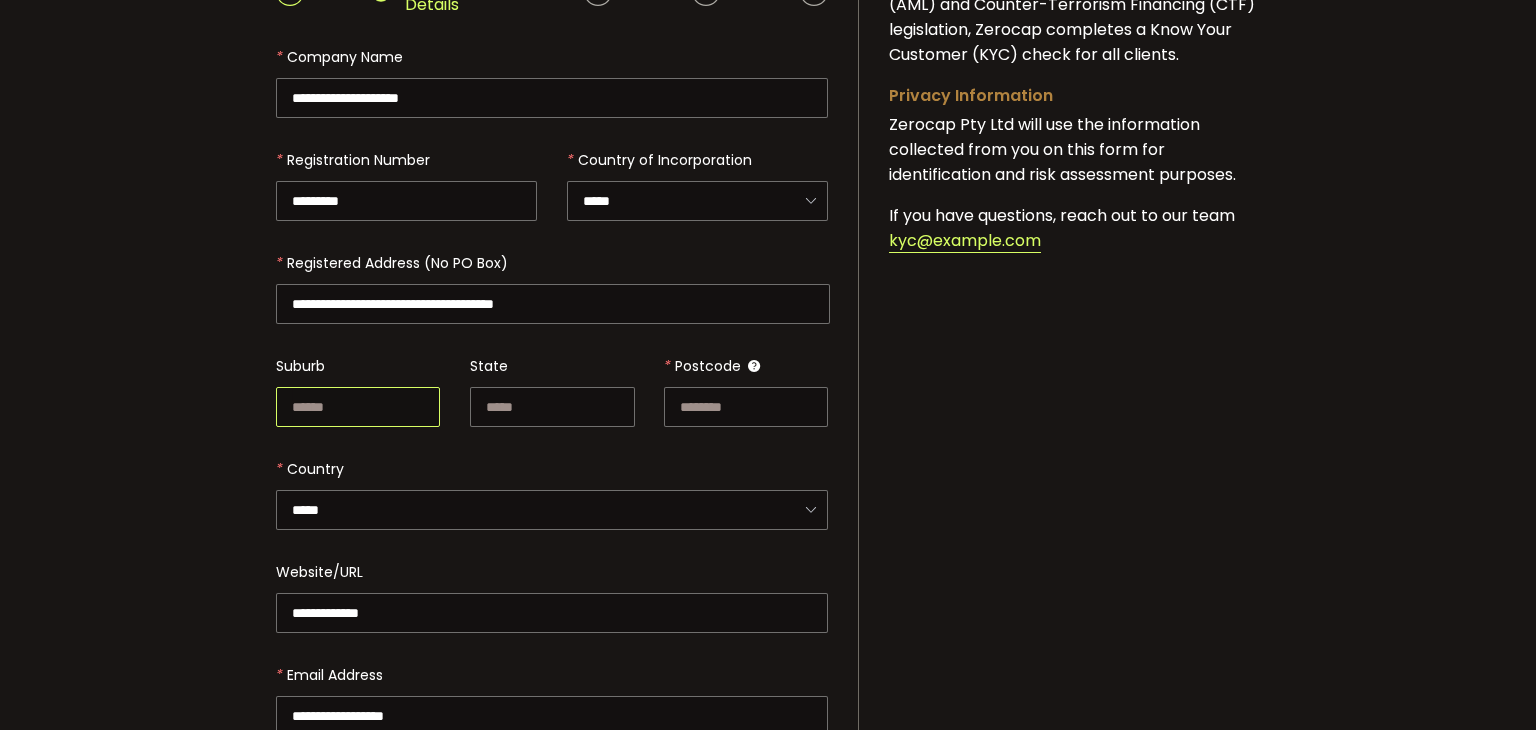 click at bounding box center (358, 407) 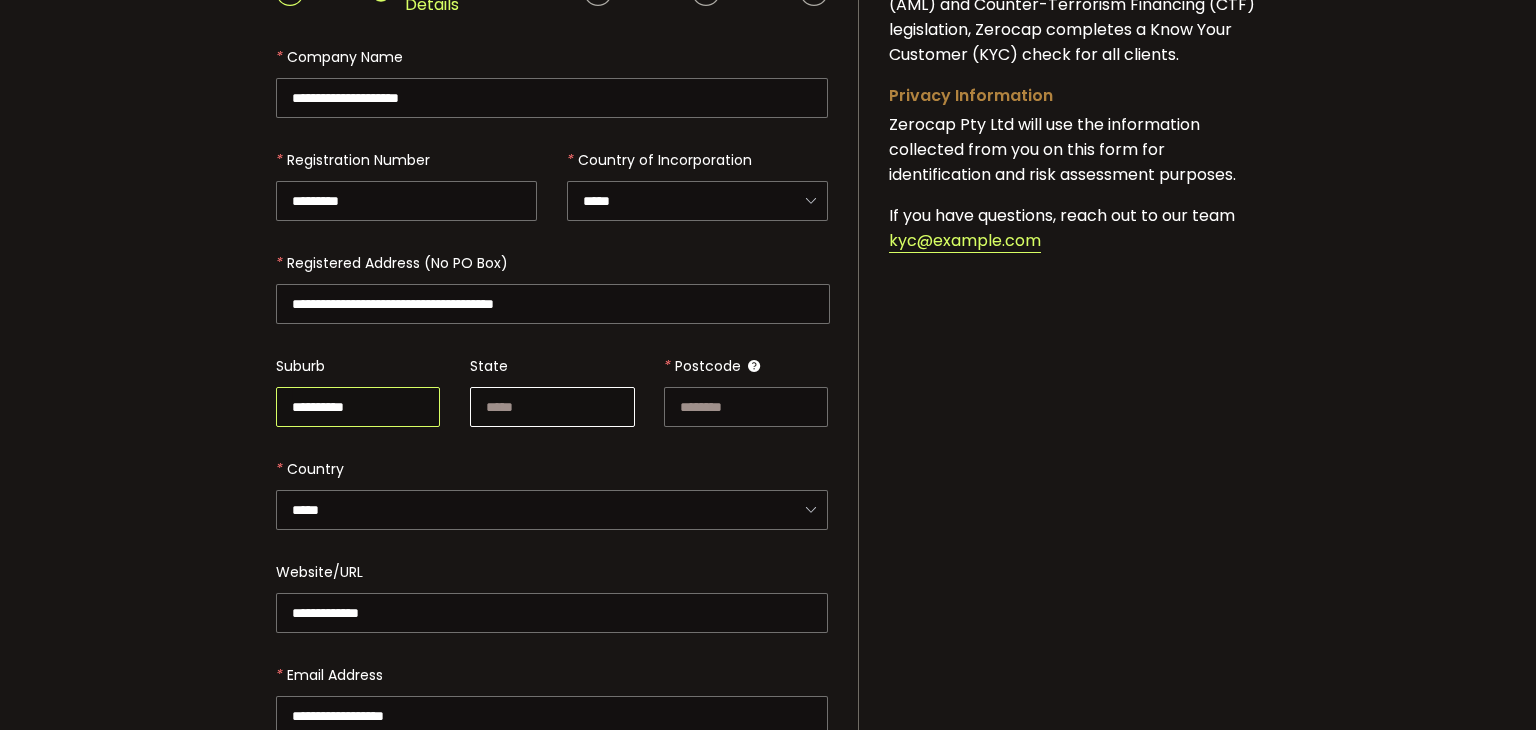 type on "**********" 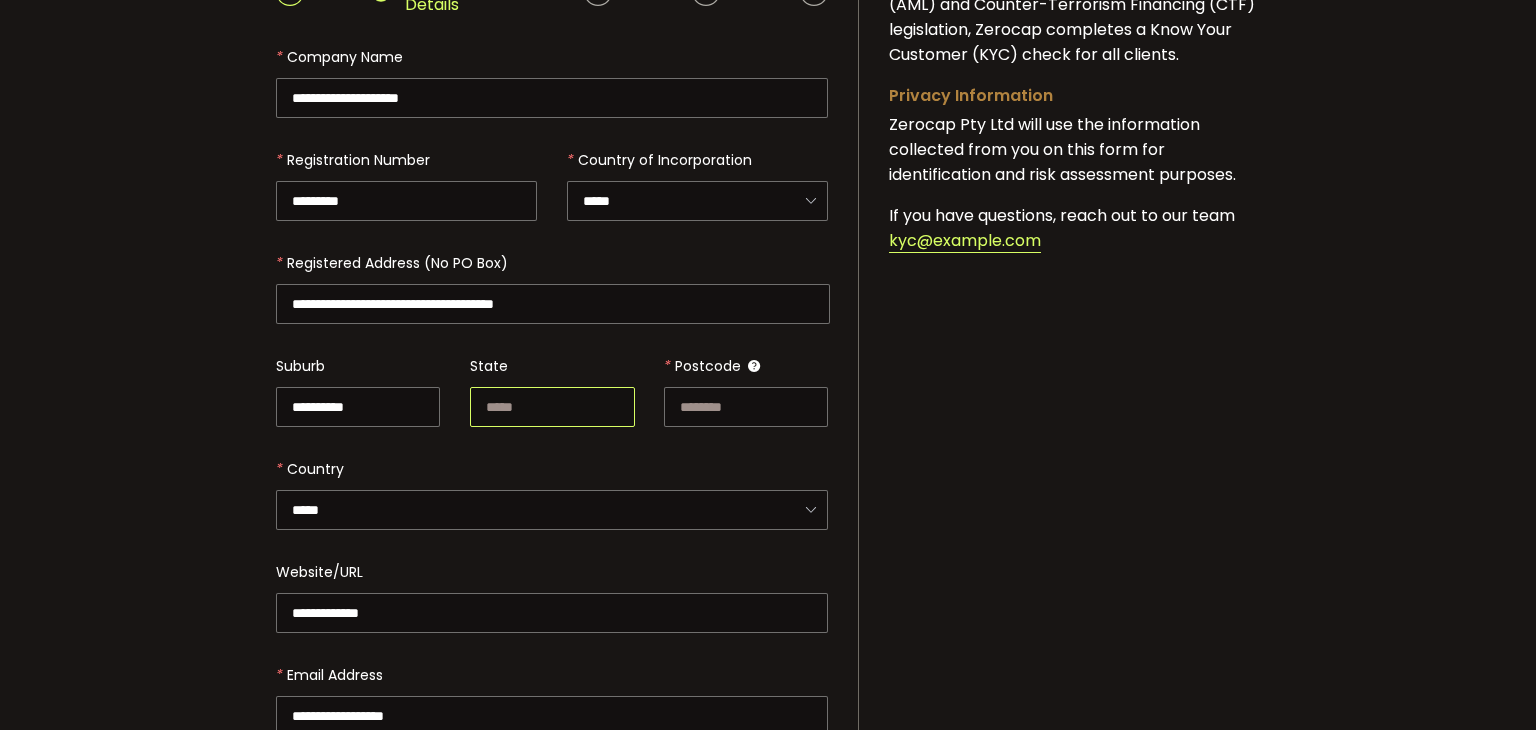 click at bounding box center [552, 407] 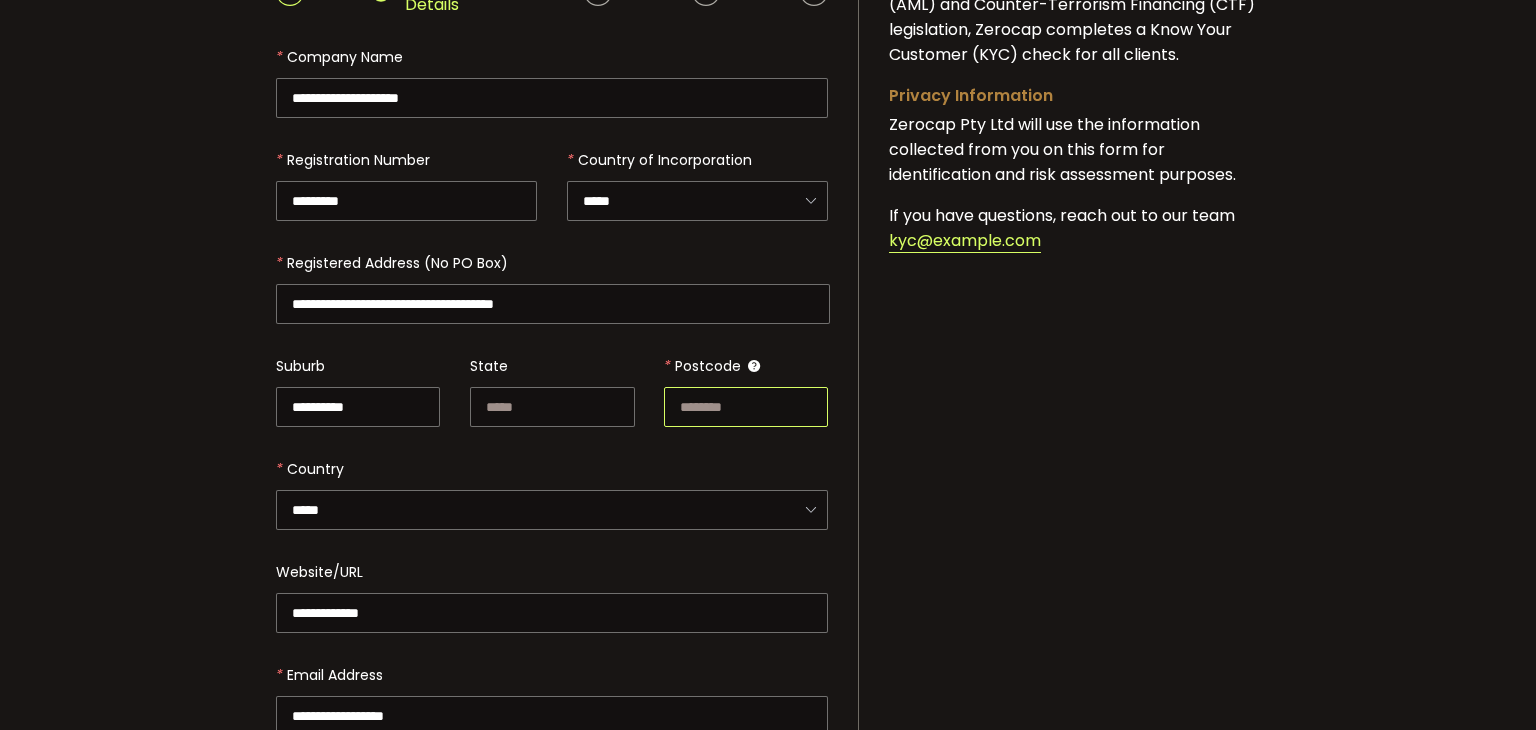 click at bounding box center [746, 407] 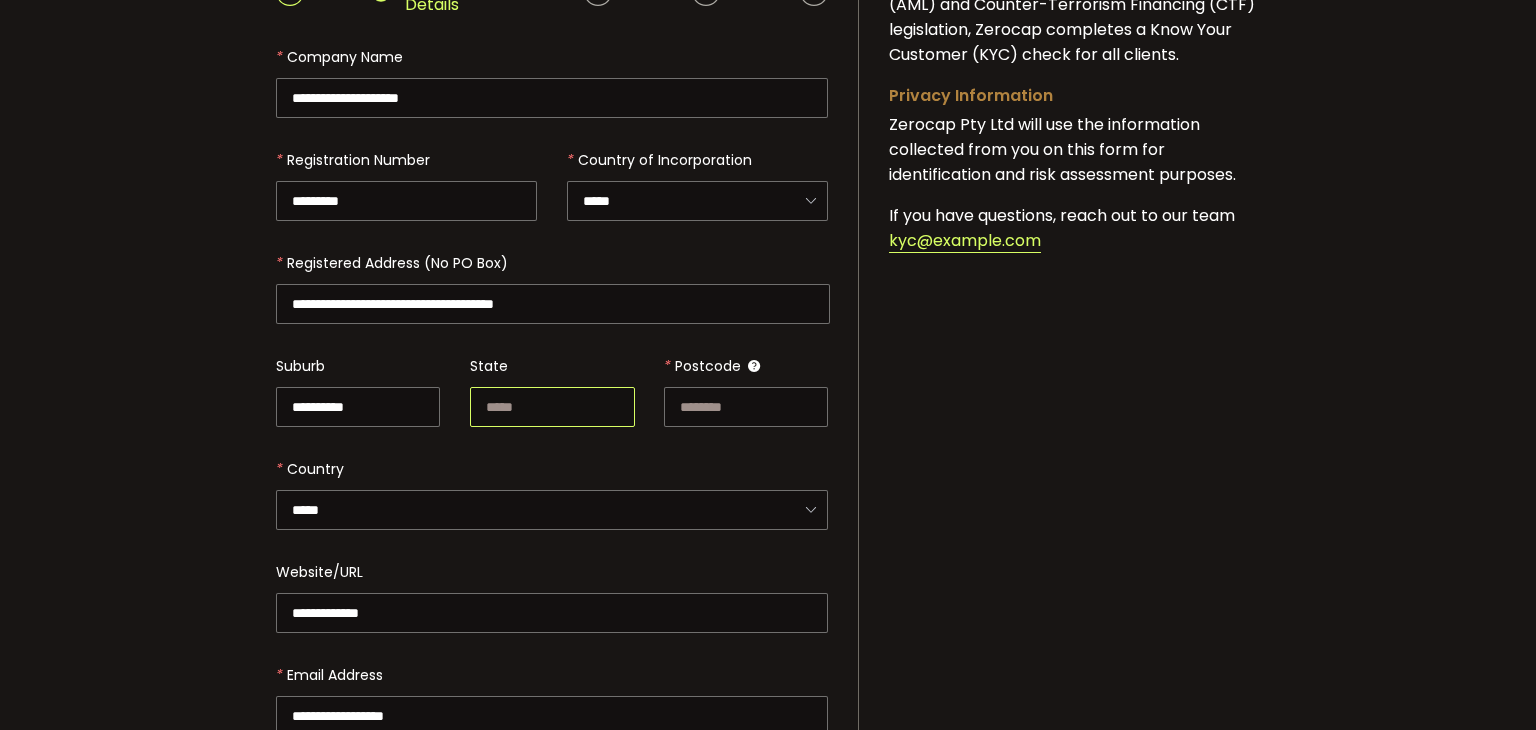 click at bounding box center (552, 407) 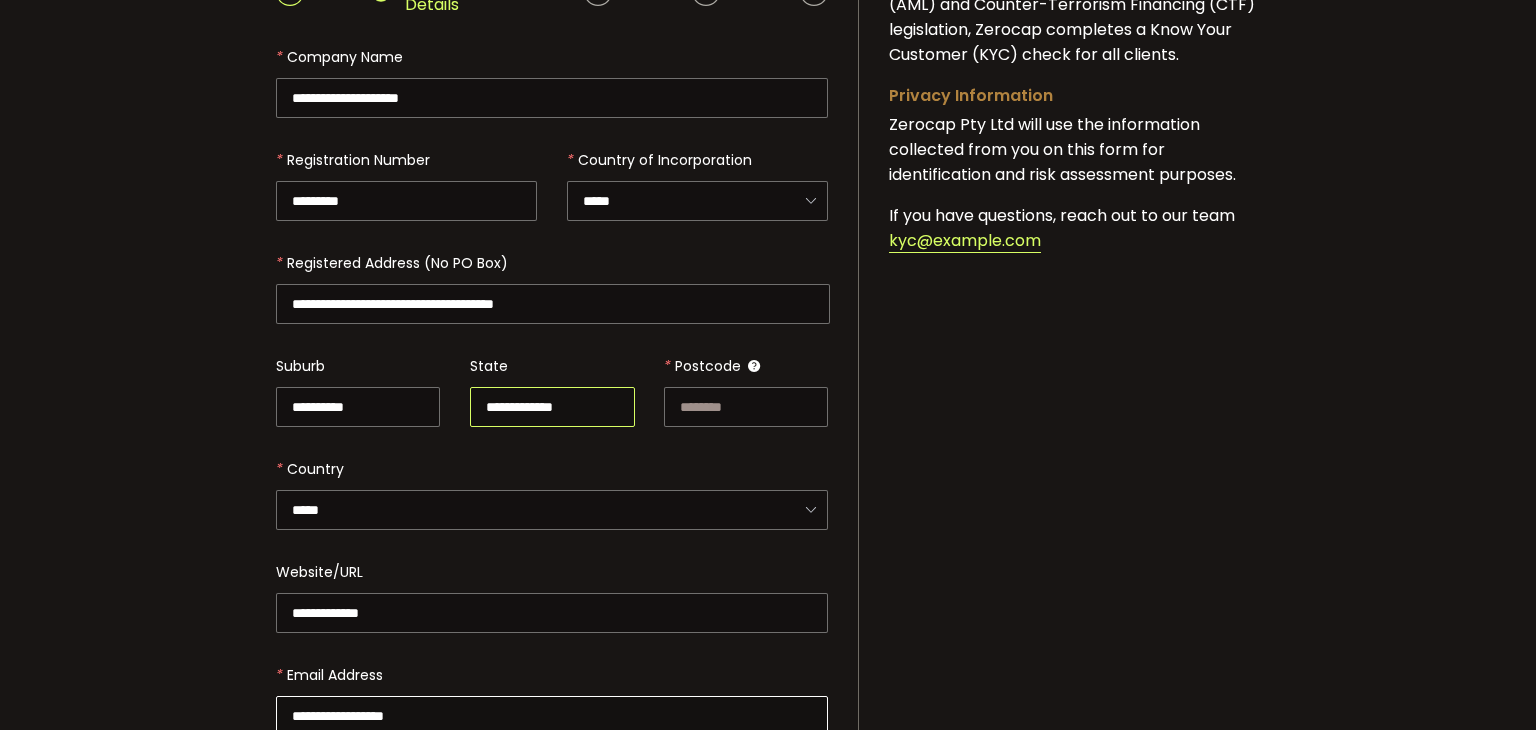 type on "**********" 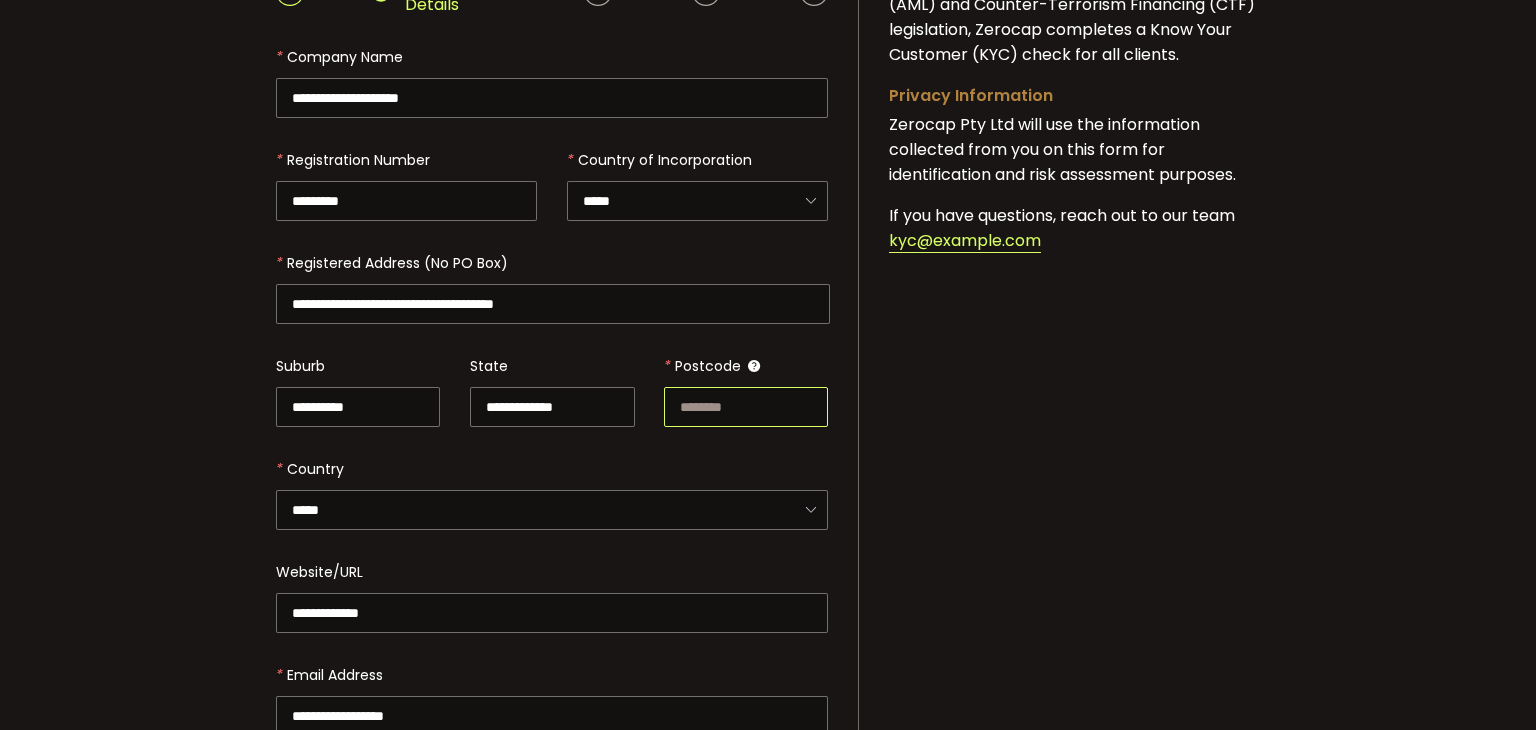 click at bounding box center (746, 407) 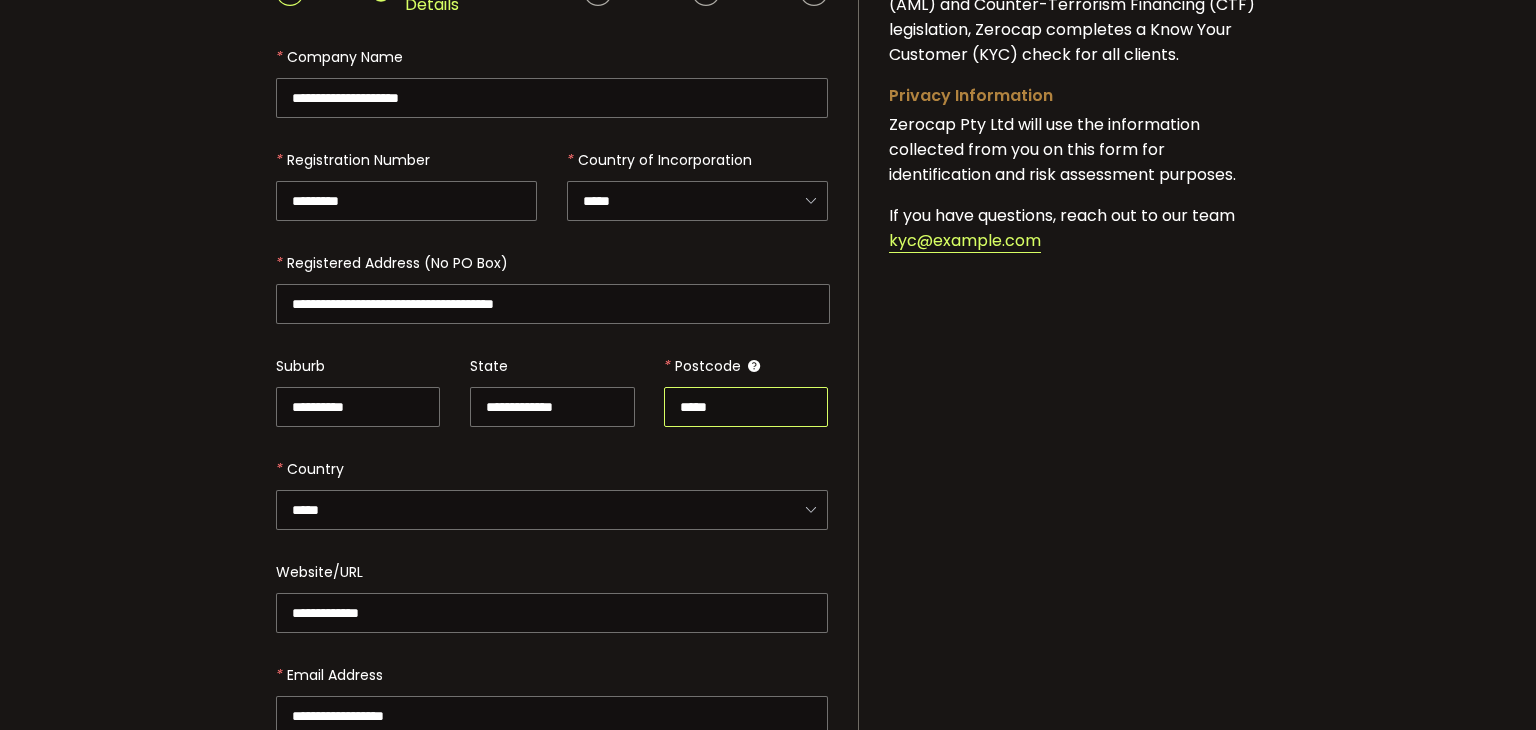 type on "*****" 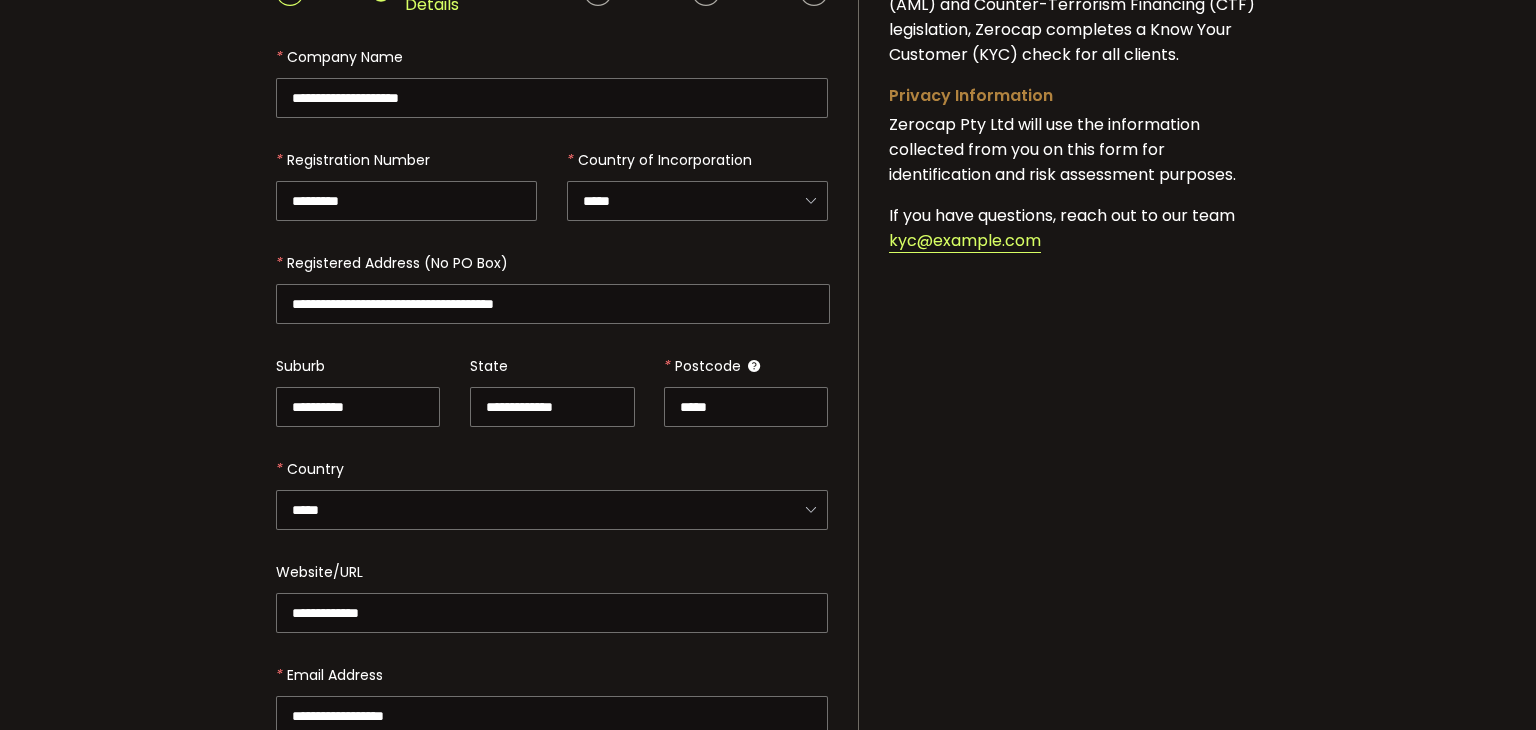 click on "*****" at bounding box center (552, 489) 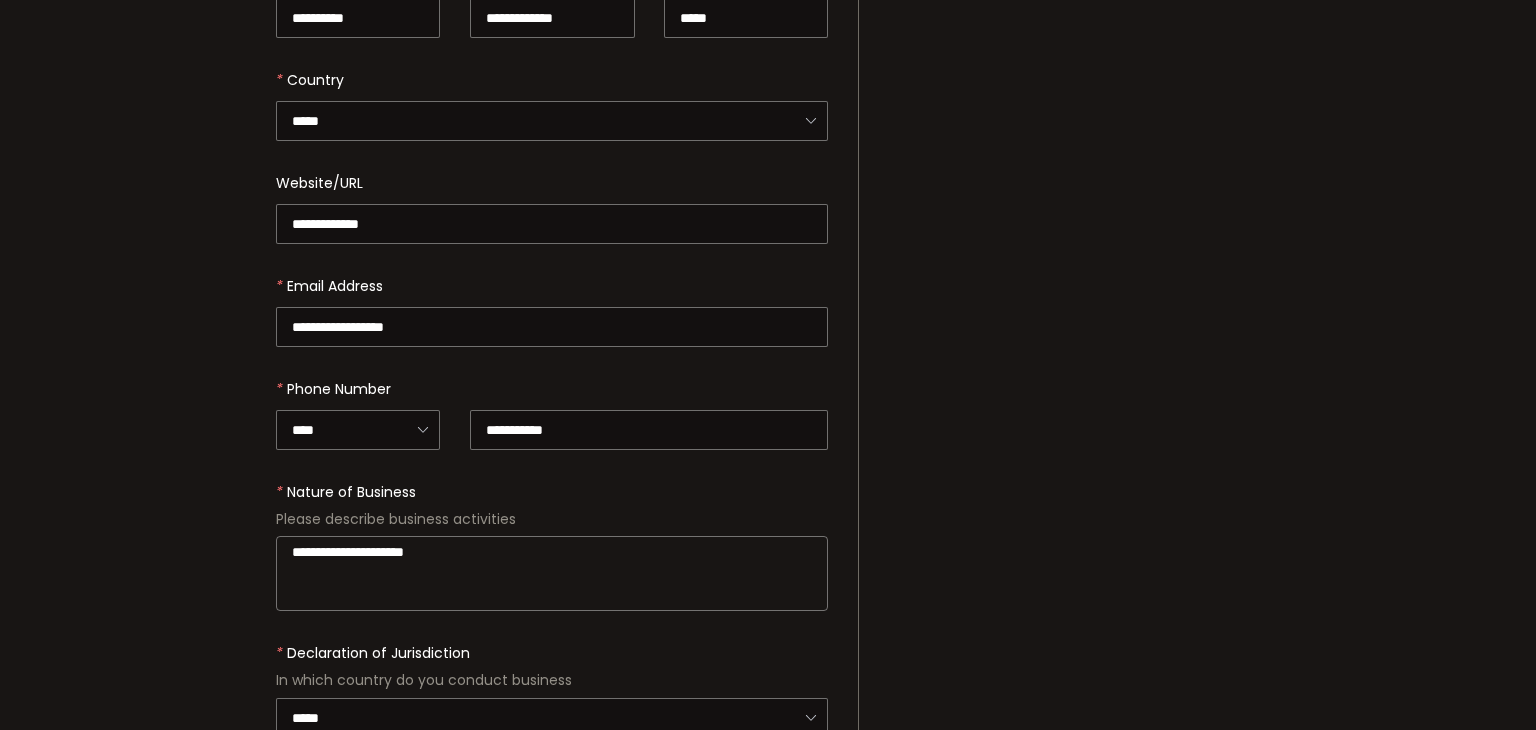 scroll, scrollTop: 728, scrollLeft: 0, axis: vertical 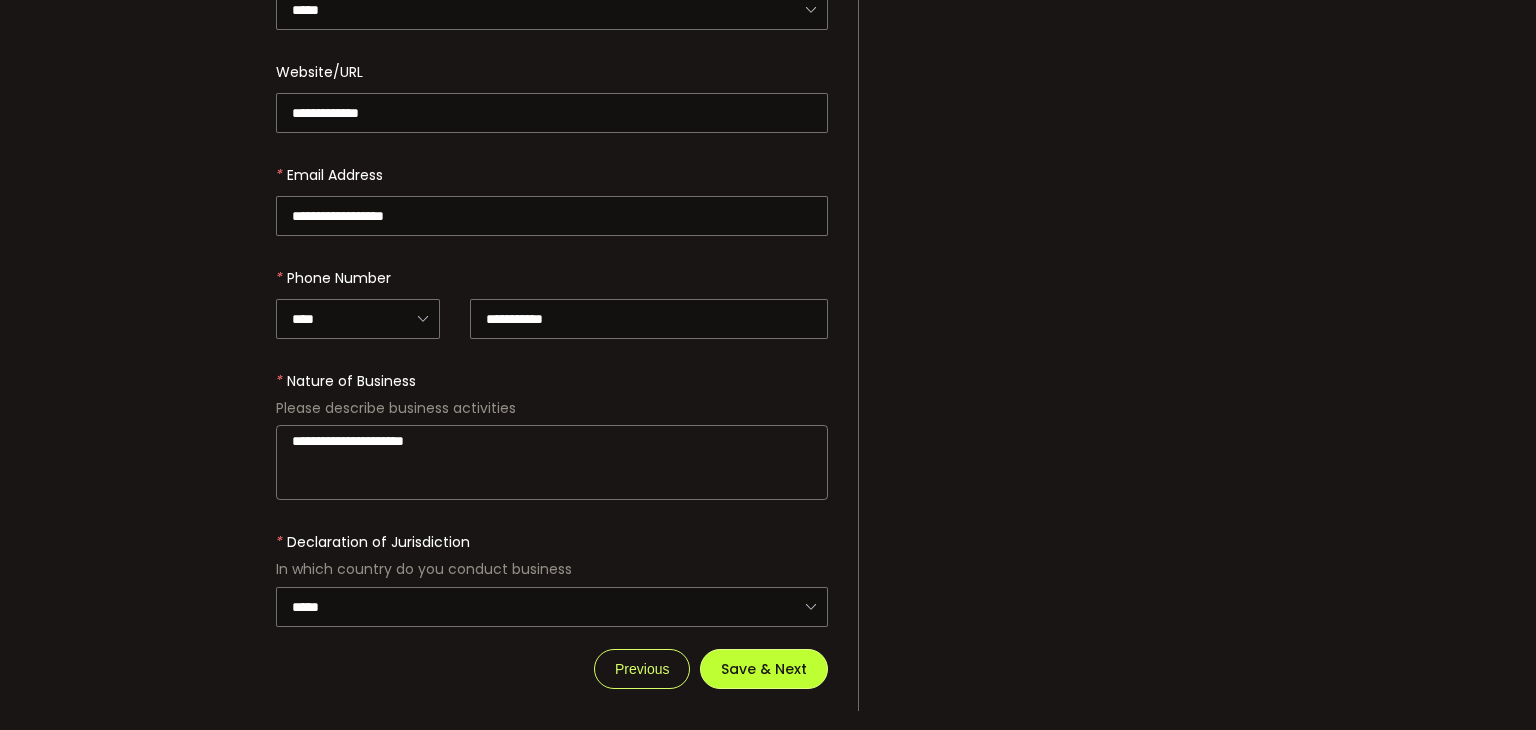 click on "Save & Next" at bounding box center (764, 669) 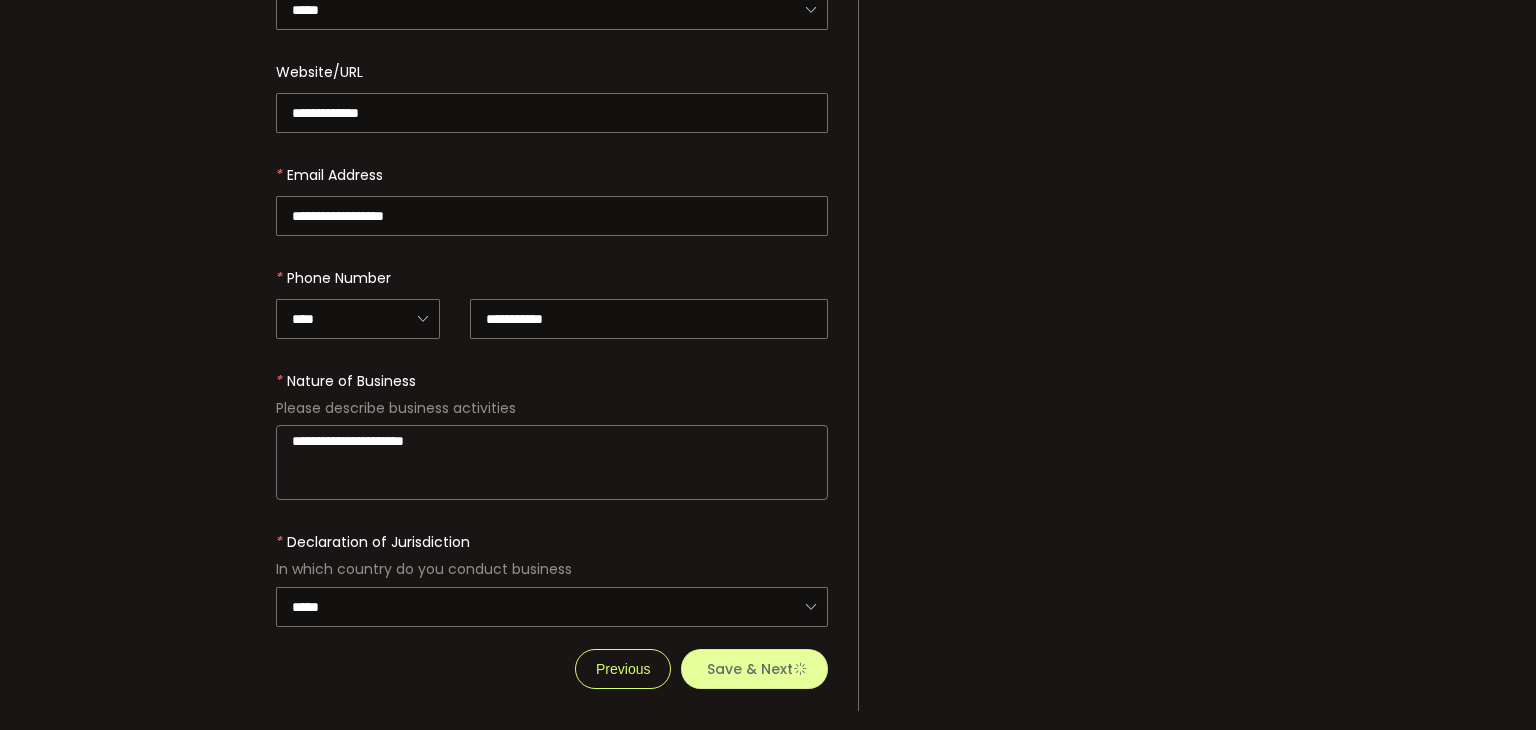 scroll, scrollTop: 0, scrollLeft: 0, axis: both 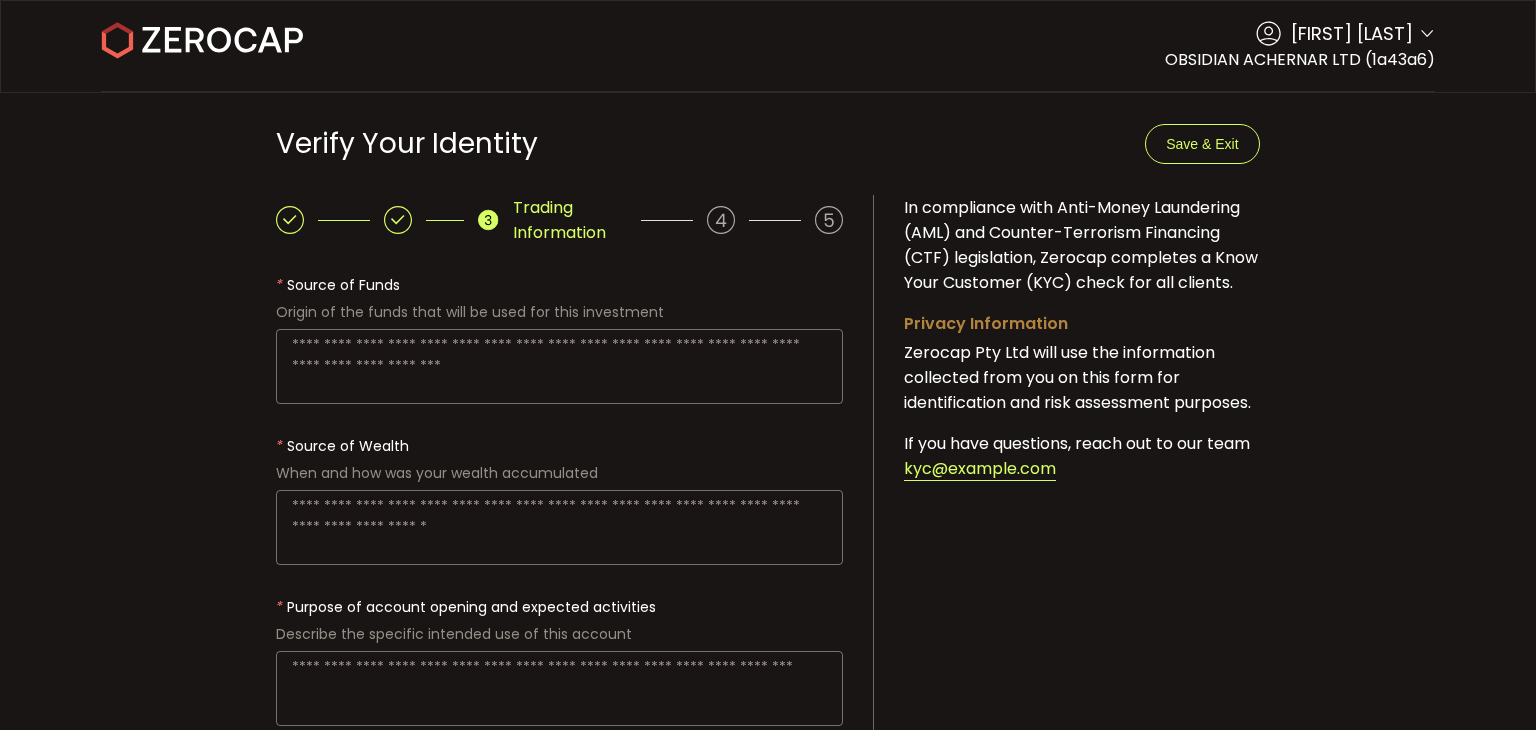 click at bounding box center (559, 366) 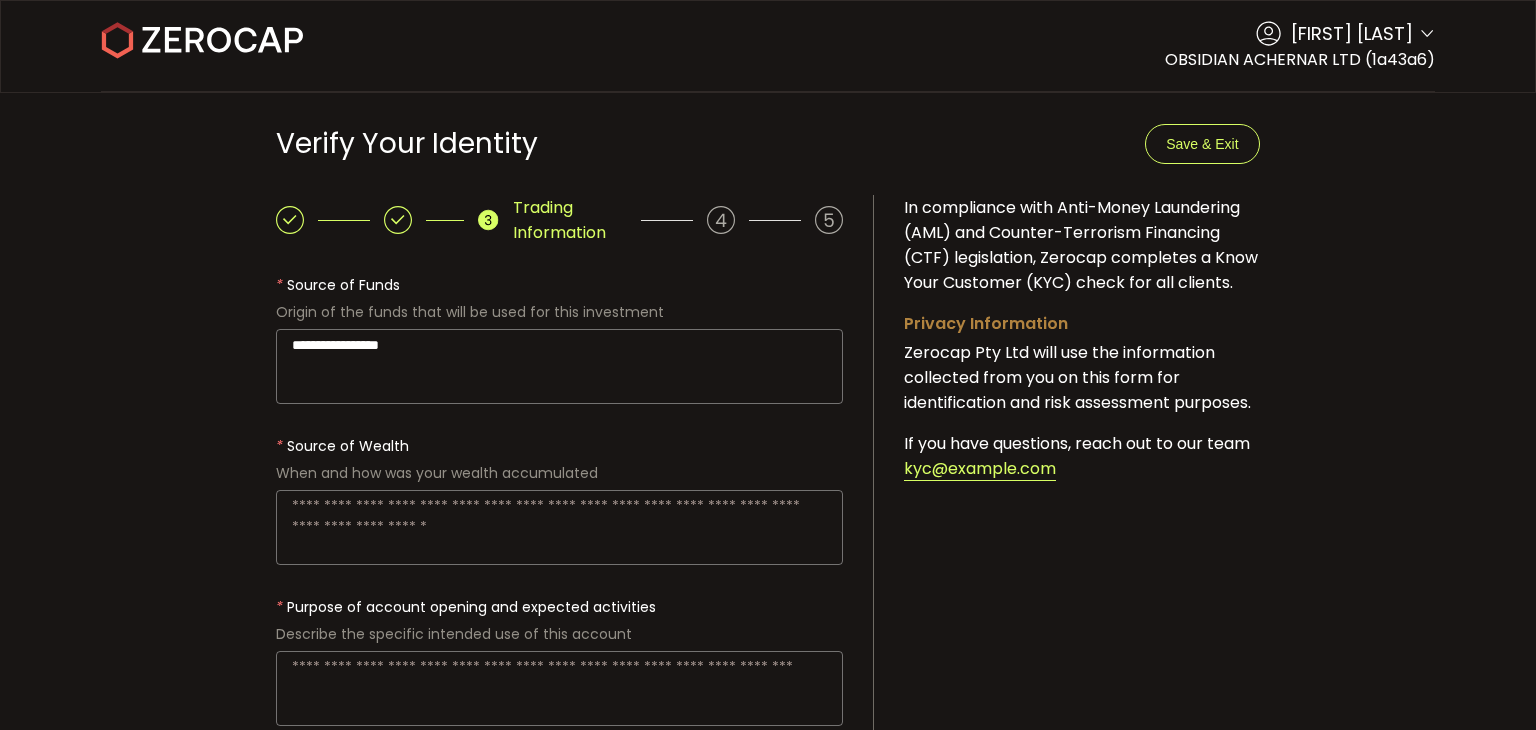 type on "**********" 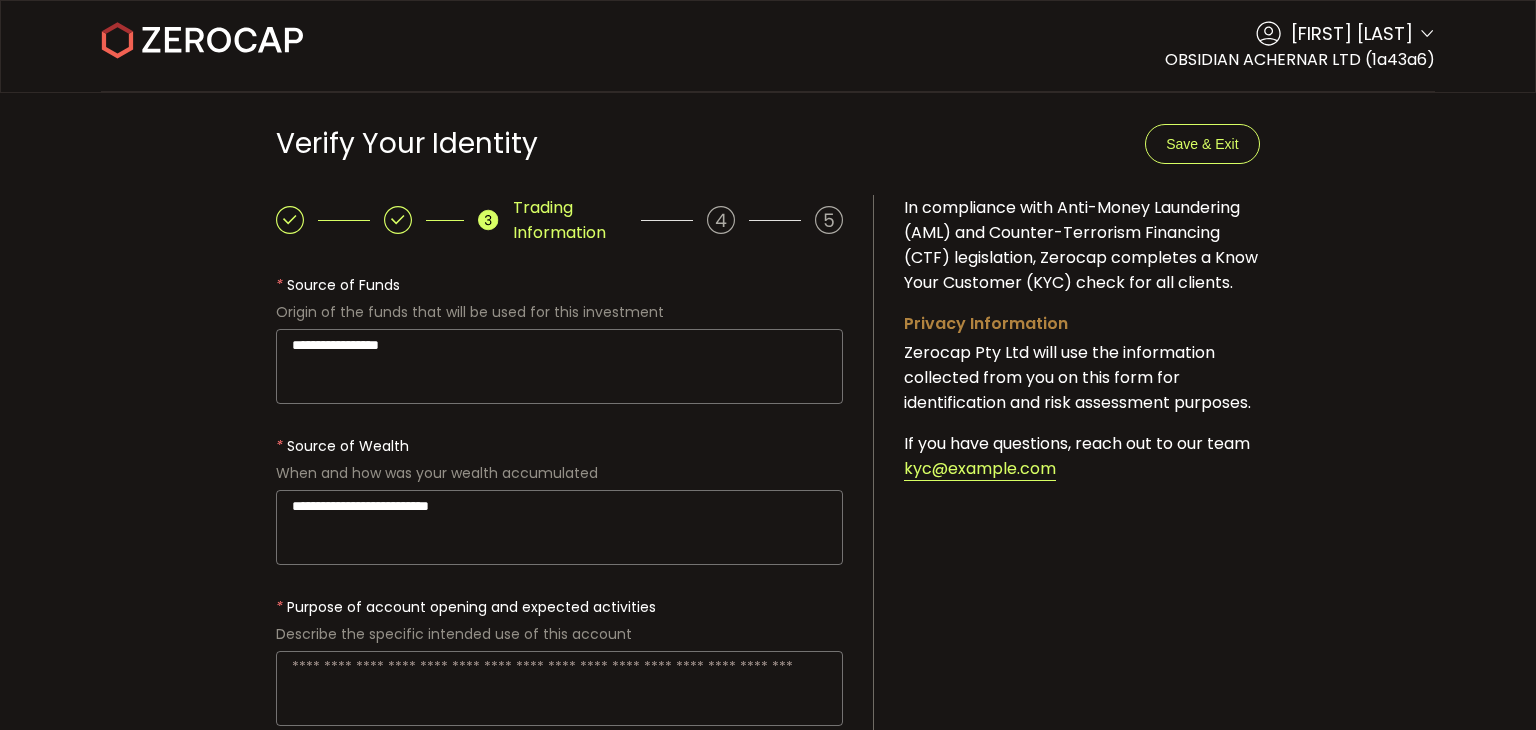 scroll, scrollTop: 100, scrollLeft: 0, axis: vertical 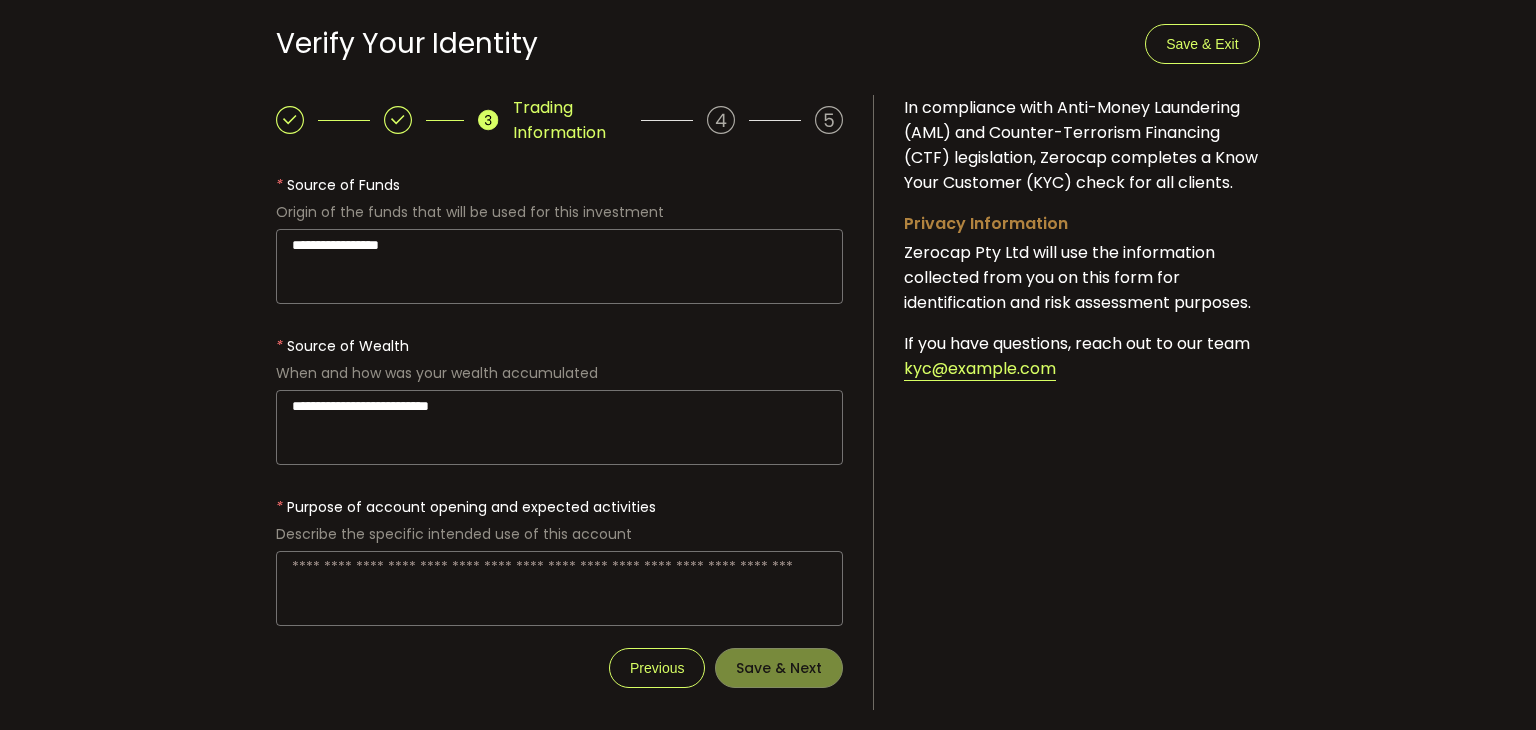 type on "**********" 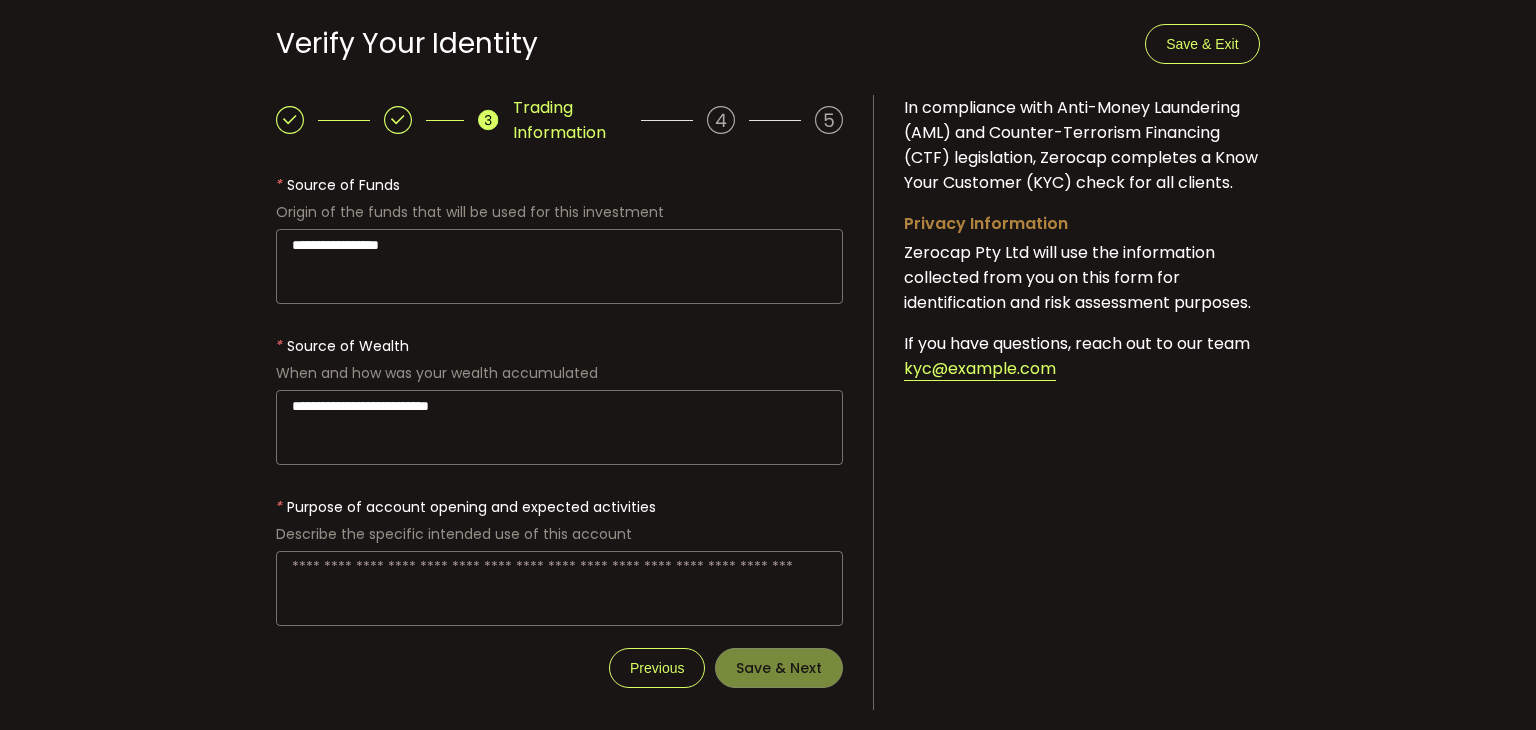 click at bounding box center (559, 556) 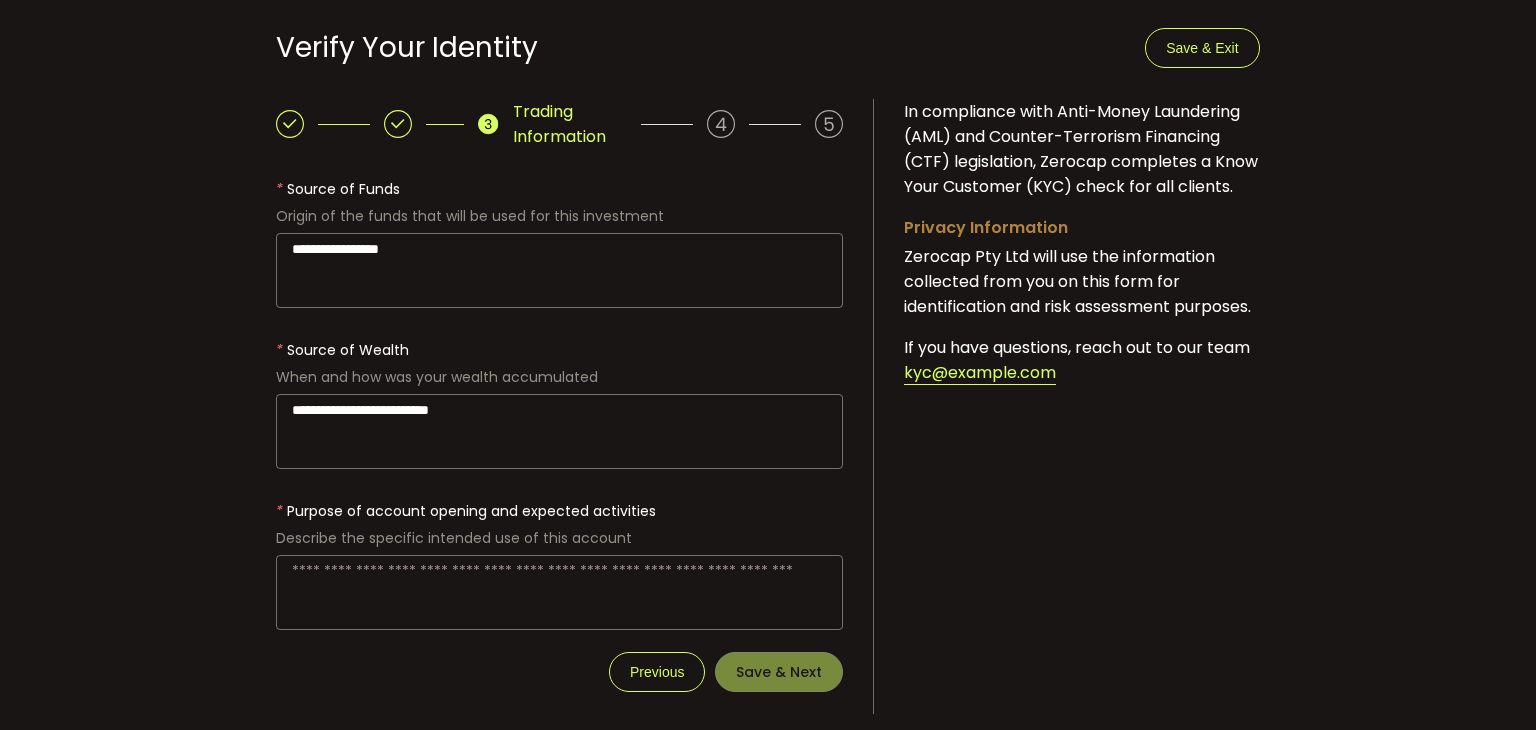 scroll, scrollTop: 107, scrollLeft: 0, axis: vertical 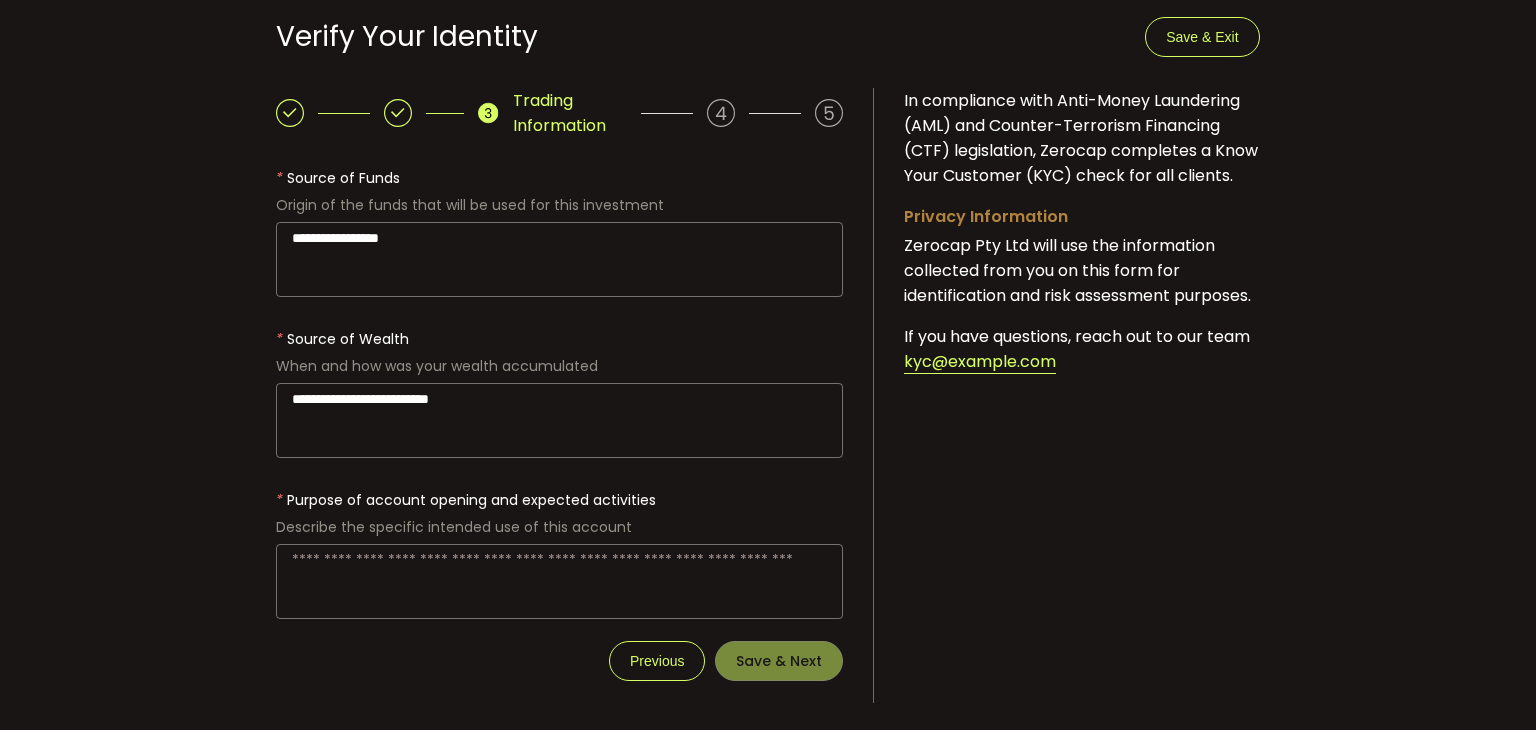 click at bounding box center [559, 581] 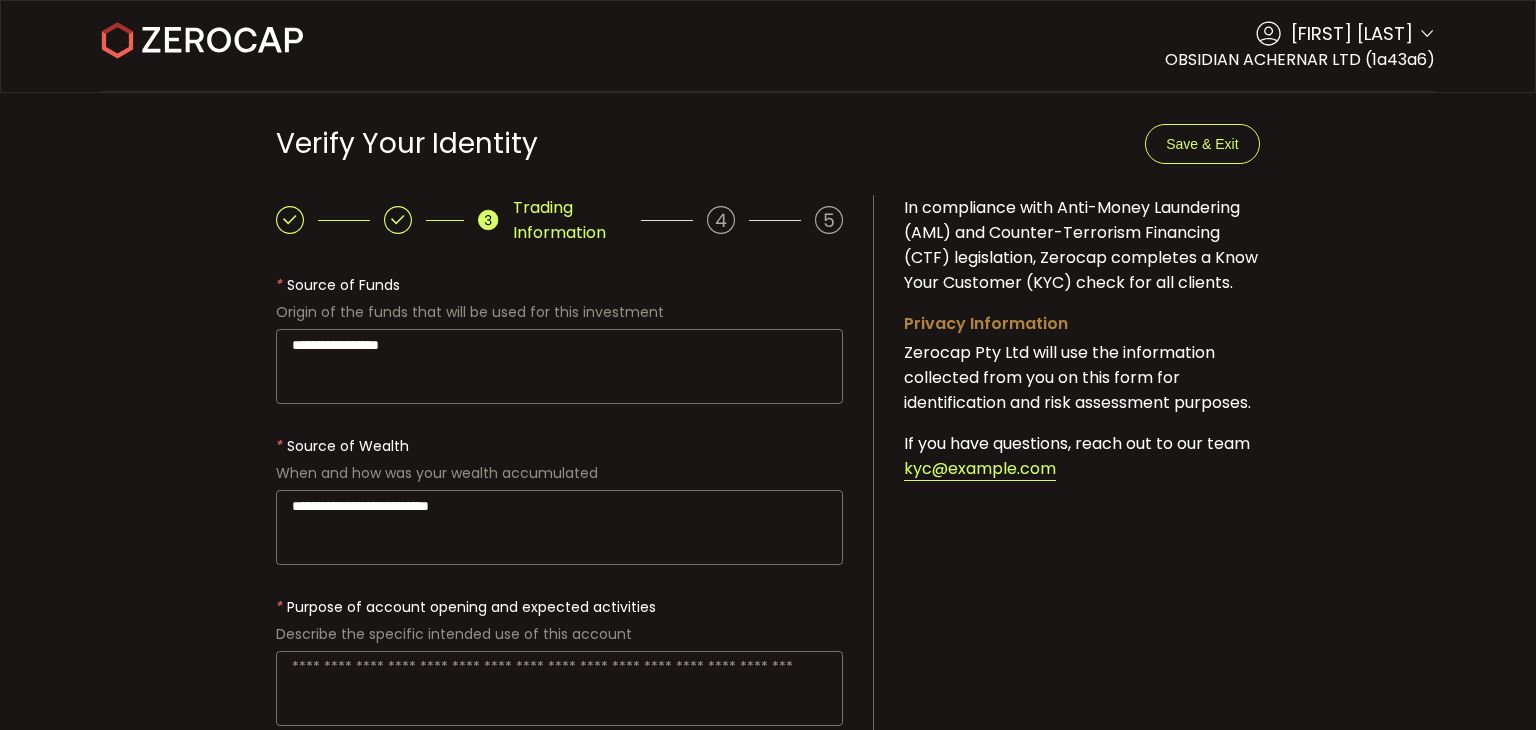 scroll, scrollTop: 107, scrollLeft: 0, axis: vertical 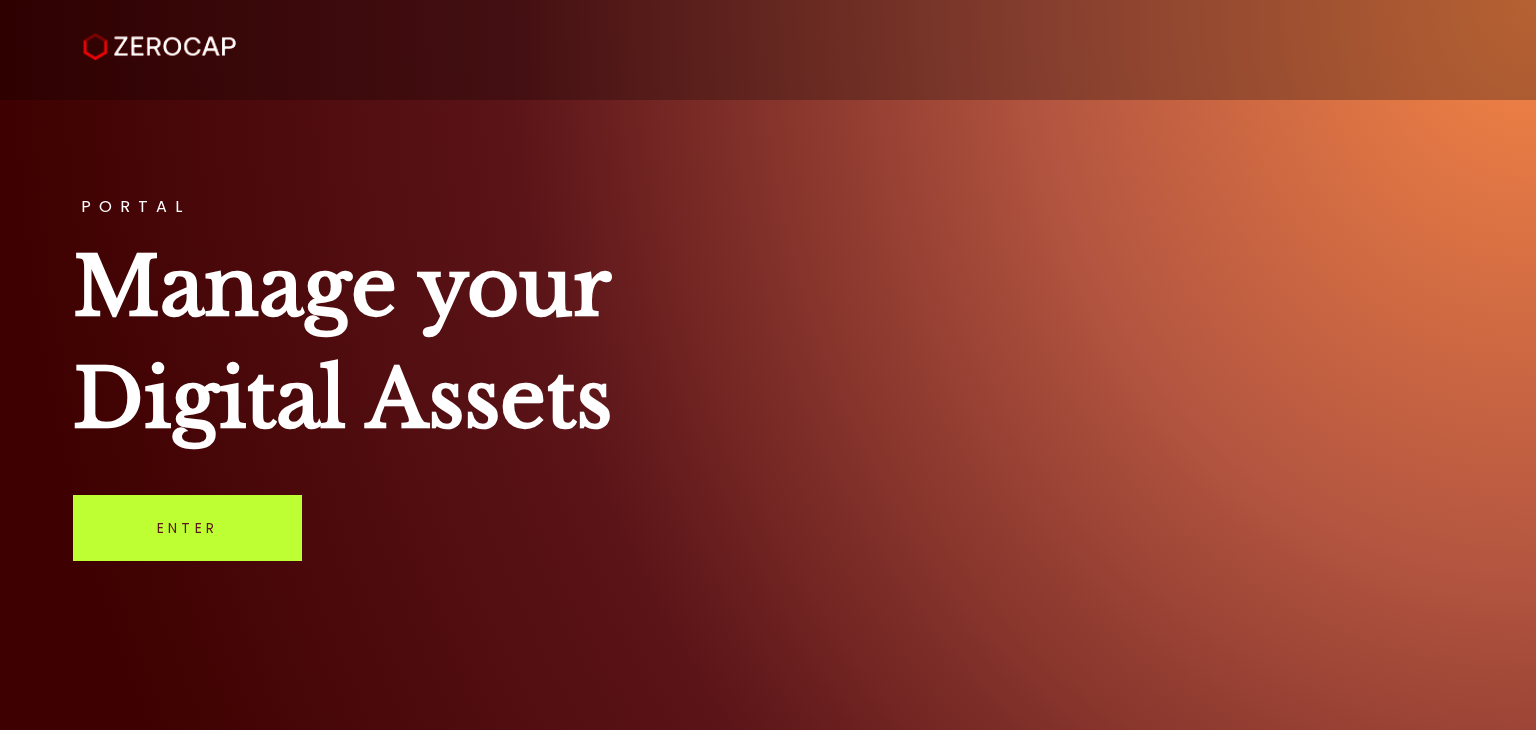 click on "Enter" at bounding box center [187, 528] 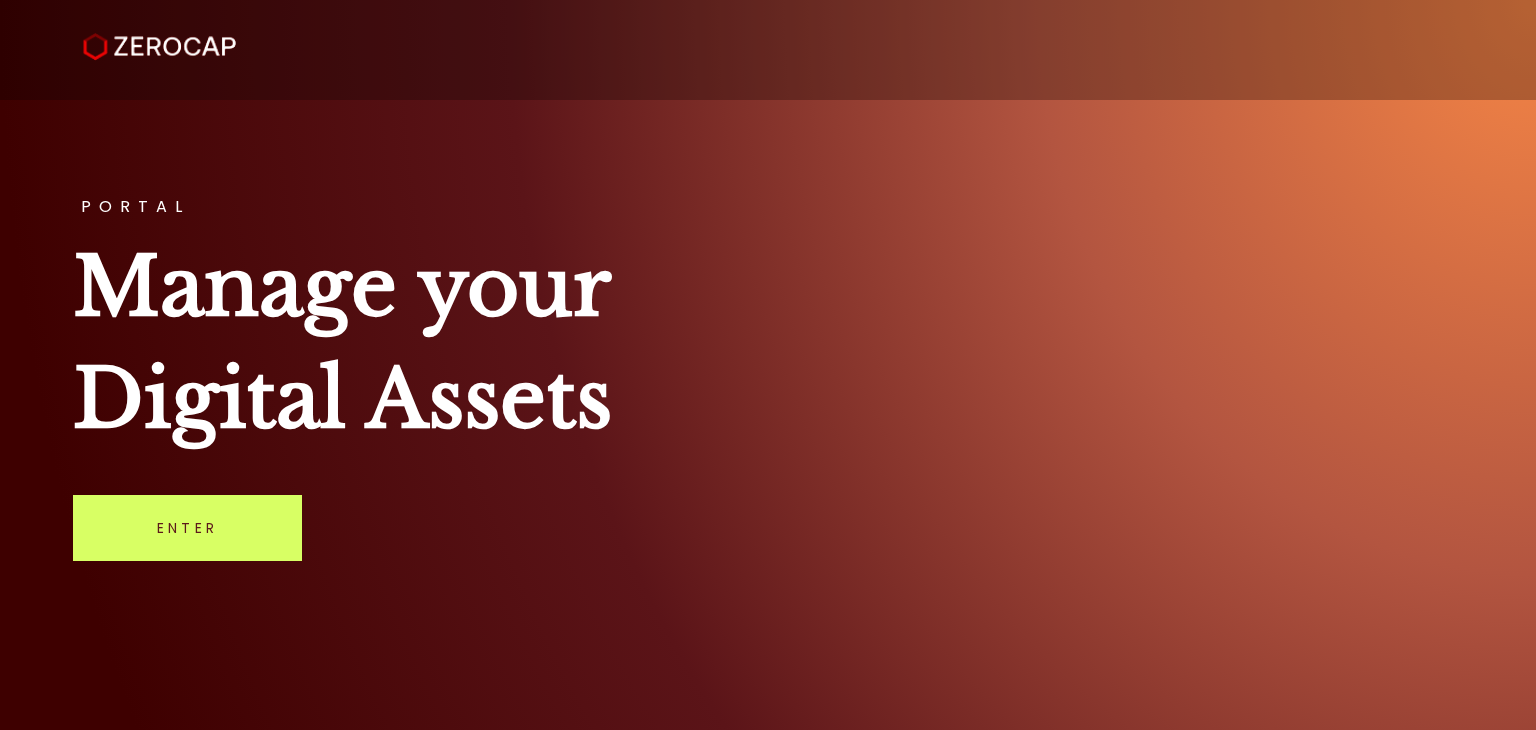 scroll, scrollTop: 0, scrollLeft: 0, axis: both 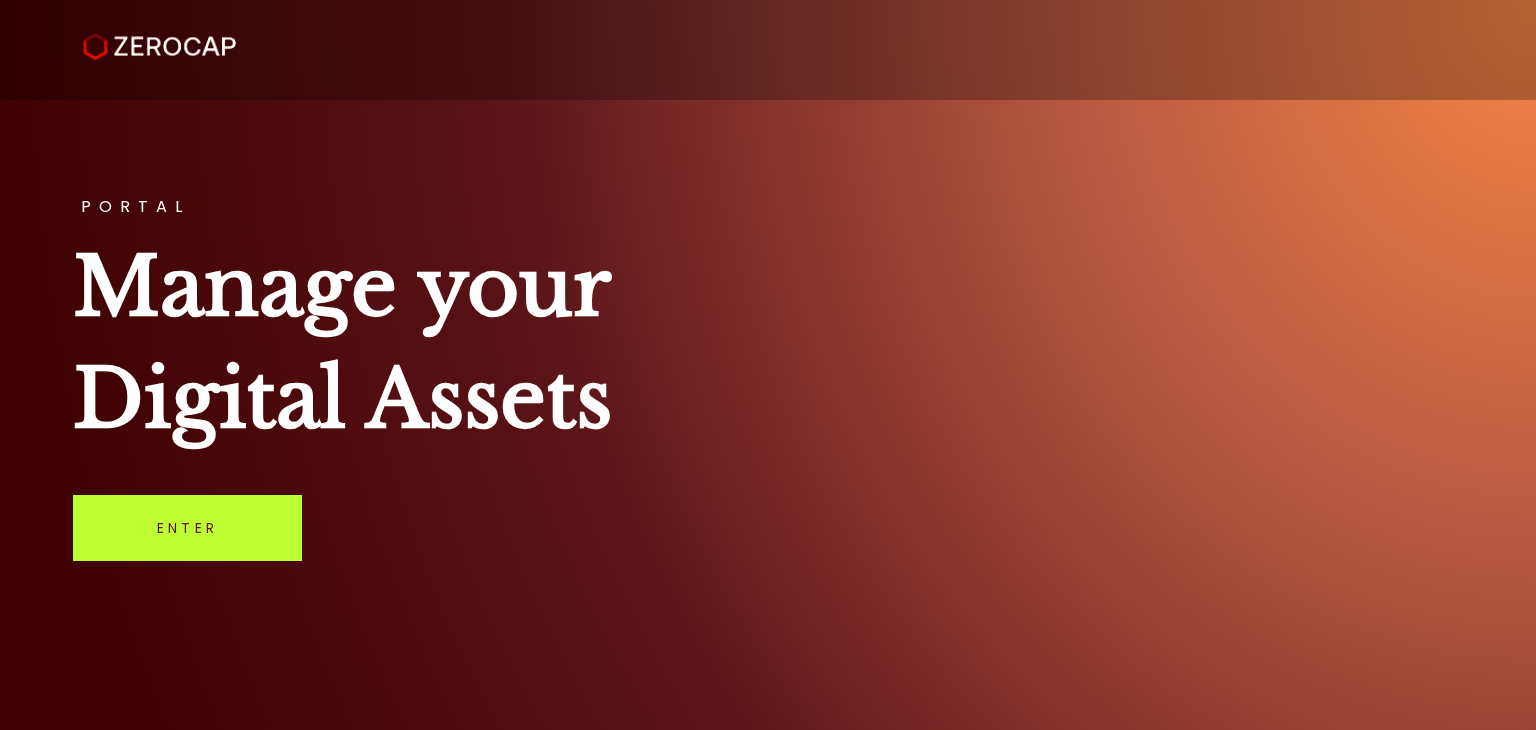 click on "Enter" at bounding box center (187, 528) 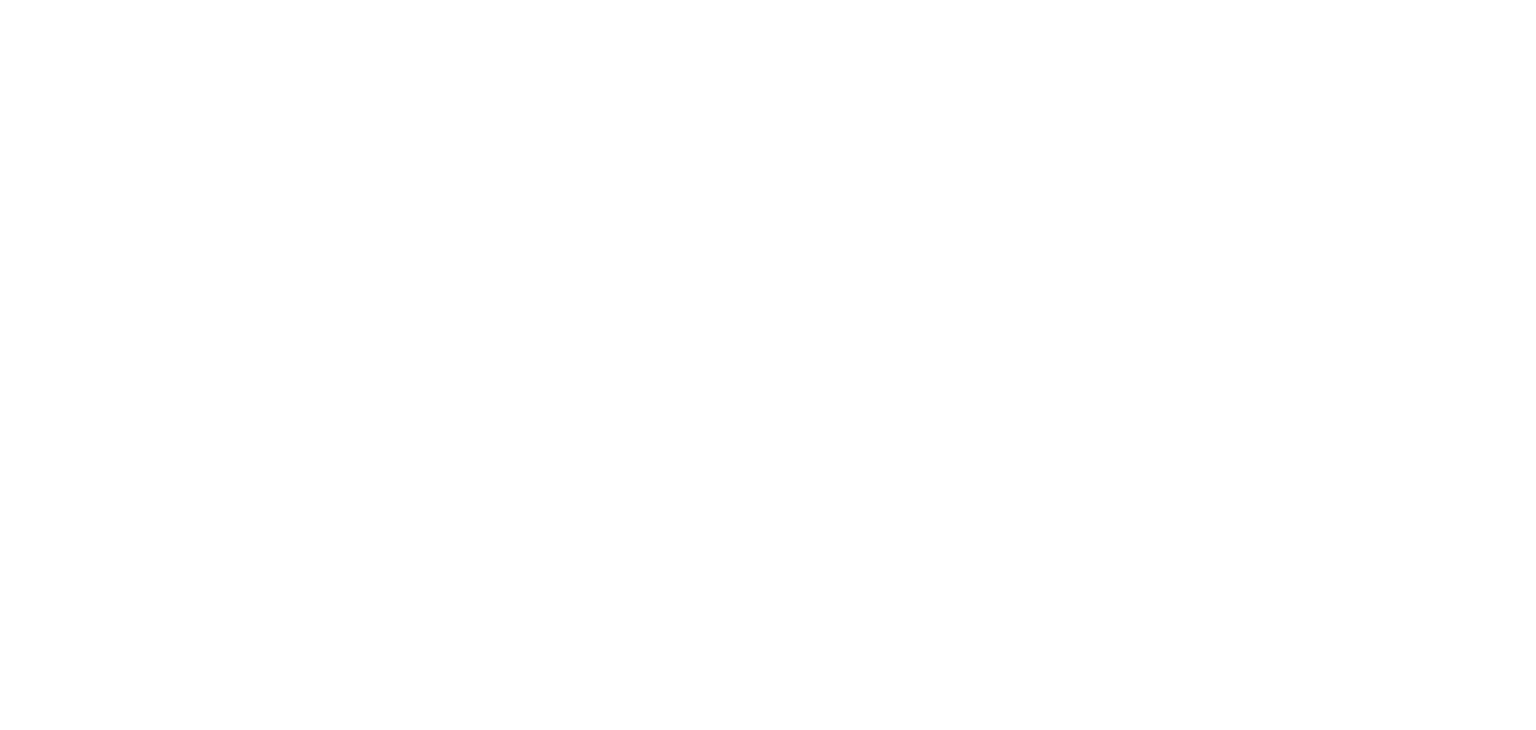 scroll, scrollTop: 0, scrollLeft: 0, axis: both 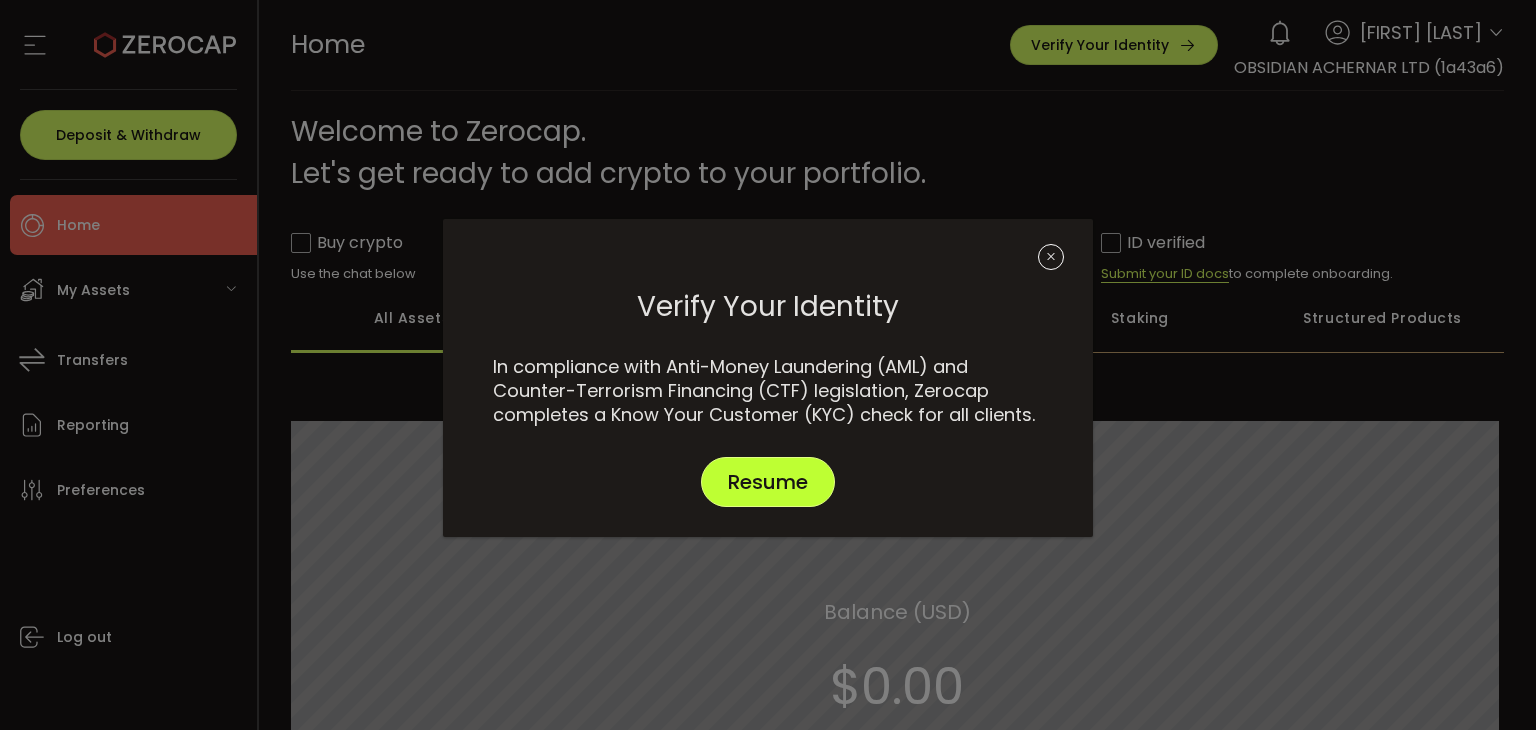 click on "Resume" at bounding box center (768, 482) 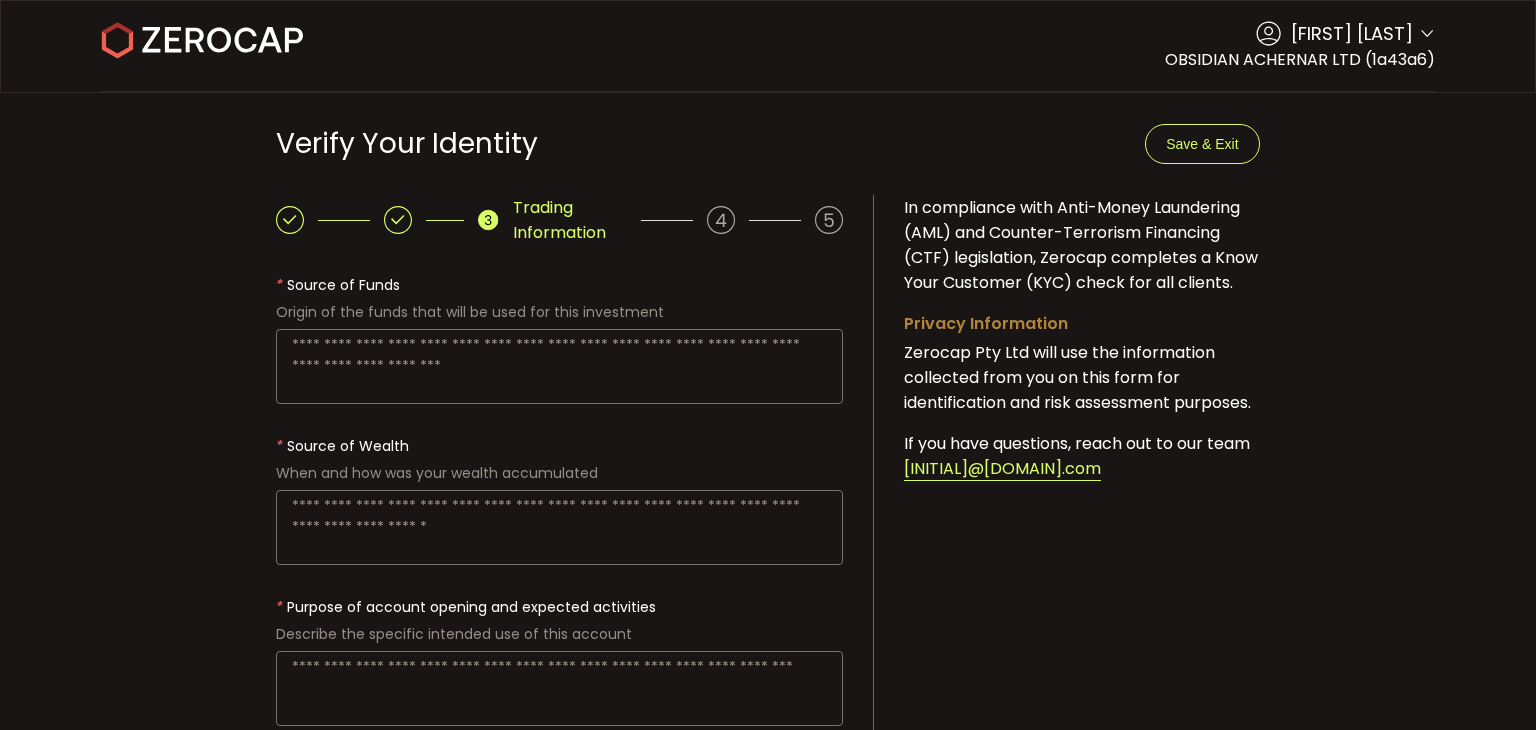click at bounding box center (559, 366) 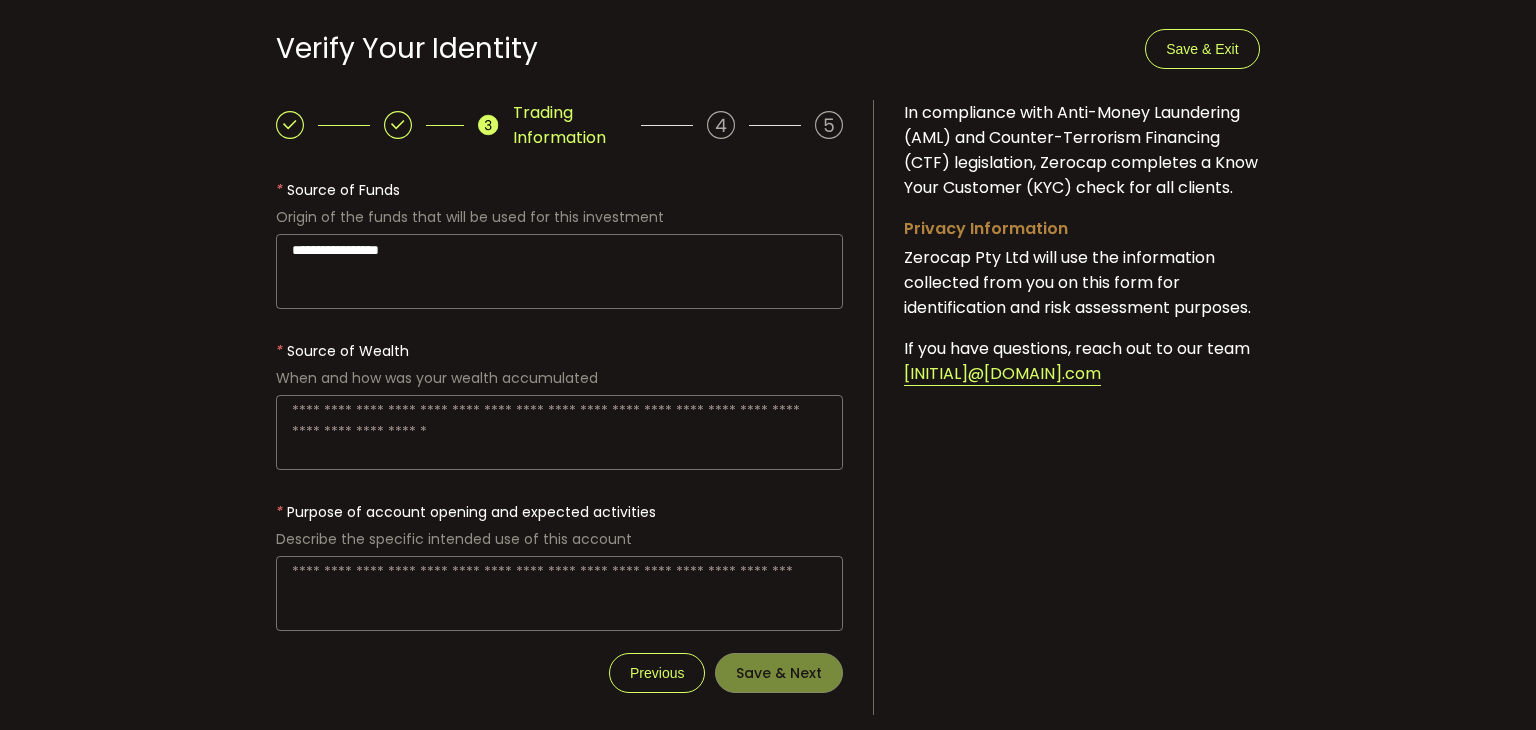 scroll, scrollTop: 107, scrollLeft: 0, axis: vertical 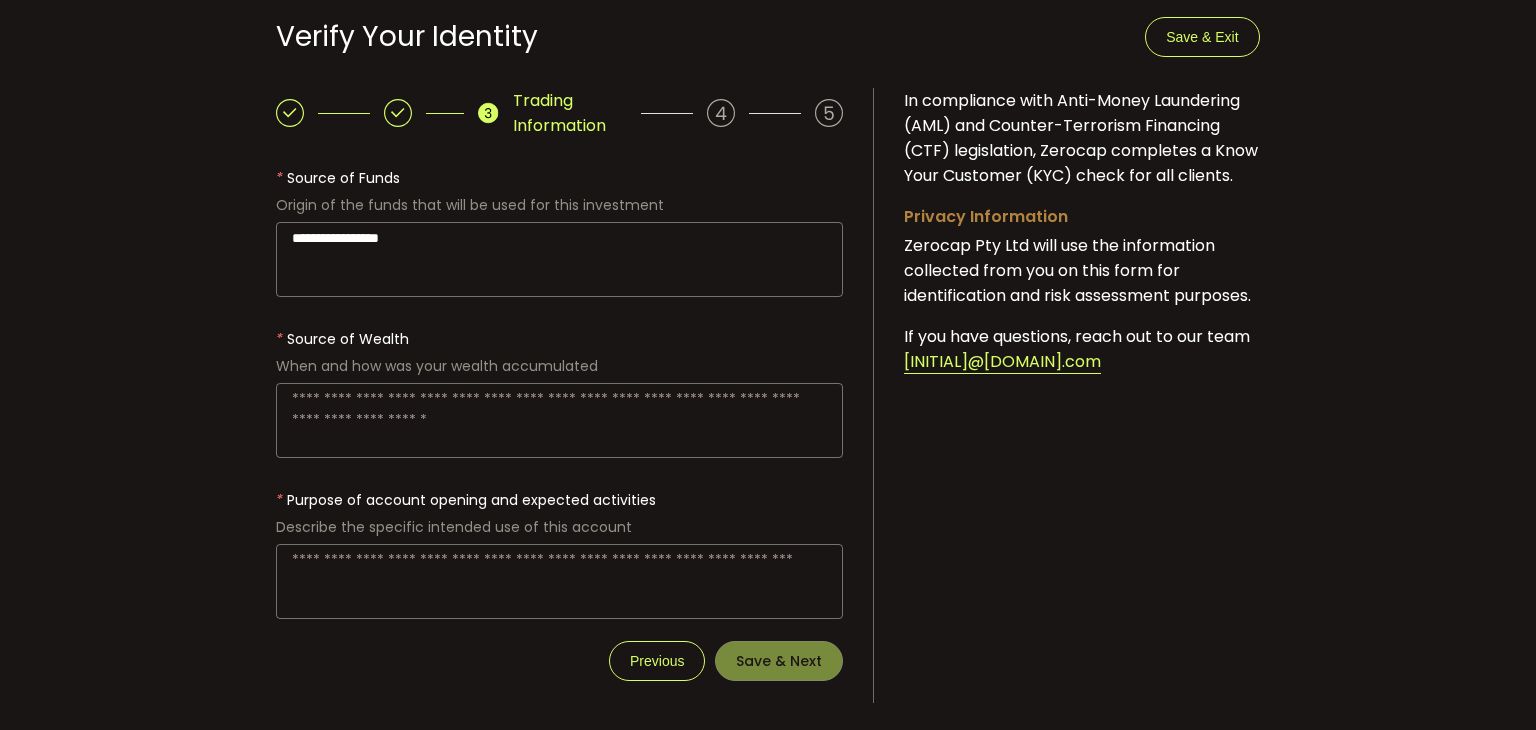 type on "**********" 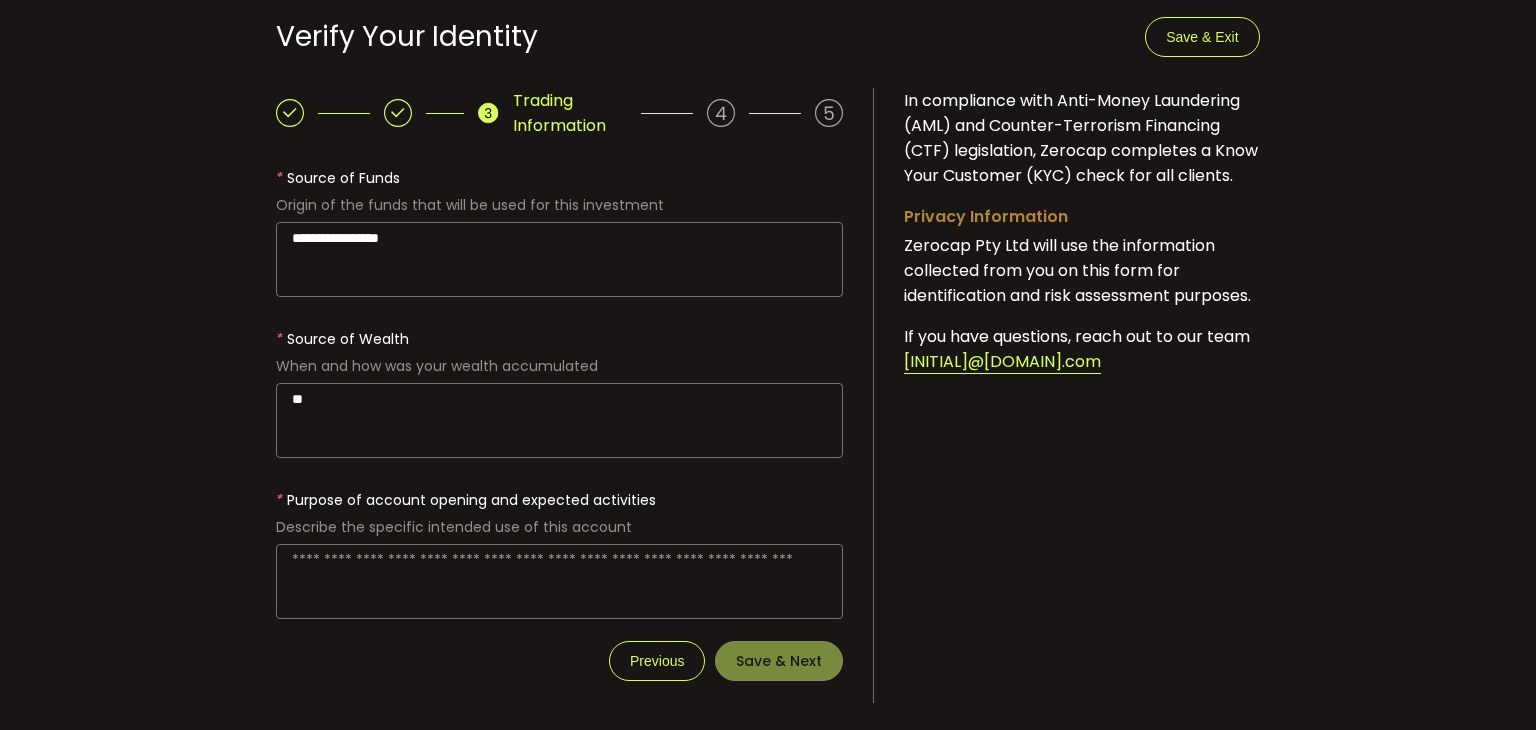 type on "*" 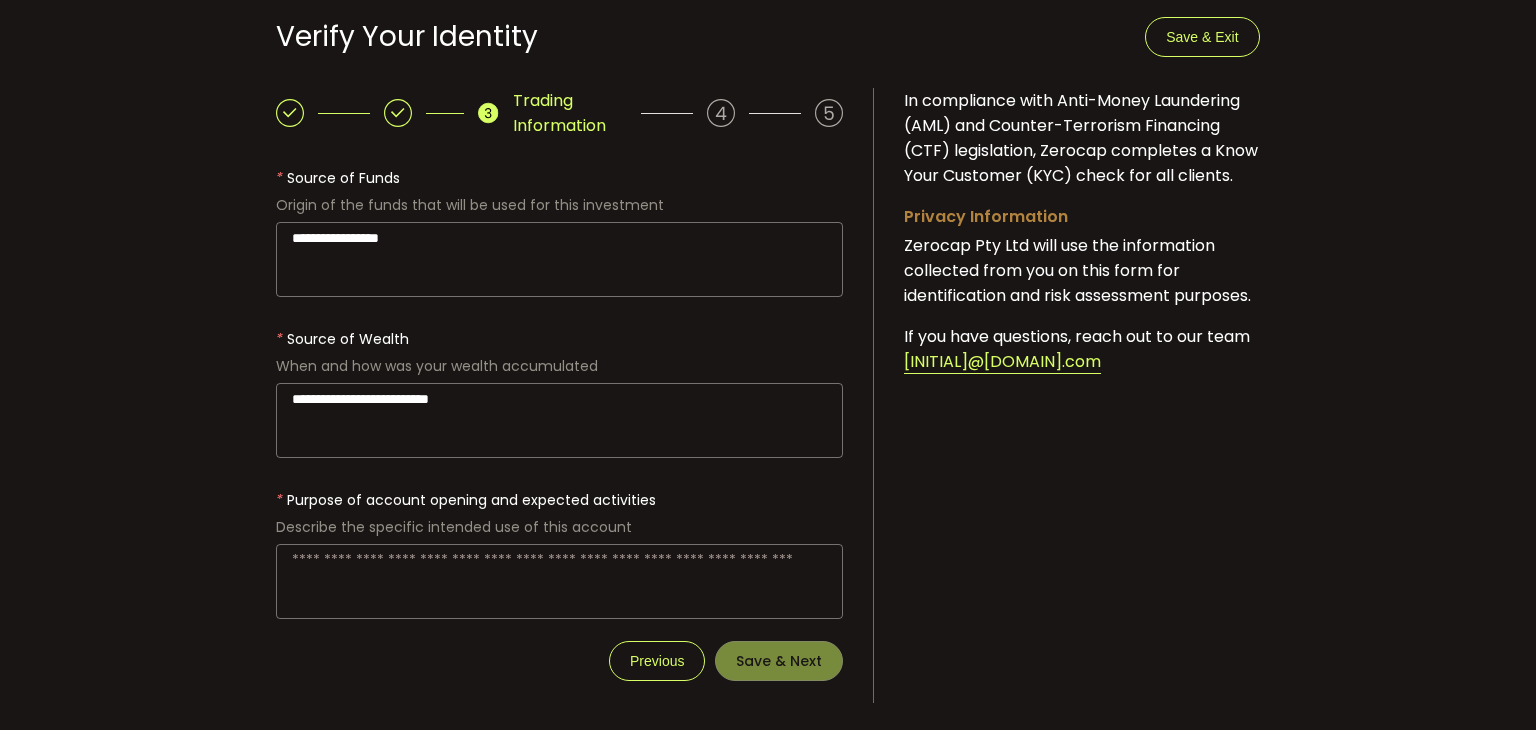 type on "**********" 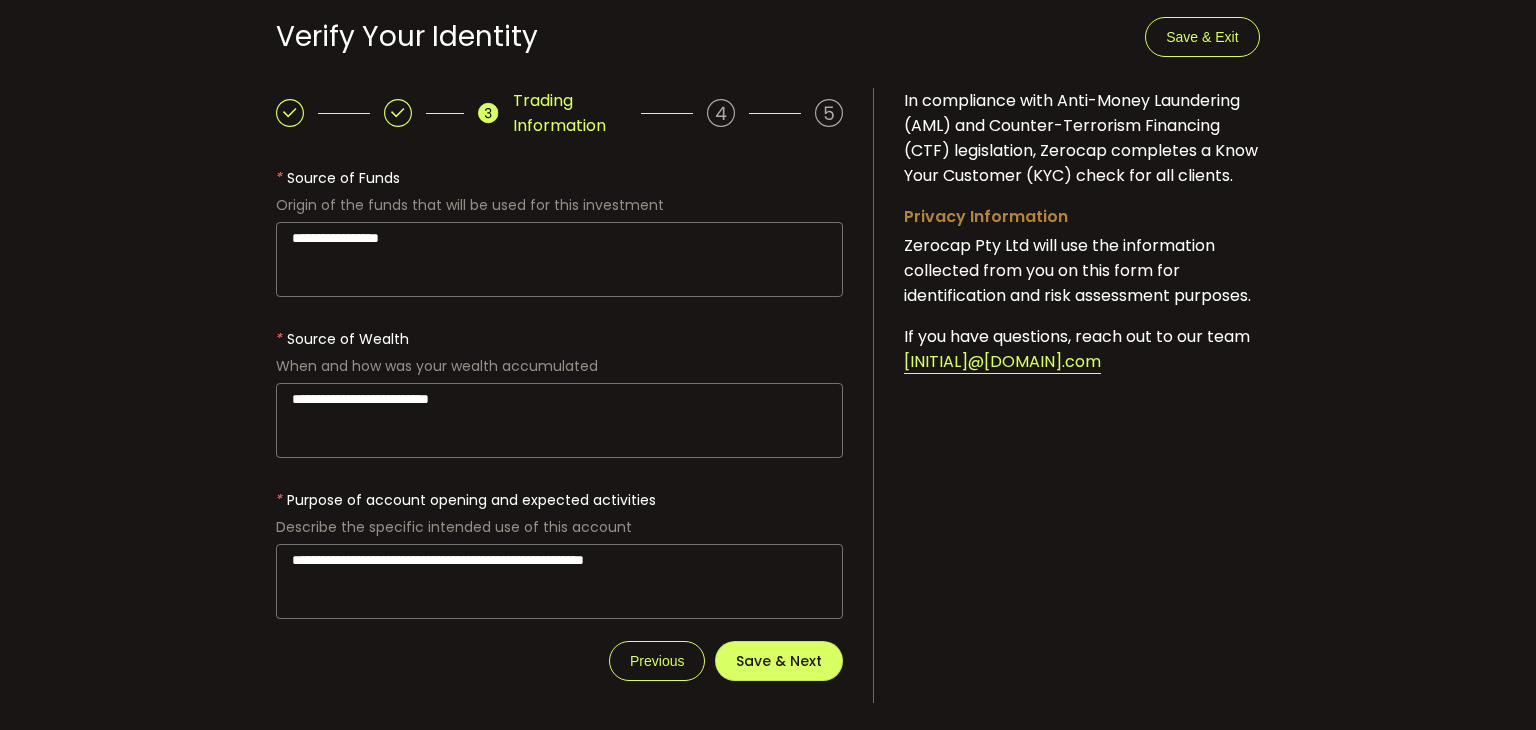 click on "**********" at bounding box center (559, 581) 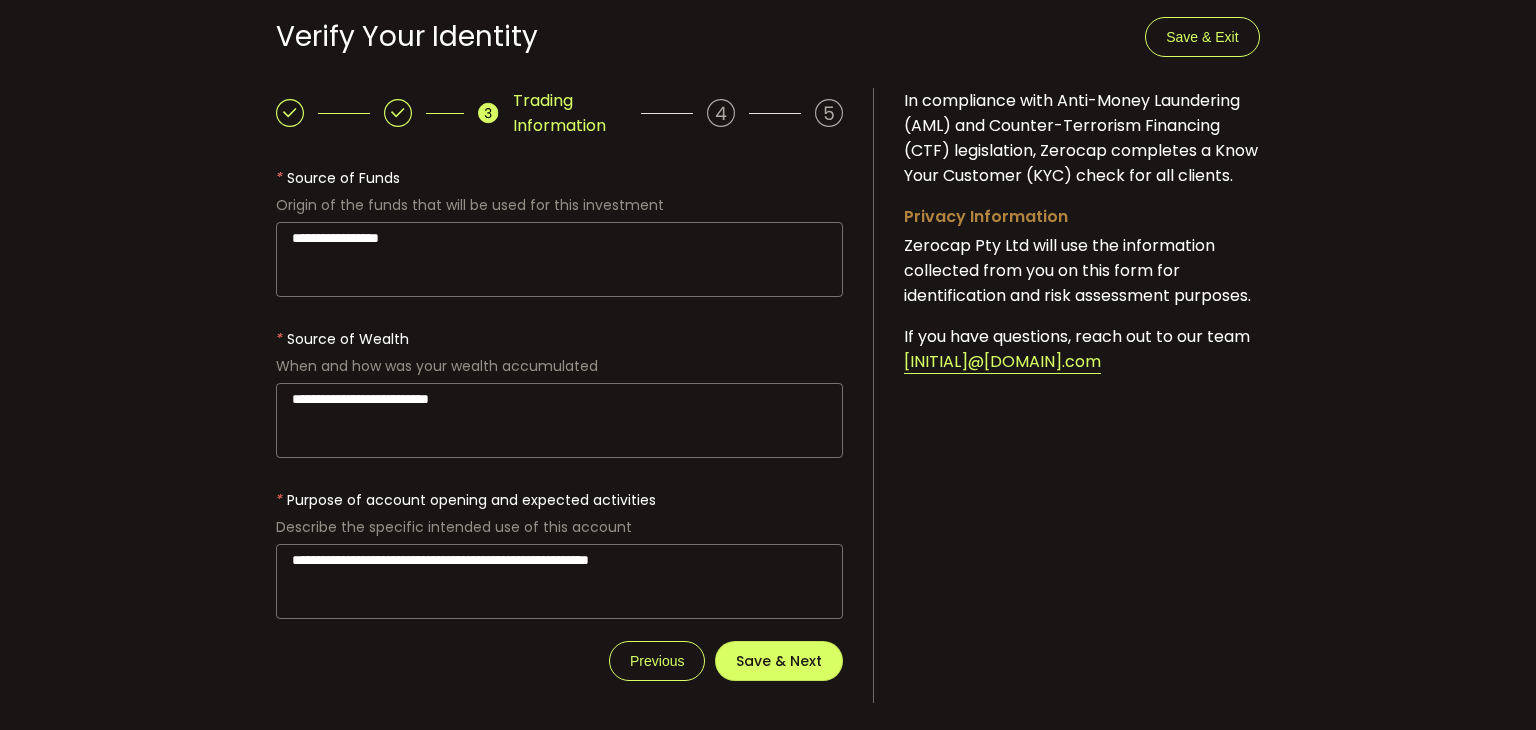 click on "**********" at bounding box center [559, 581] 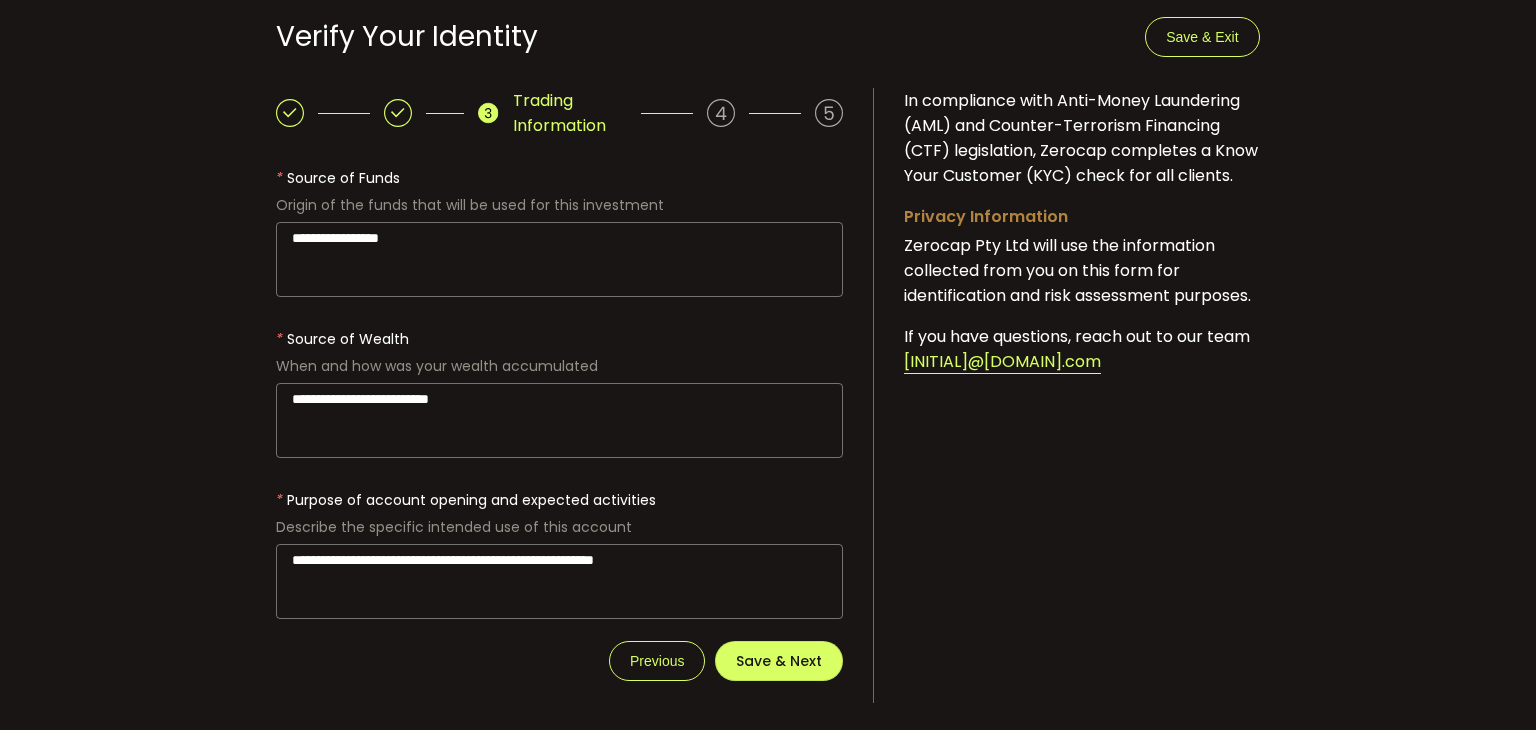 type on "**********" 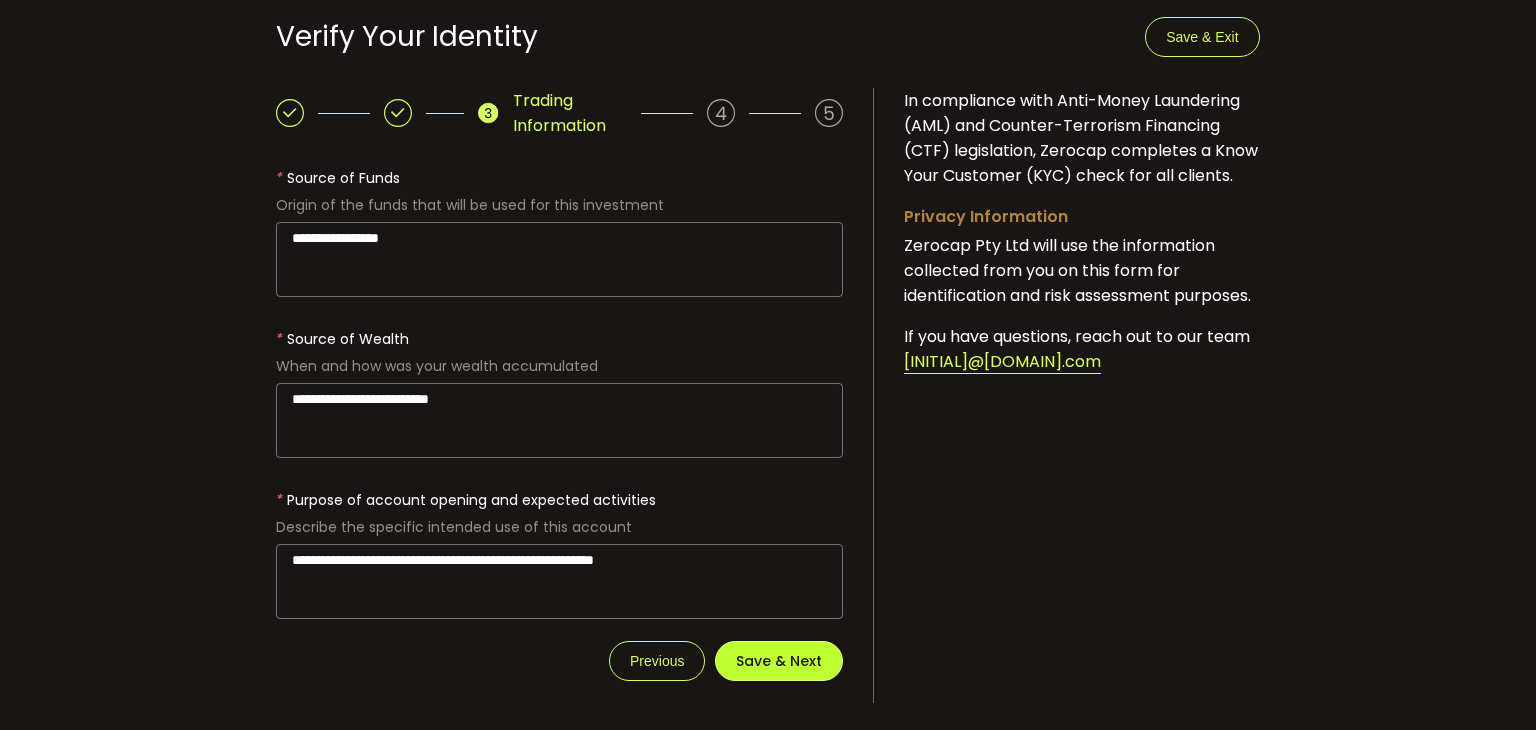 click on "Save & Next" at bounding box center [779, 661] 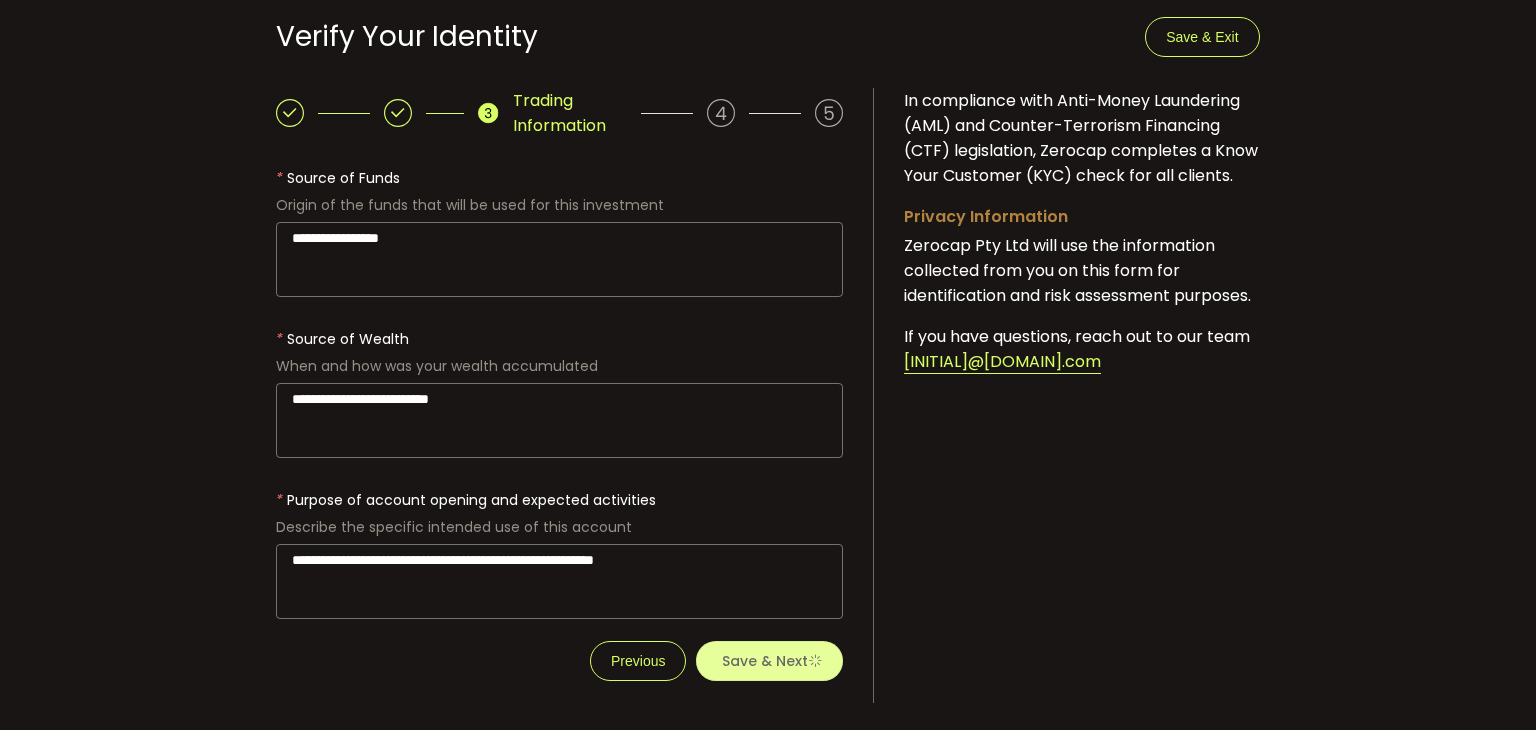 scroll, scrollTop: 0, scrollLeft: 0, axis: both 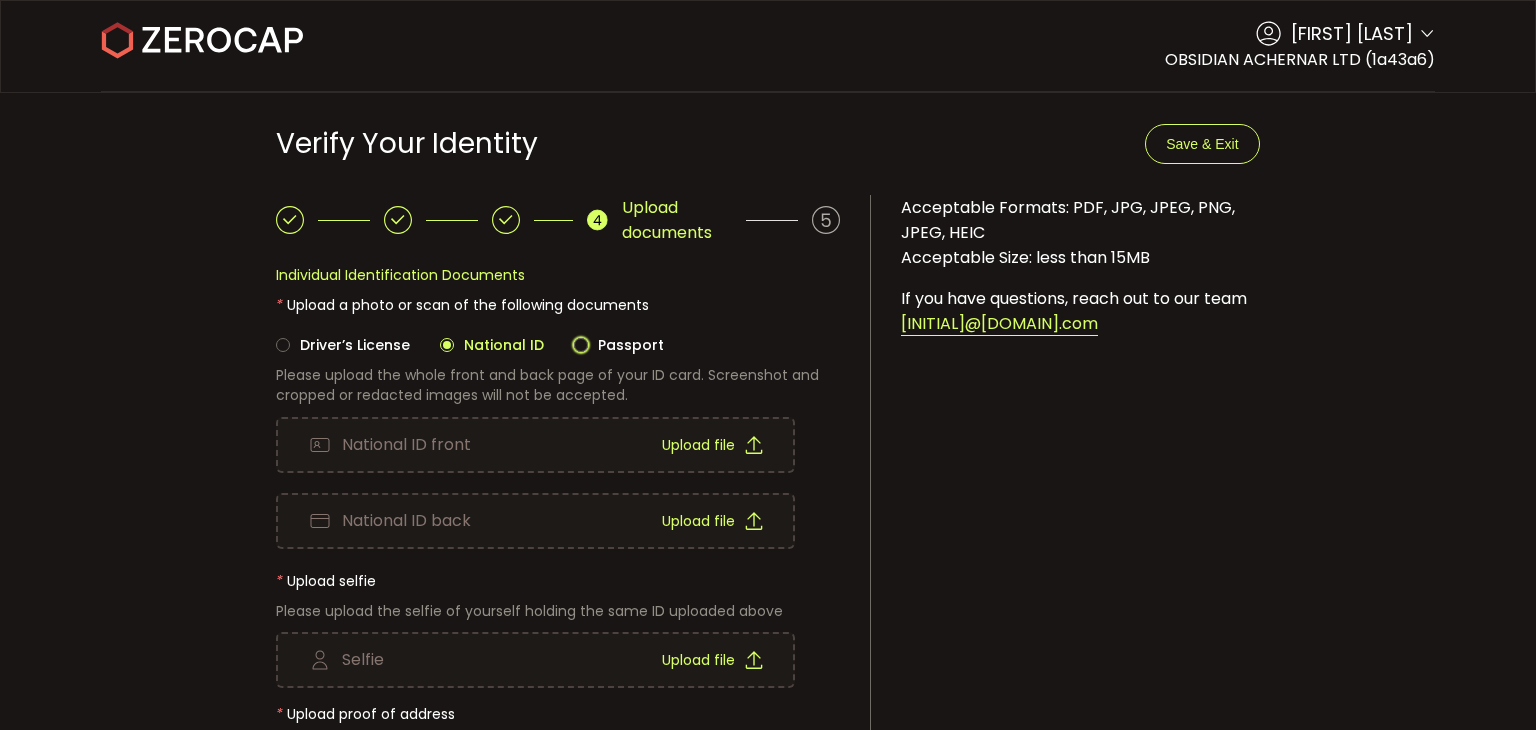 click at bounding box center (581, 345) 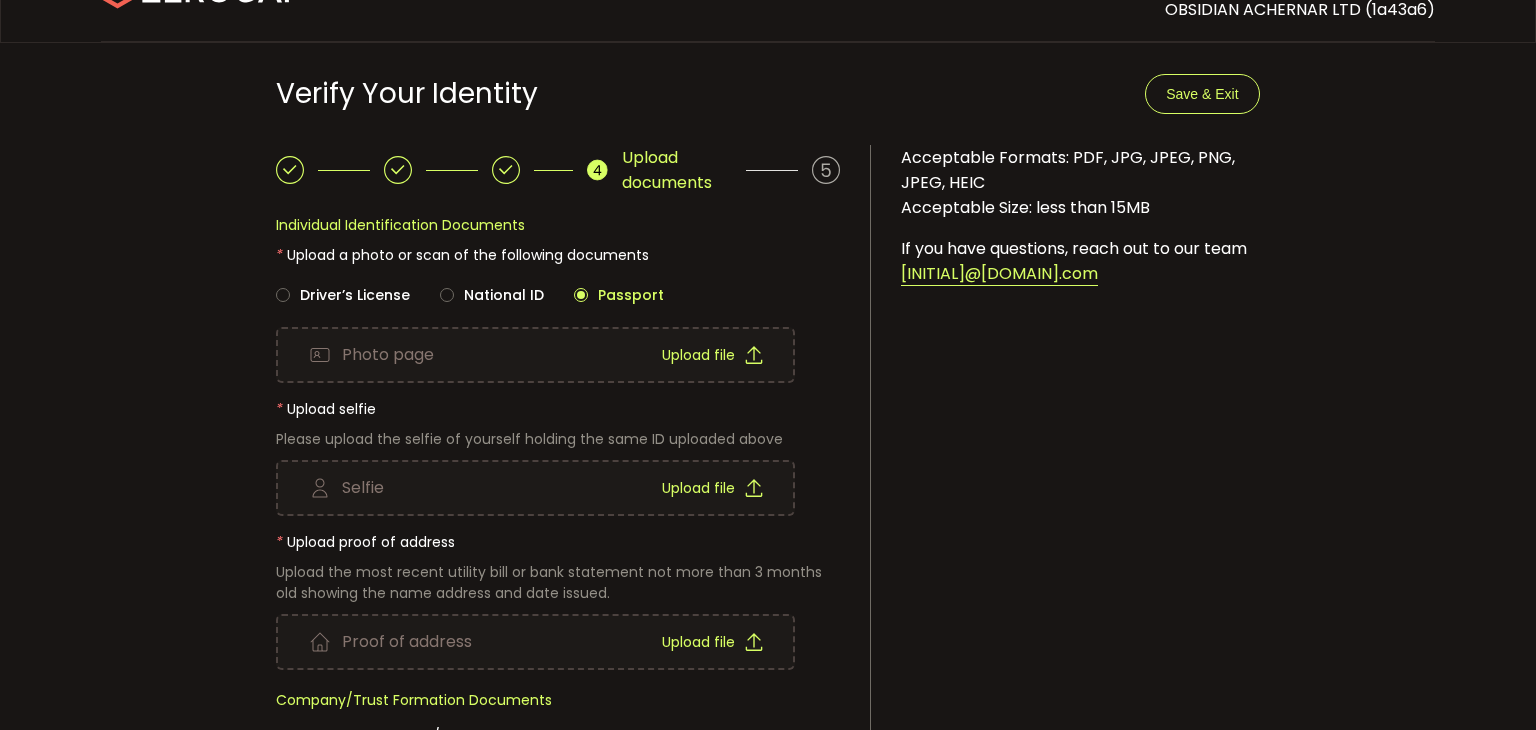 scroll, scrollTop: 2, scrollLeft: 0, axis: vertical 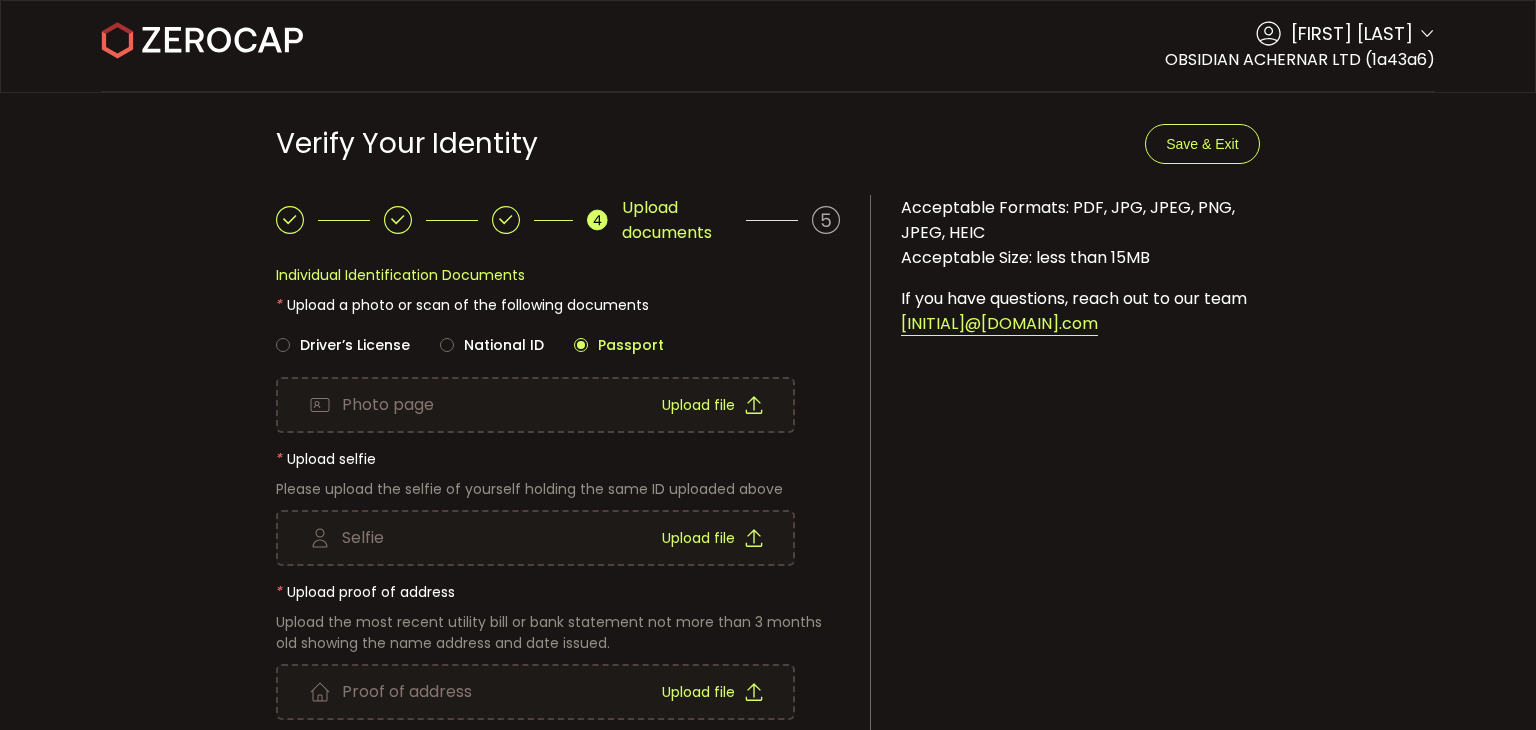 click on "Upload file" at bounding box center [698, 405] 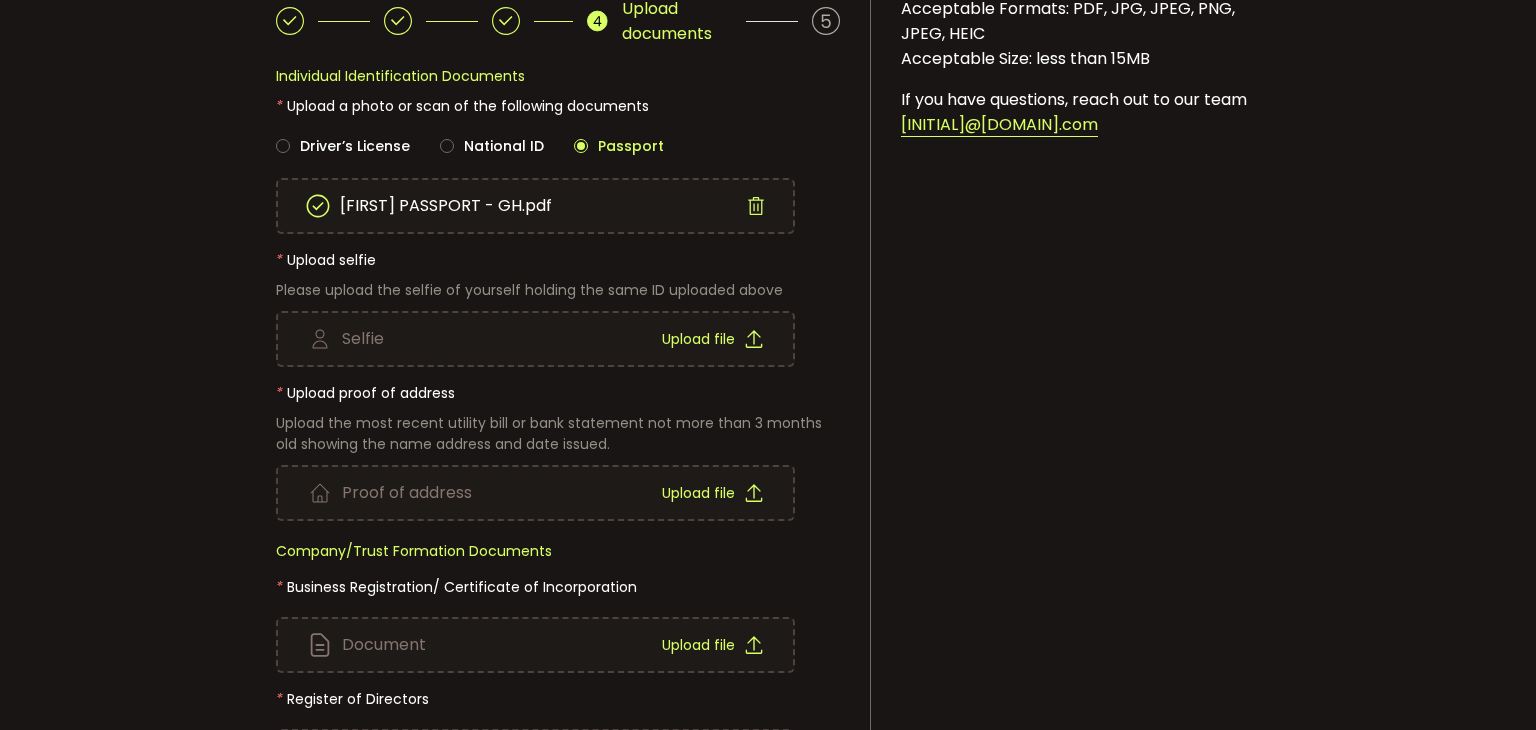 scroll, scrollTop: 200, scrollLeft: 0, axis: vertical 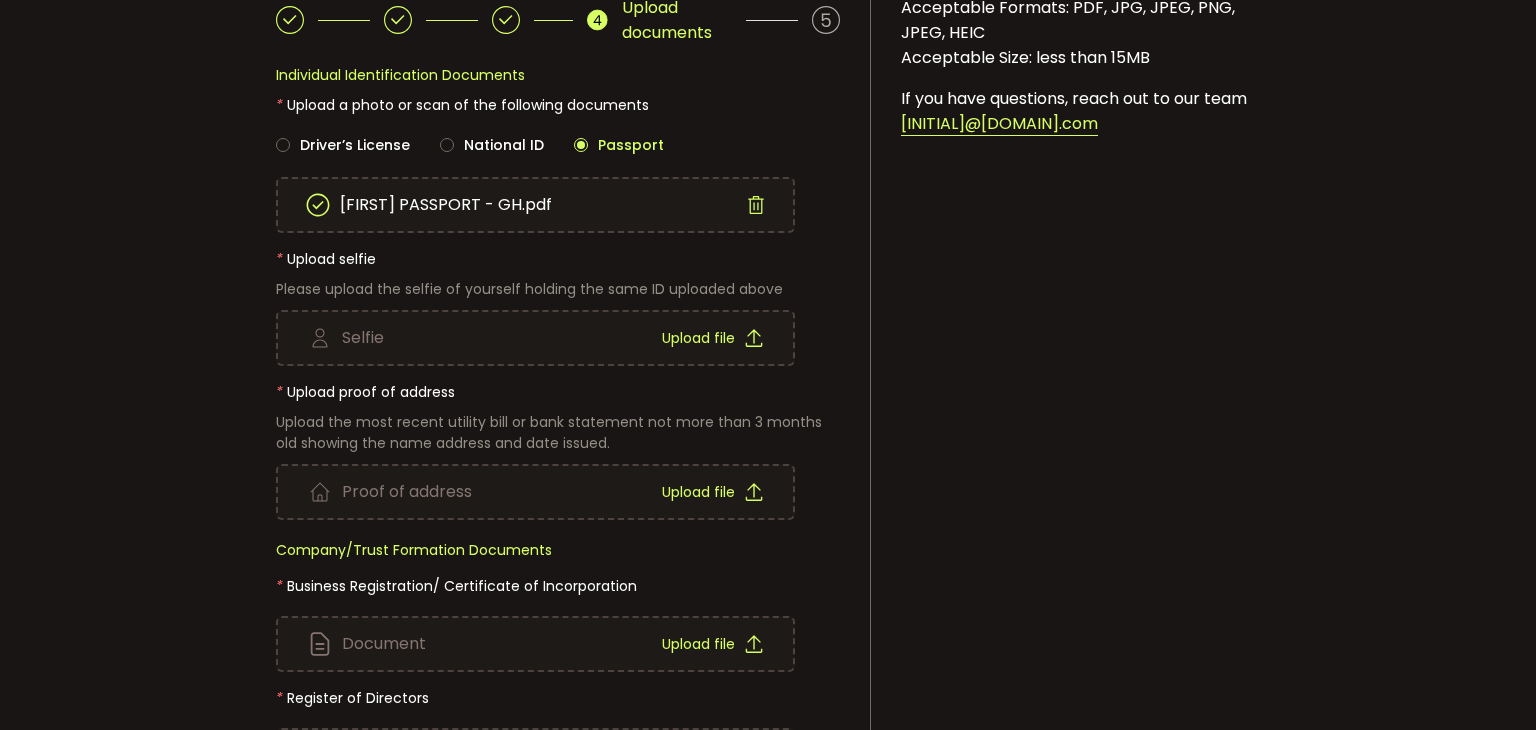 click on "Upload file" at bounding box center [698, 492] 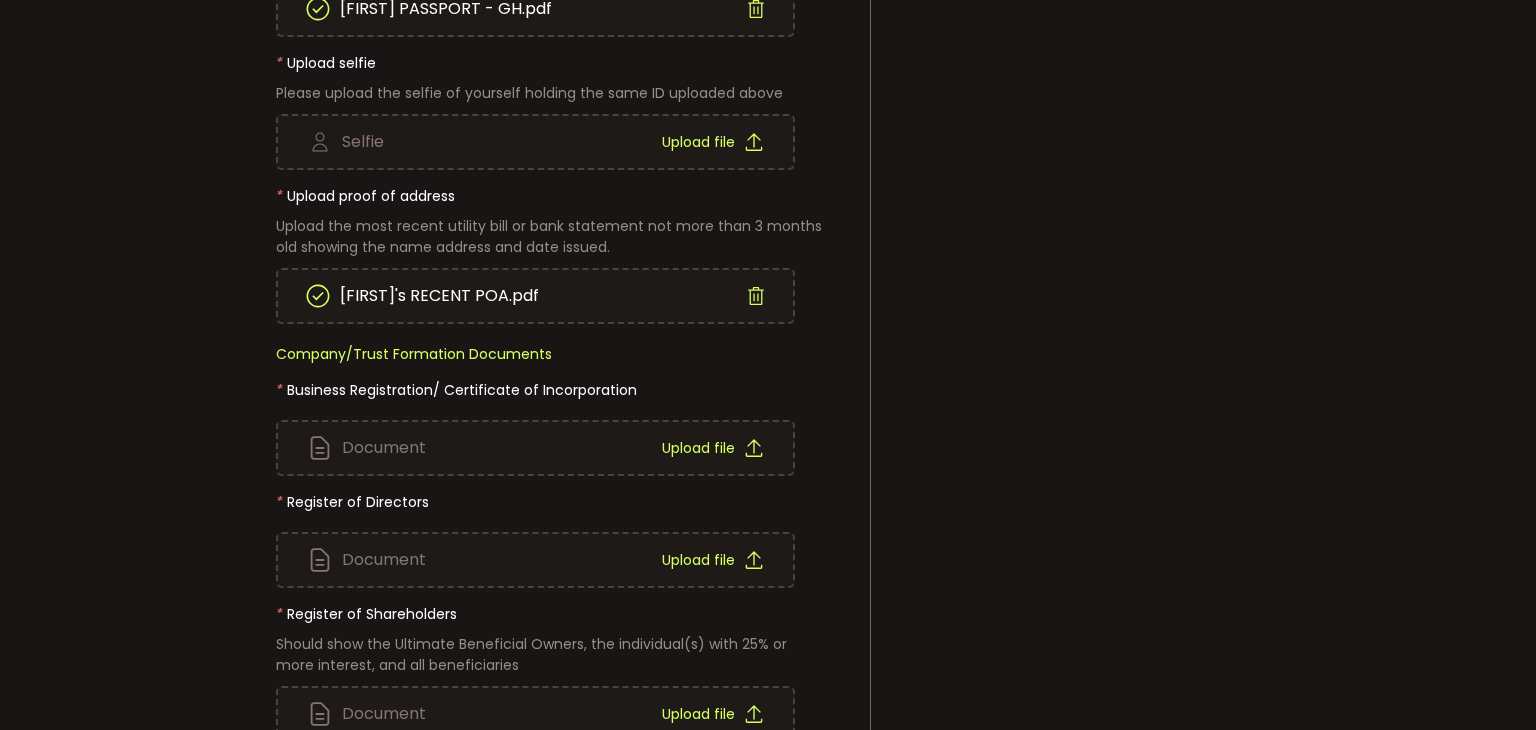 scroll, scrollTop: 400, scrollLeft: 0, axis: vertical 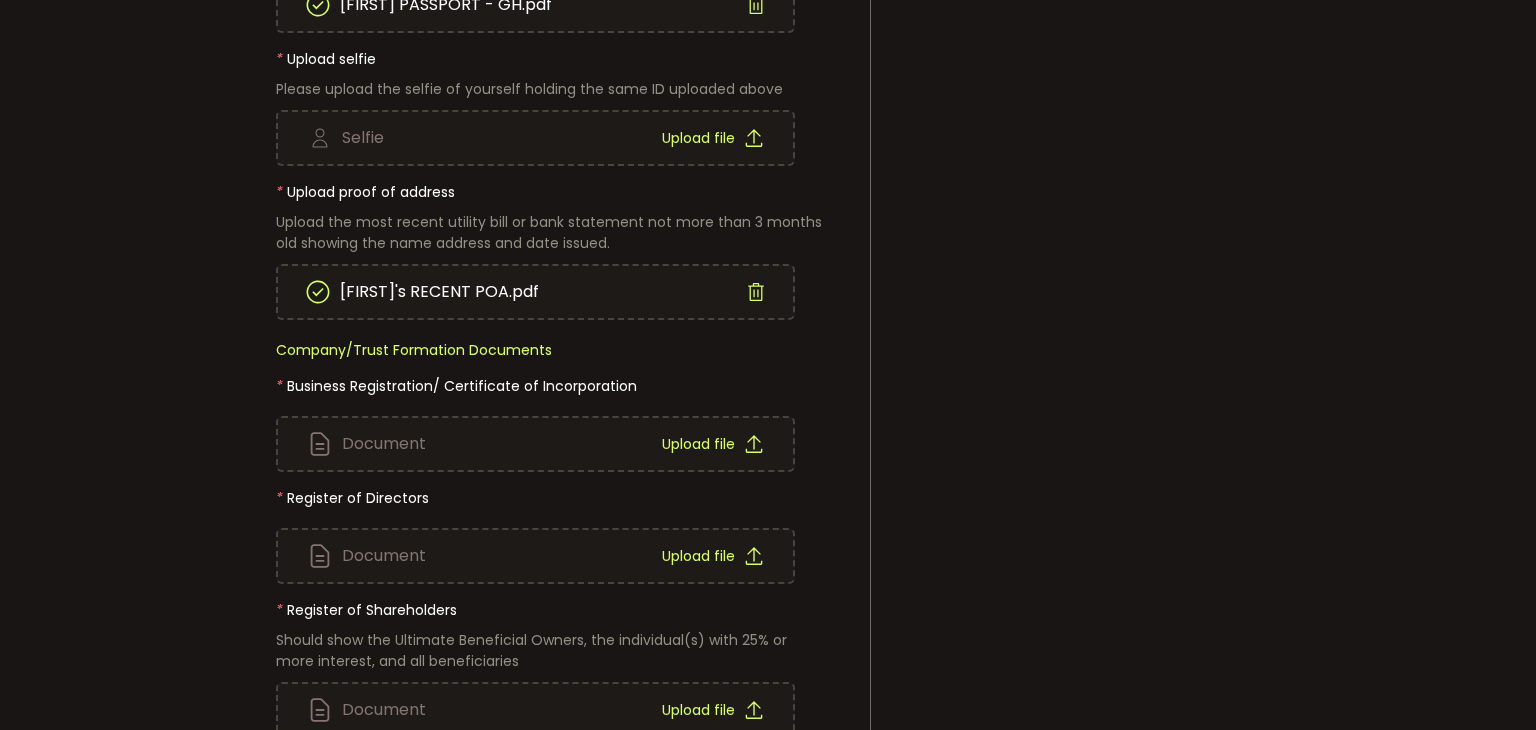 click on "Document Upload file" at bounding box center (535, 444) 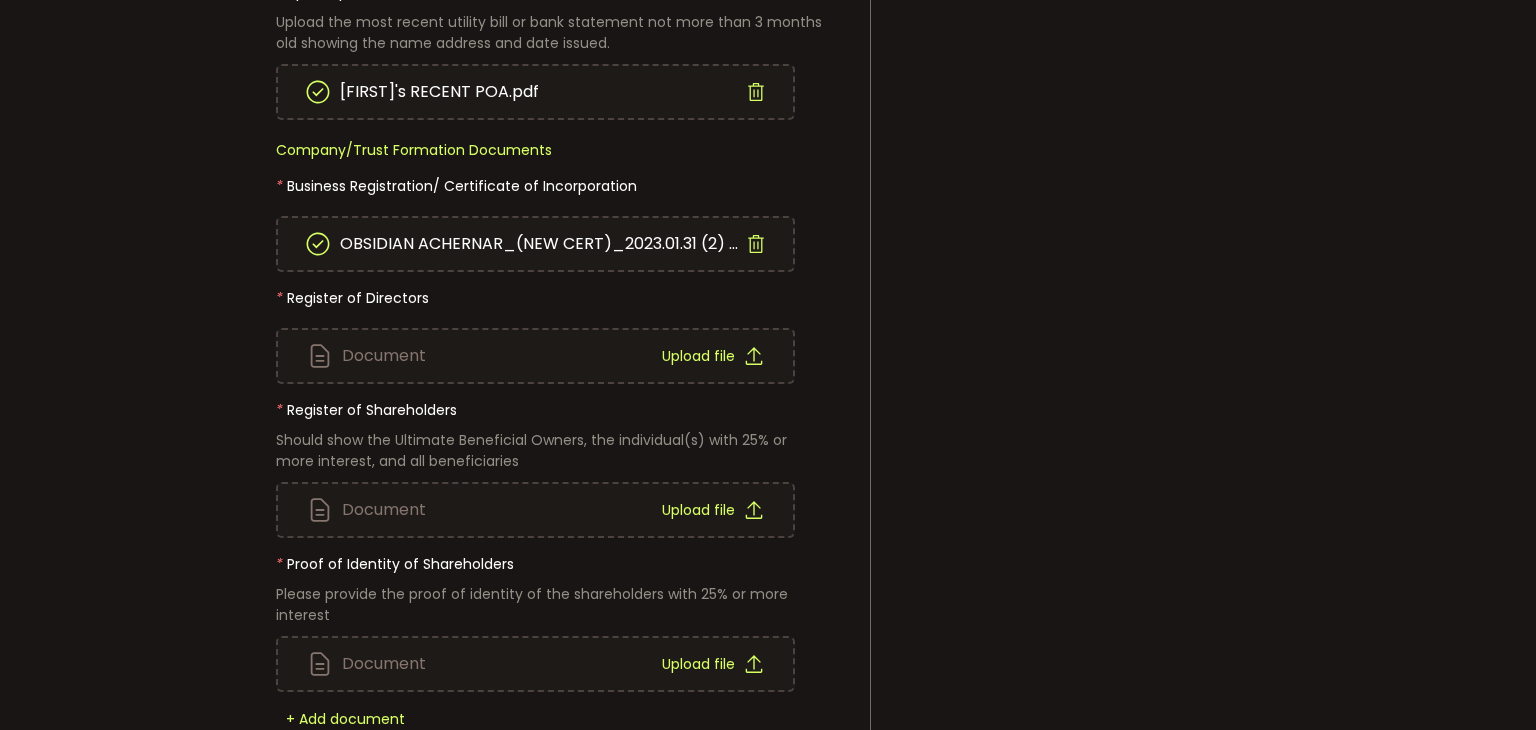 scroll, scrollTop: 500, scrollLeft: 0, axis: vertical 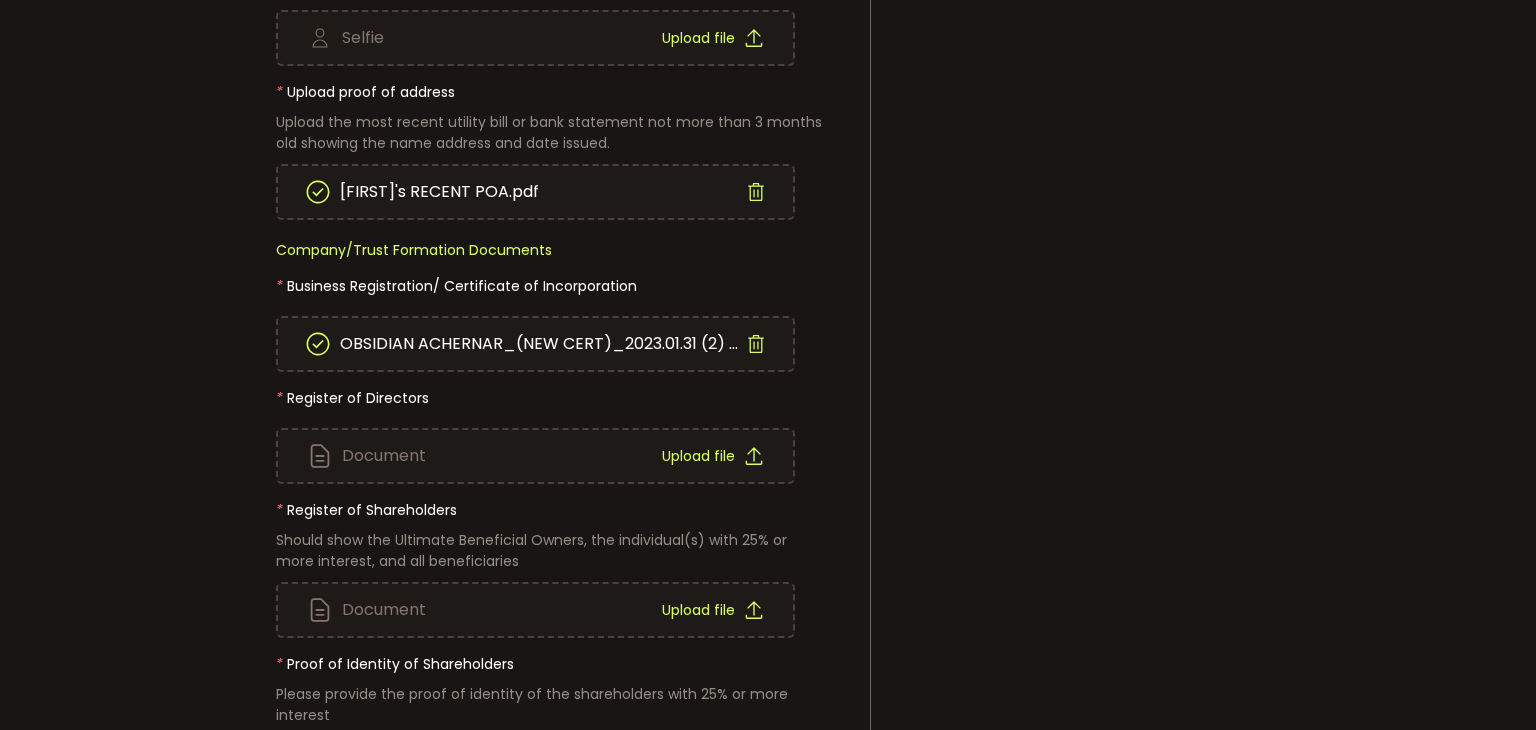 click on "Upload file" at bounding box center (698, 456) 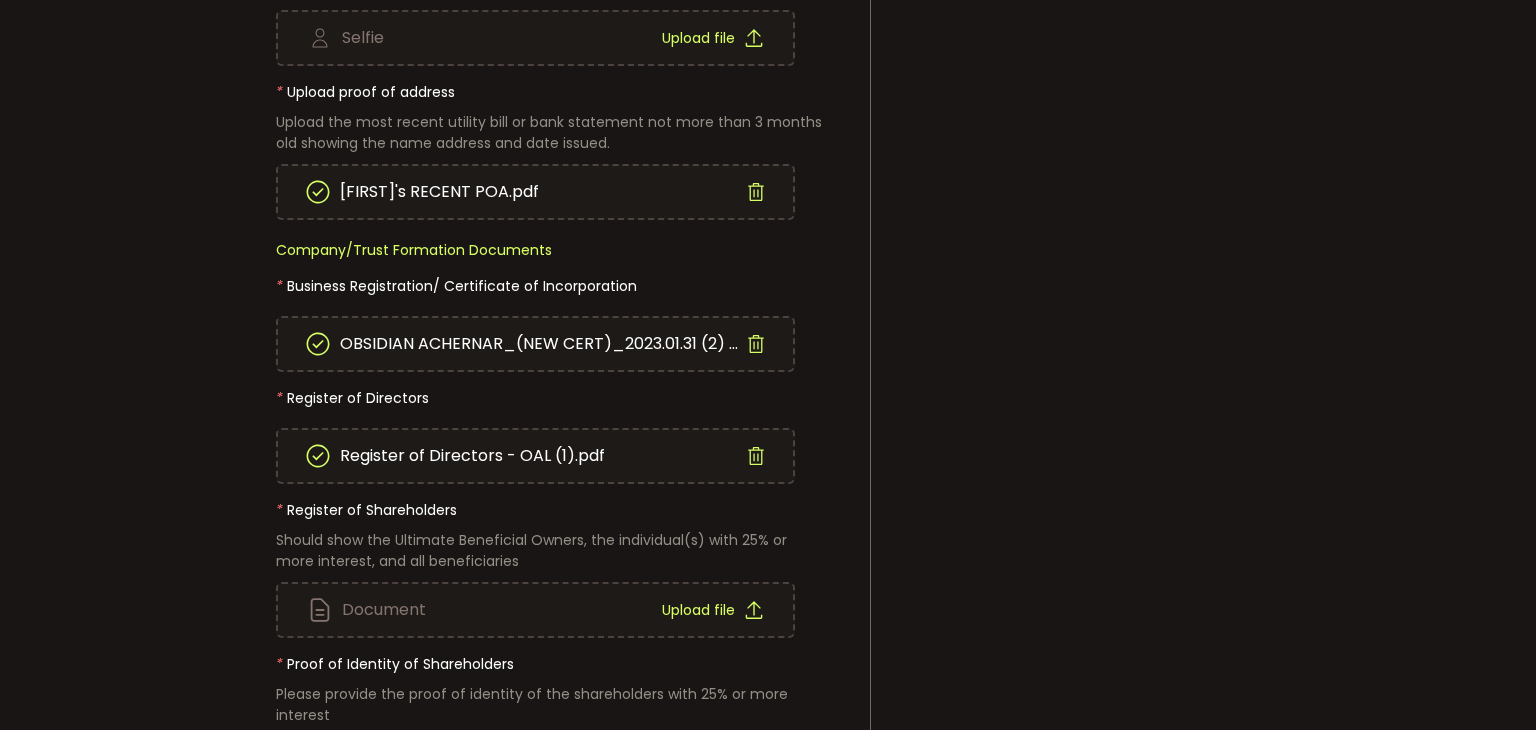 click on "Upload file" at bounding box center [698, 610] 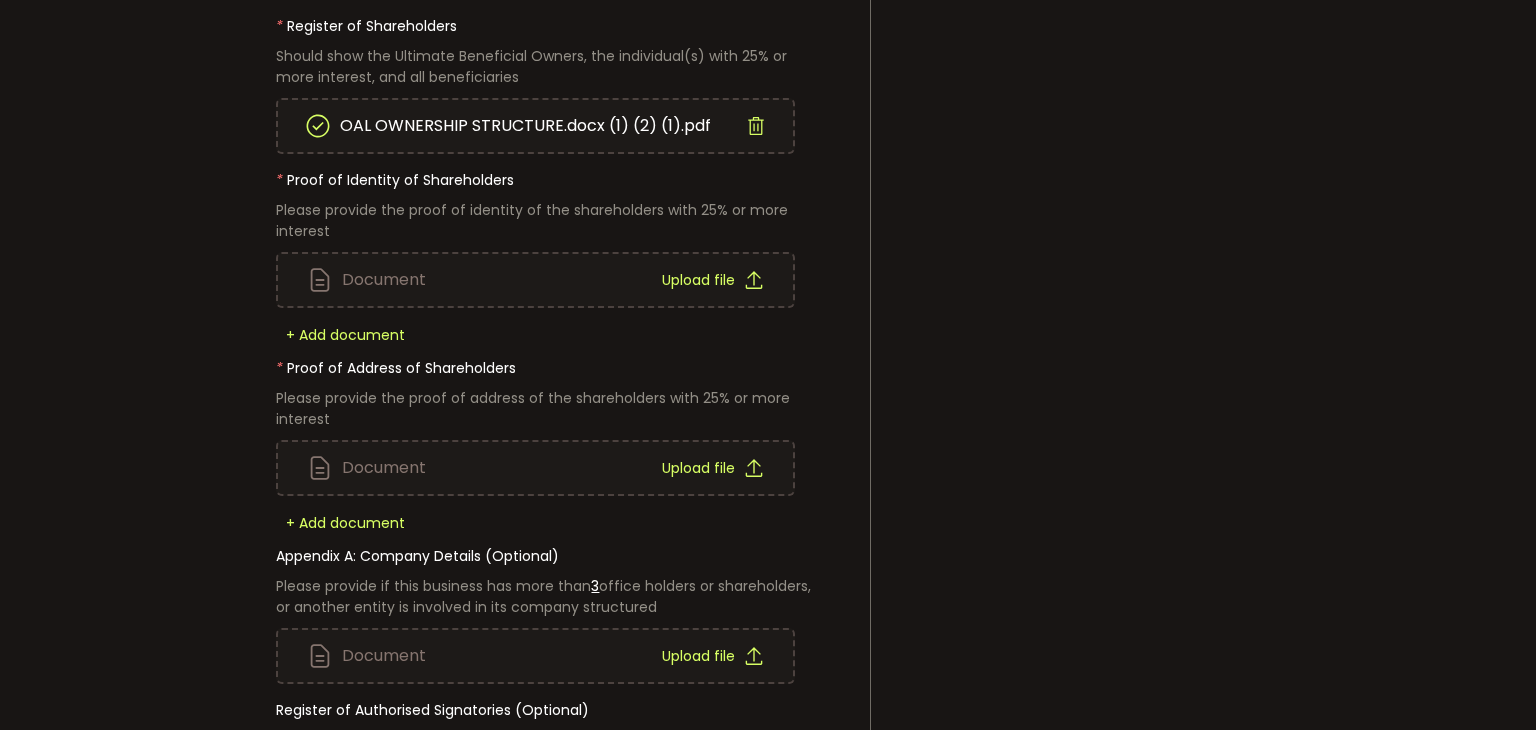 scroll, scrollTop: 1000, scrollLeft: 0, axis: vertical 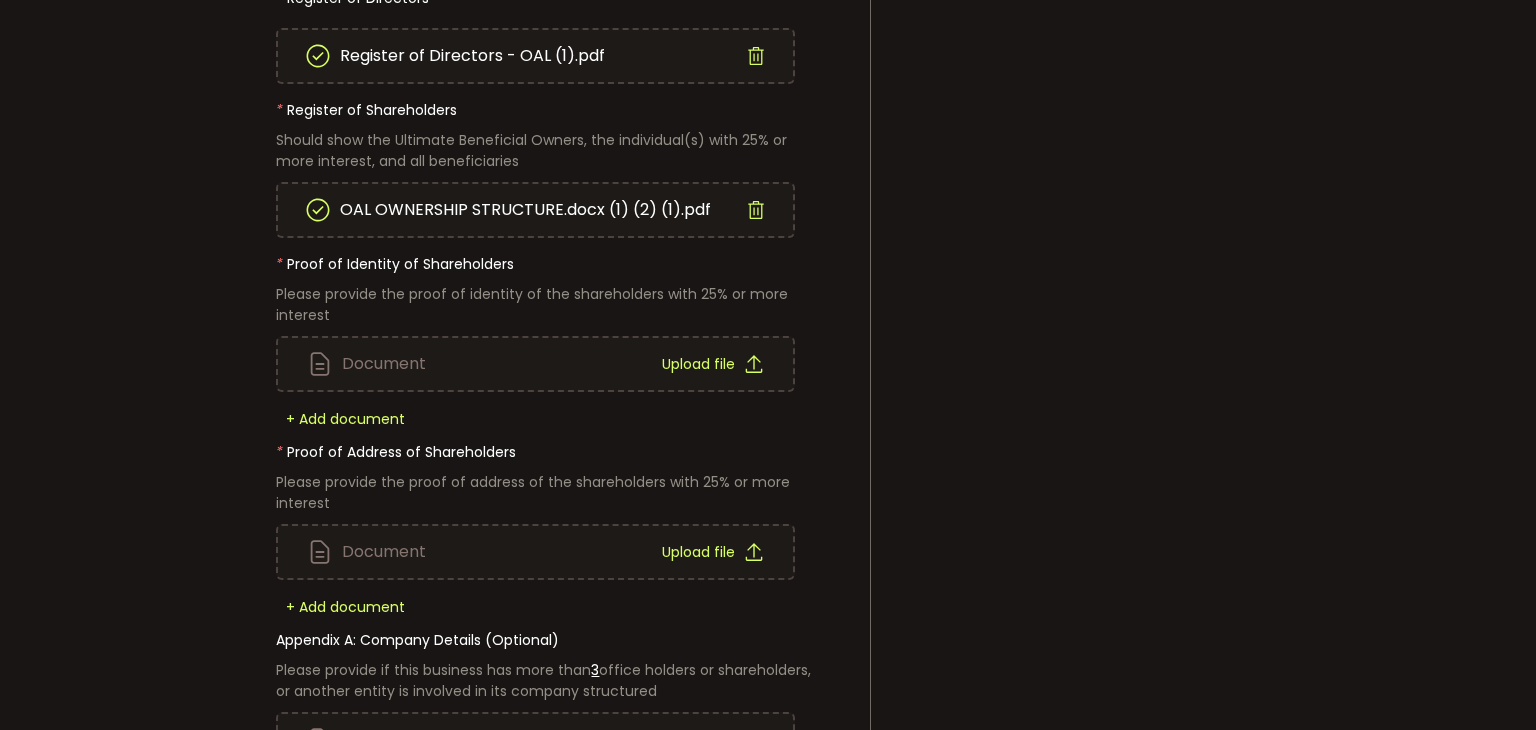 click on "Upload file" at bounding box center [698, 364] 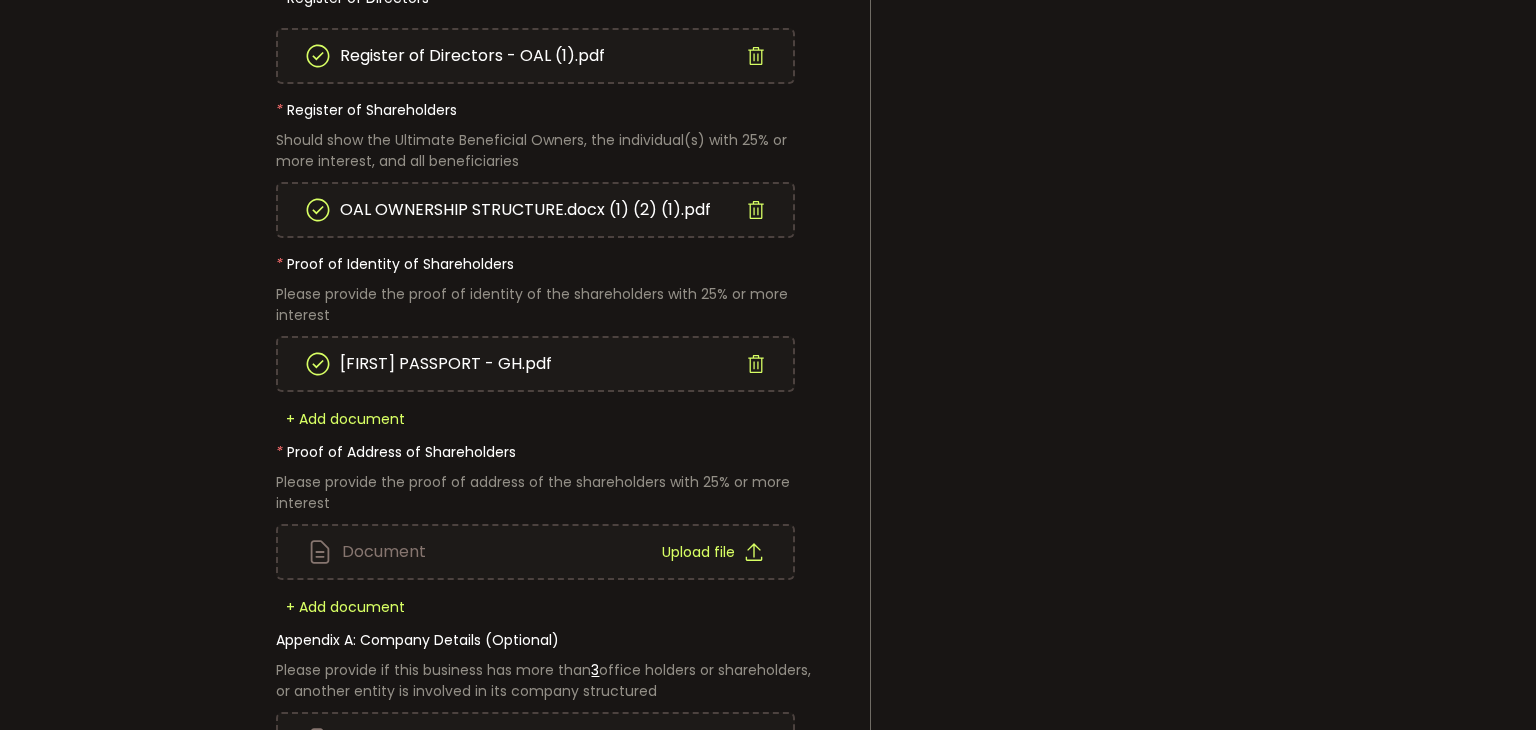 click on "+ Add document" at bounding box center [345, 419] 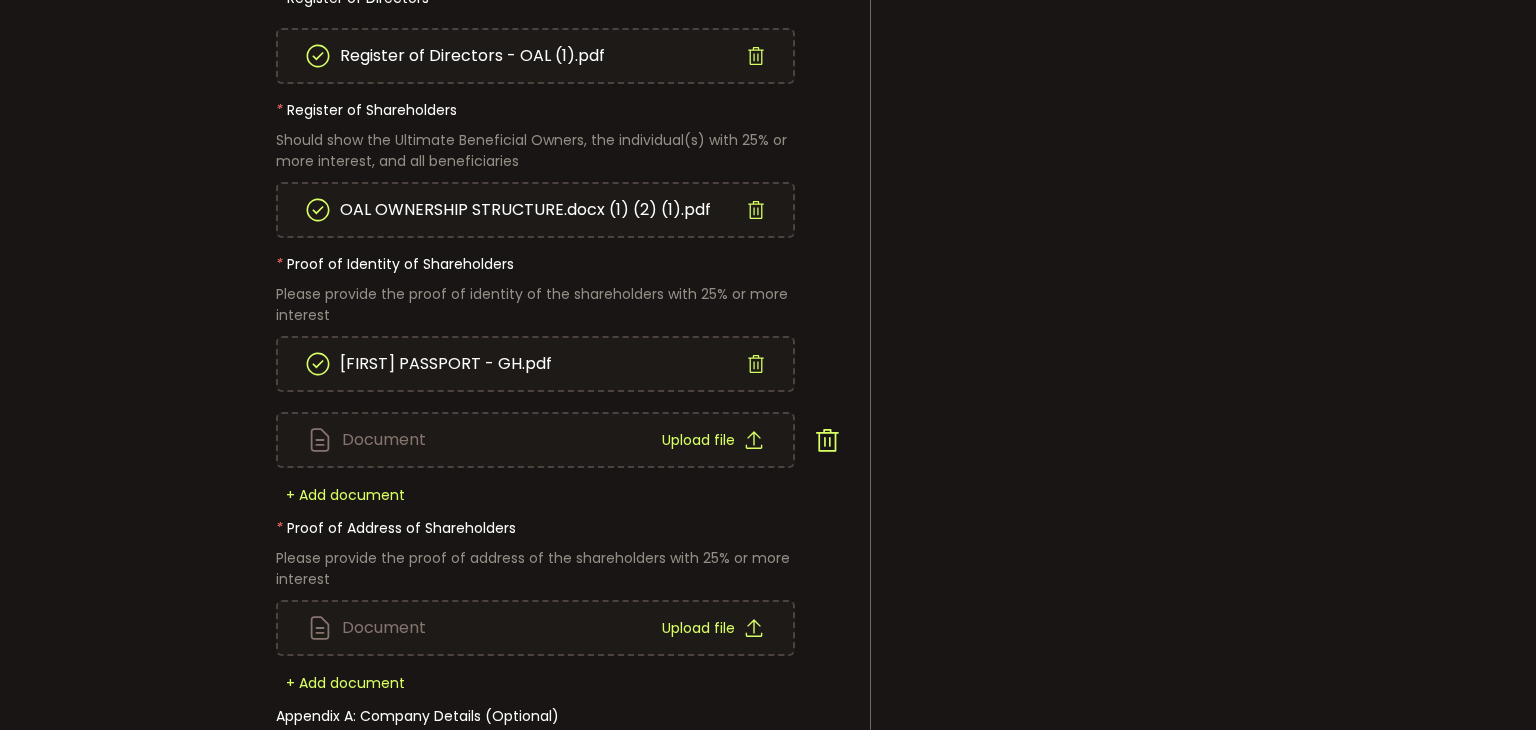 click on "Upload file" at bounding box center [698, 440] 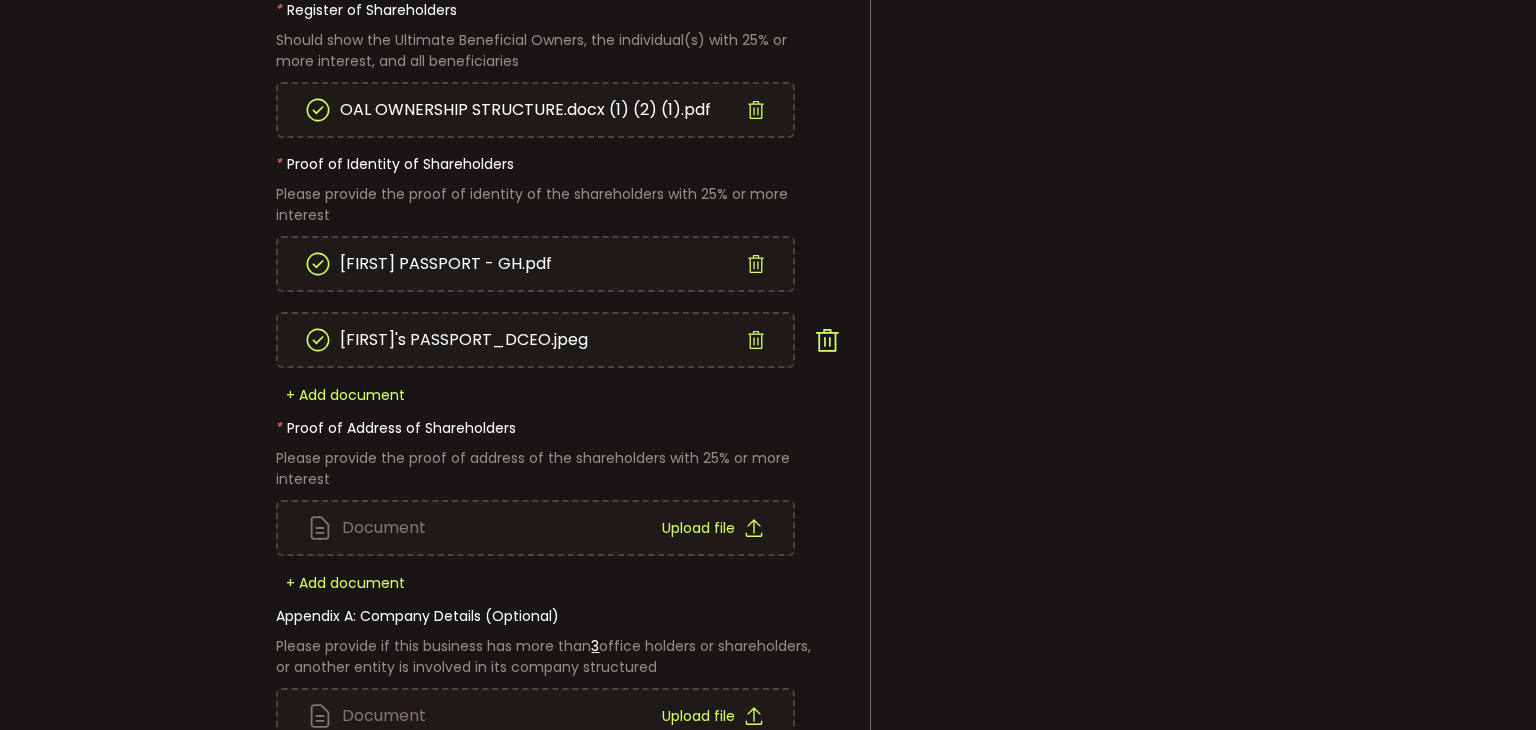 scroll, scrollTop: 1100, scrollLeft: 0, axis: vertical 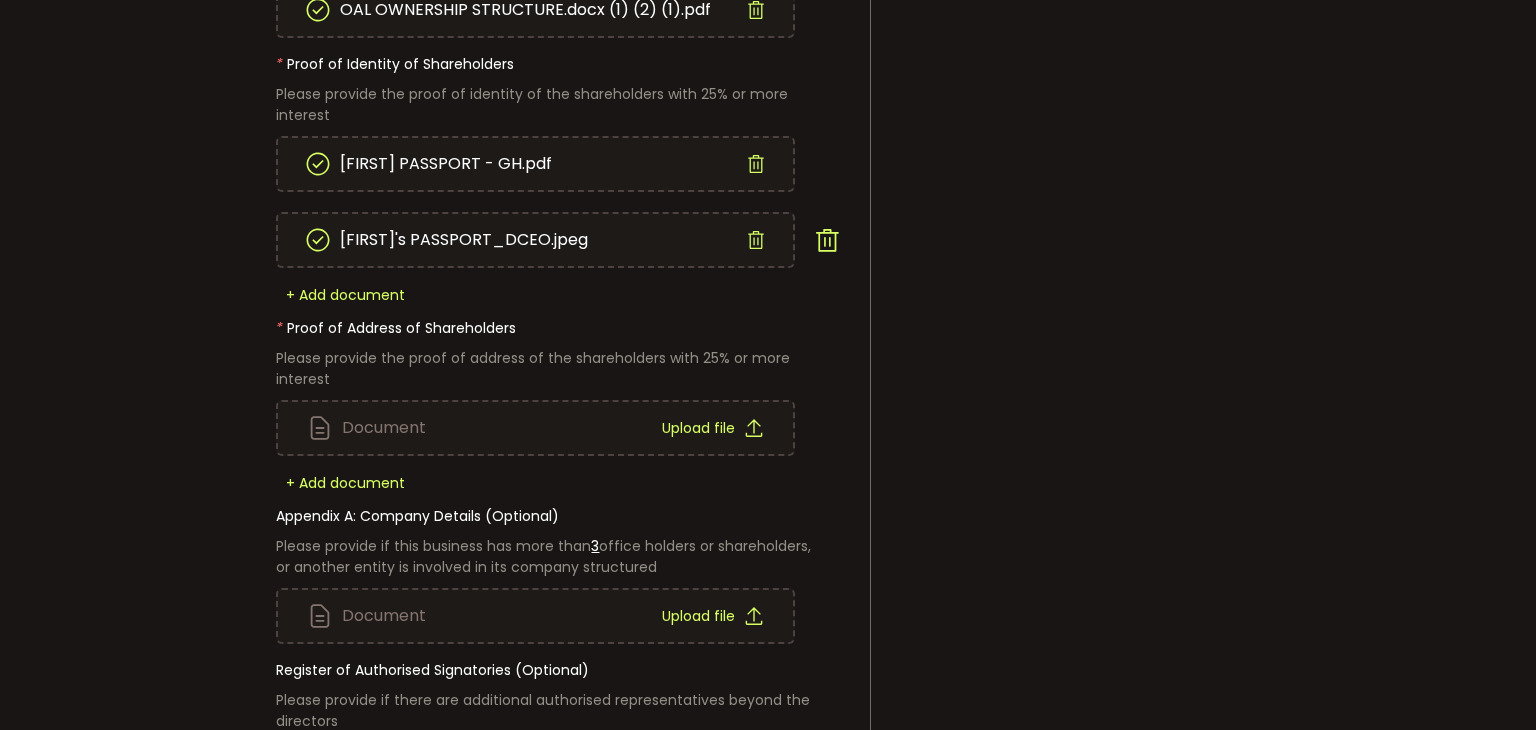 click on "Upload file" at bounding box center [698, 428] 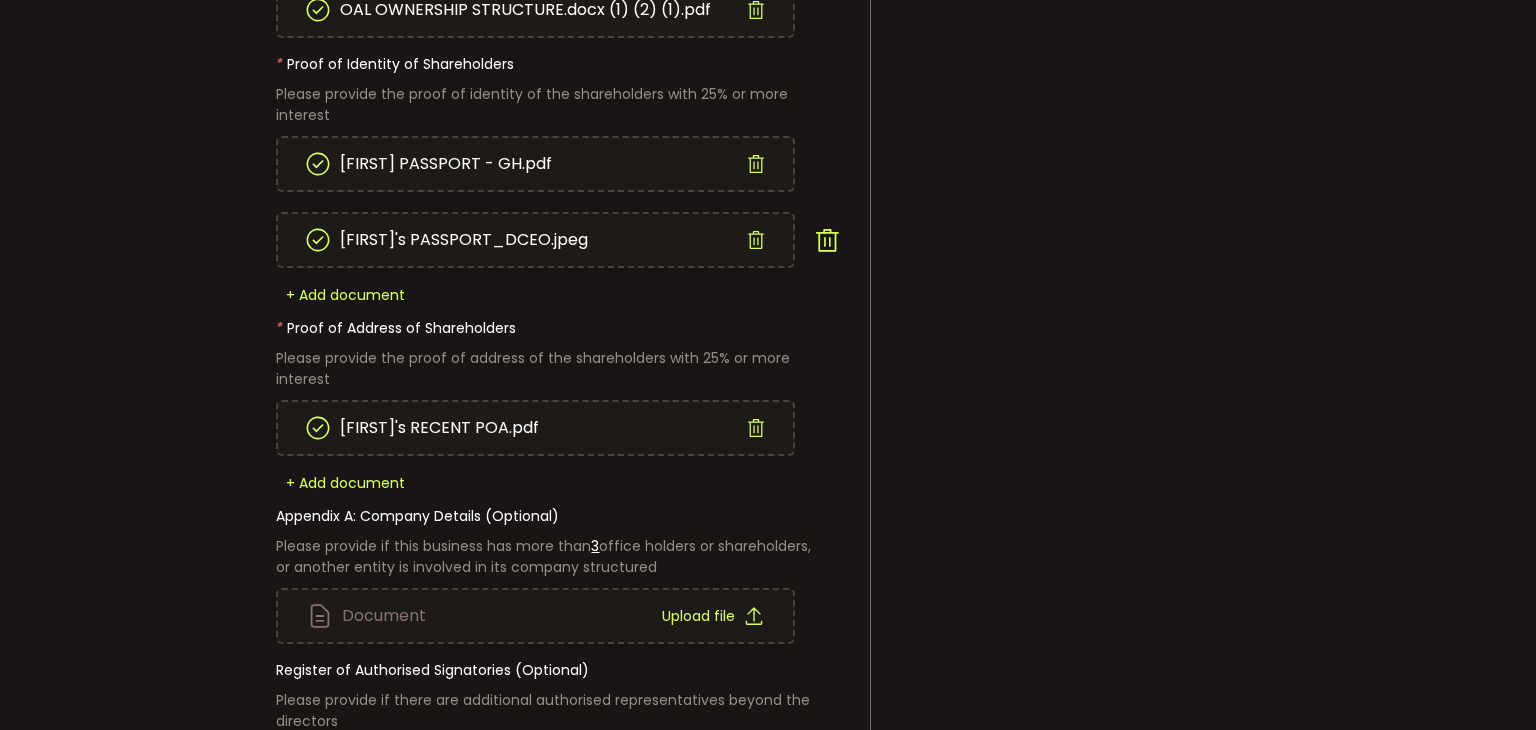 click on "+ Add document" at bounding box center [345, 483] 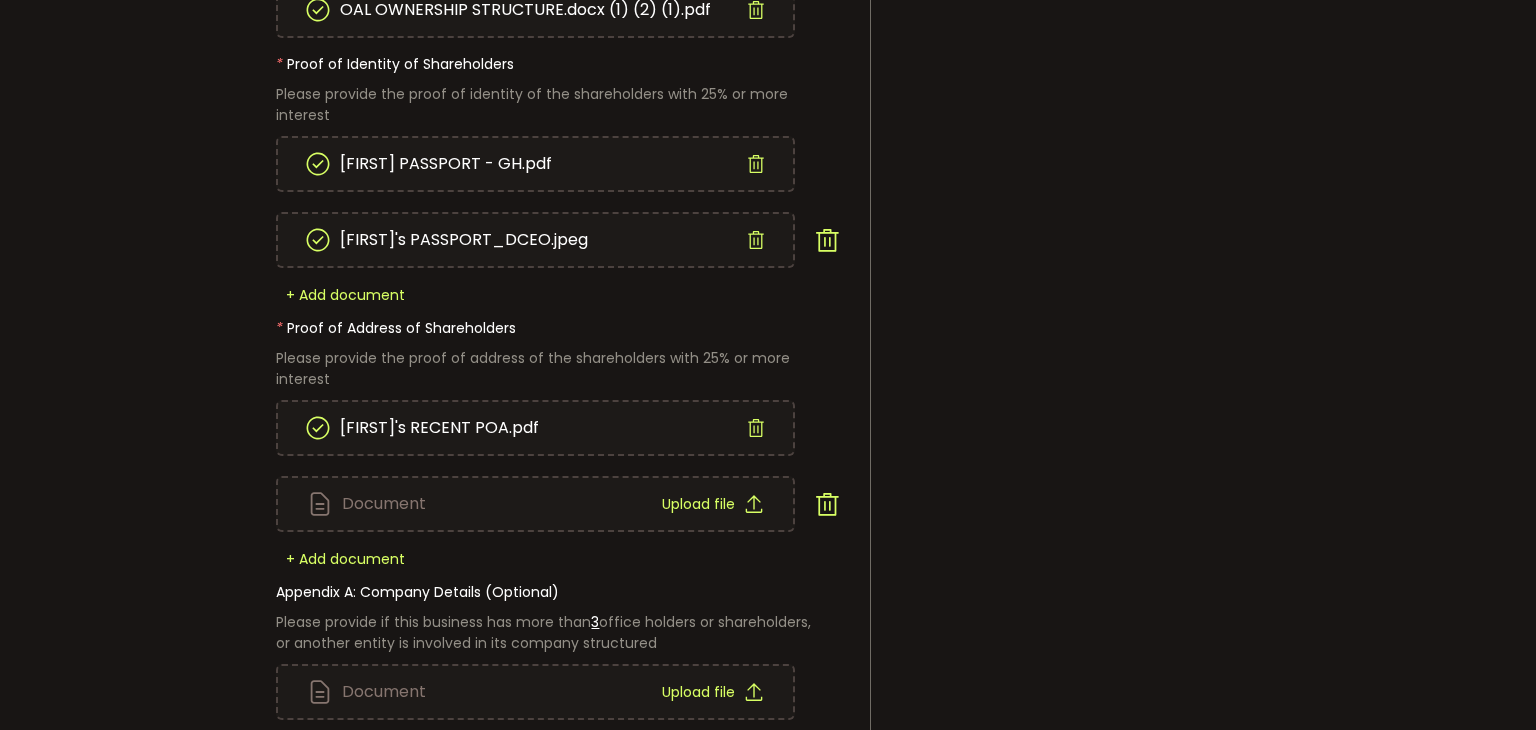 click on "Upload file" at bounding box center [698, 504] 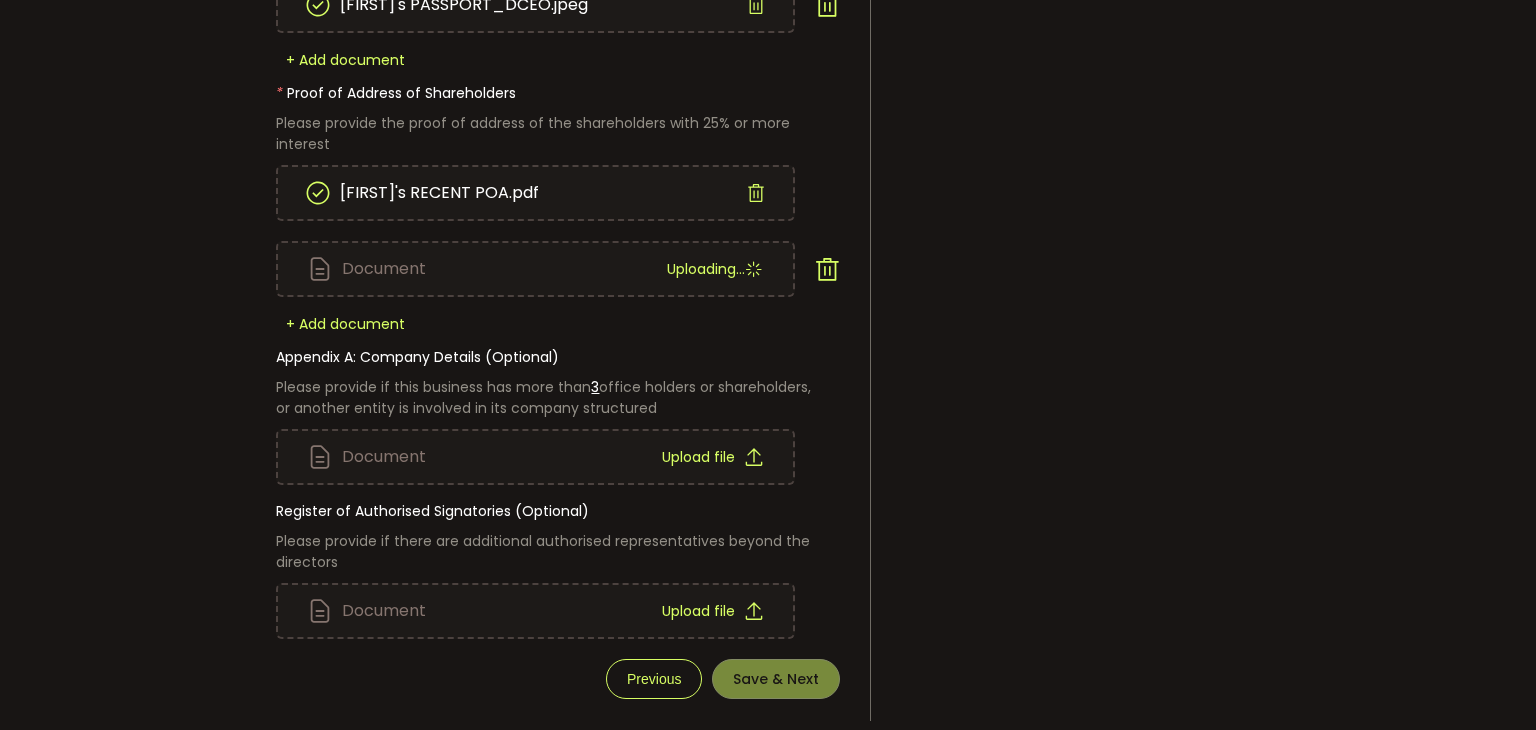 scroll, scrollTop: 1354, scrollLeft: 0, axis: vertical 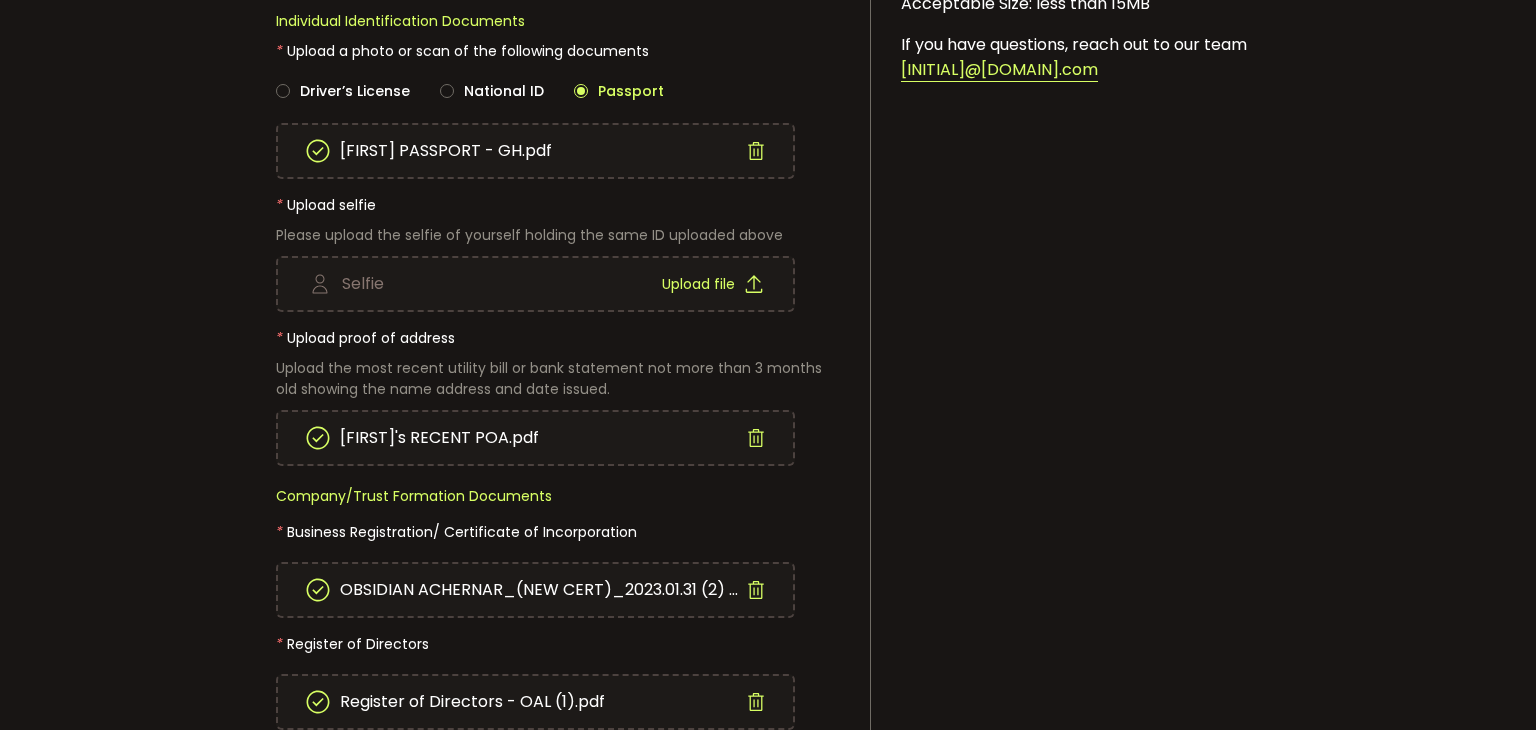 click on "Upload file" at bounding box center (698, 284) 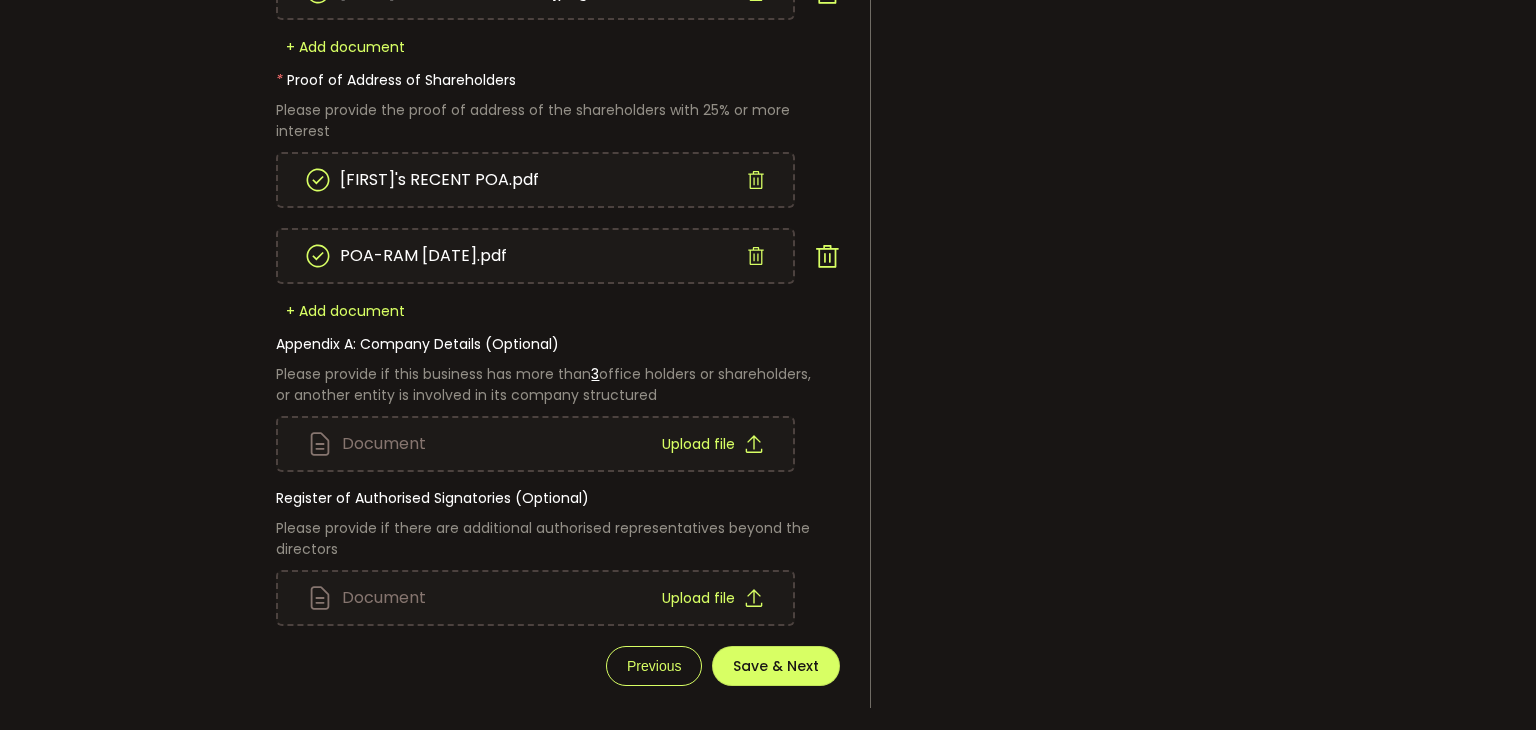 scroll, scrollTop: 1354, scrollLeft: 0, axis: vertical 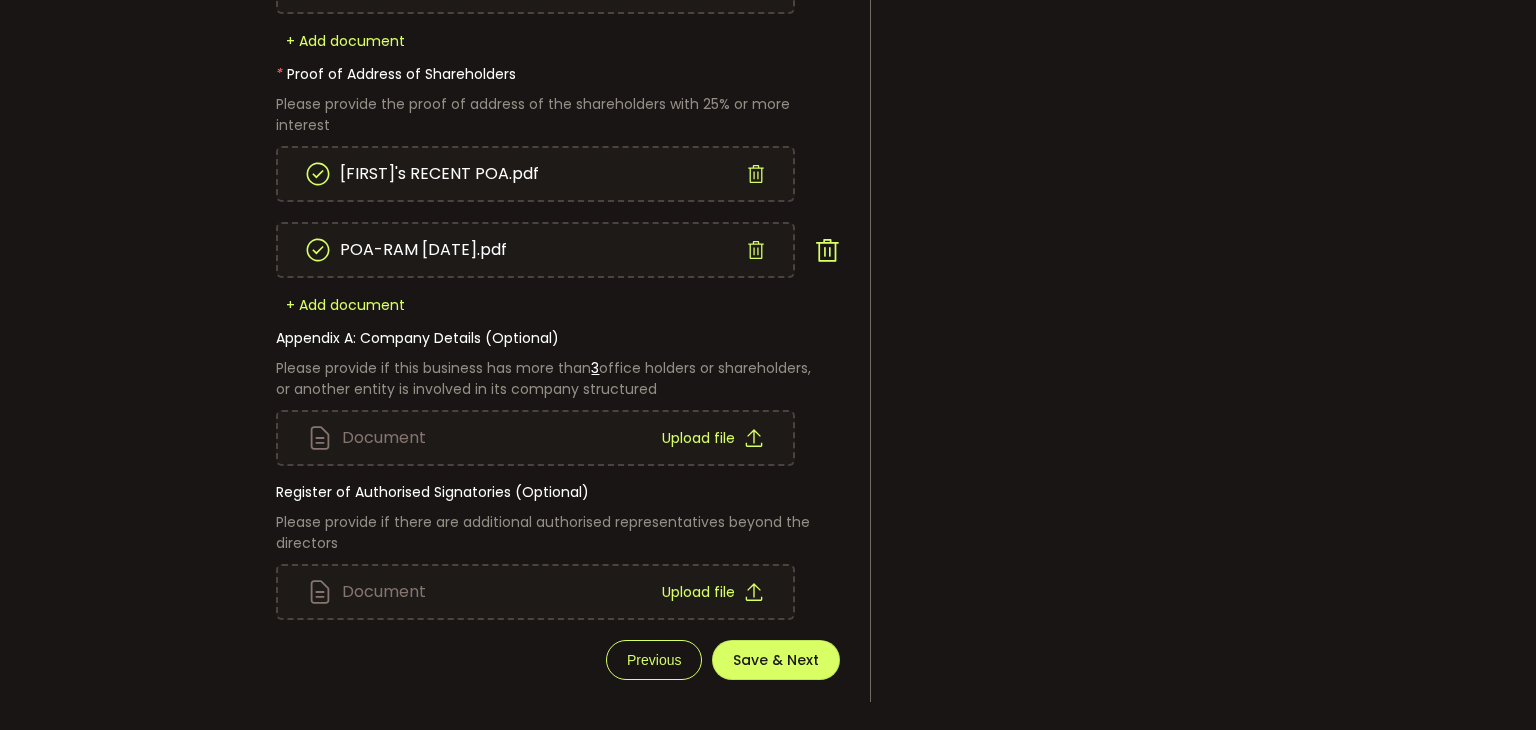 click on "Upload file" at bounding box center (698, 592) 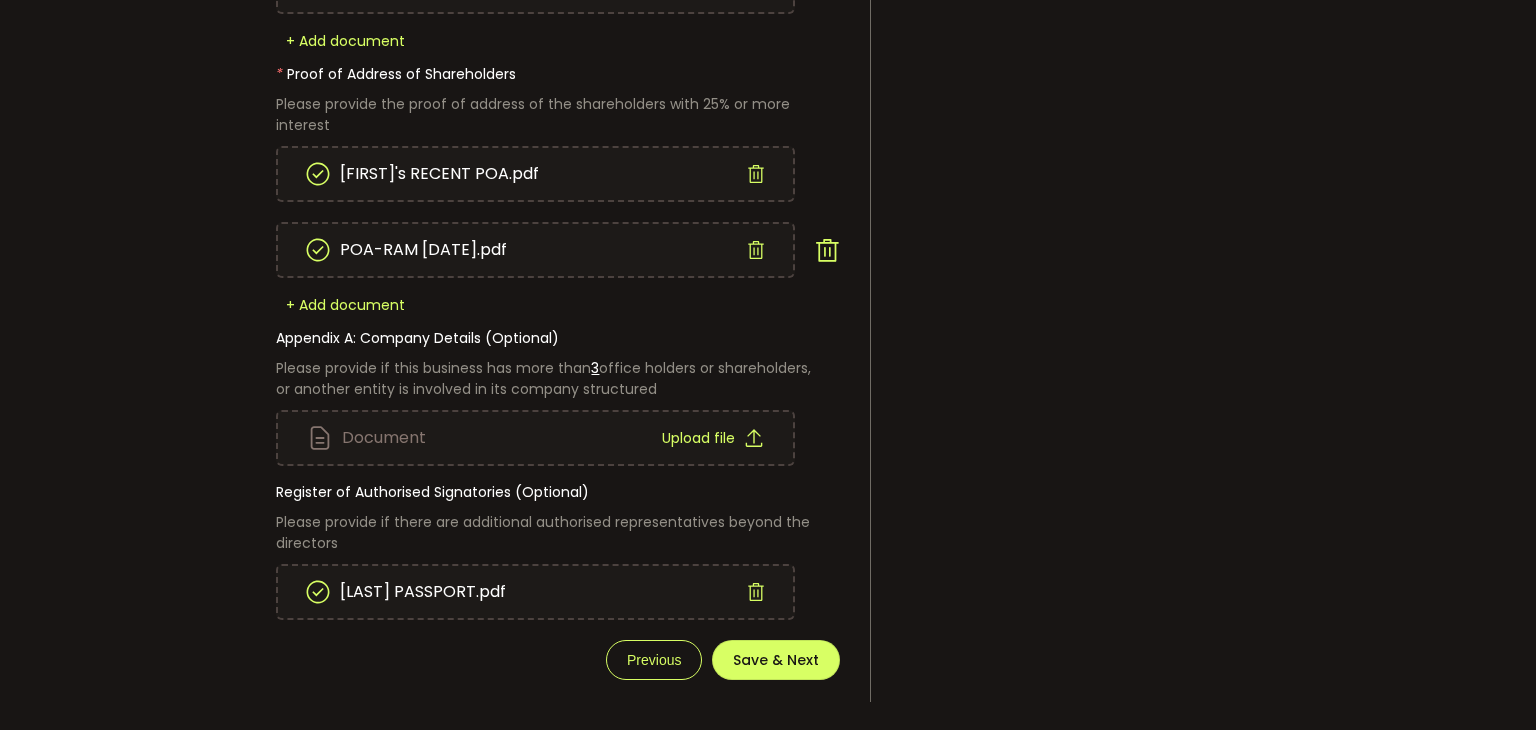 click 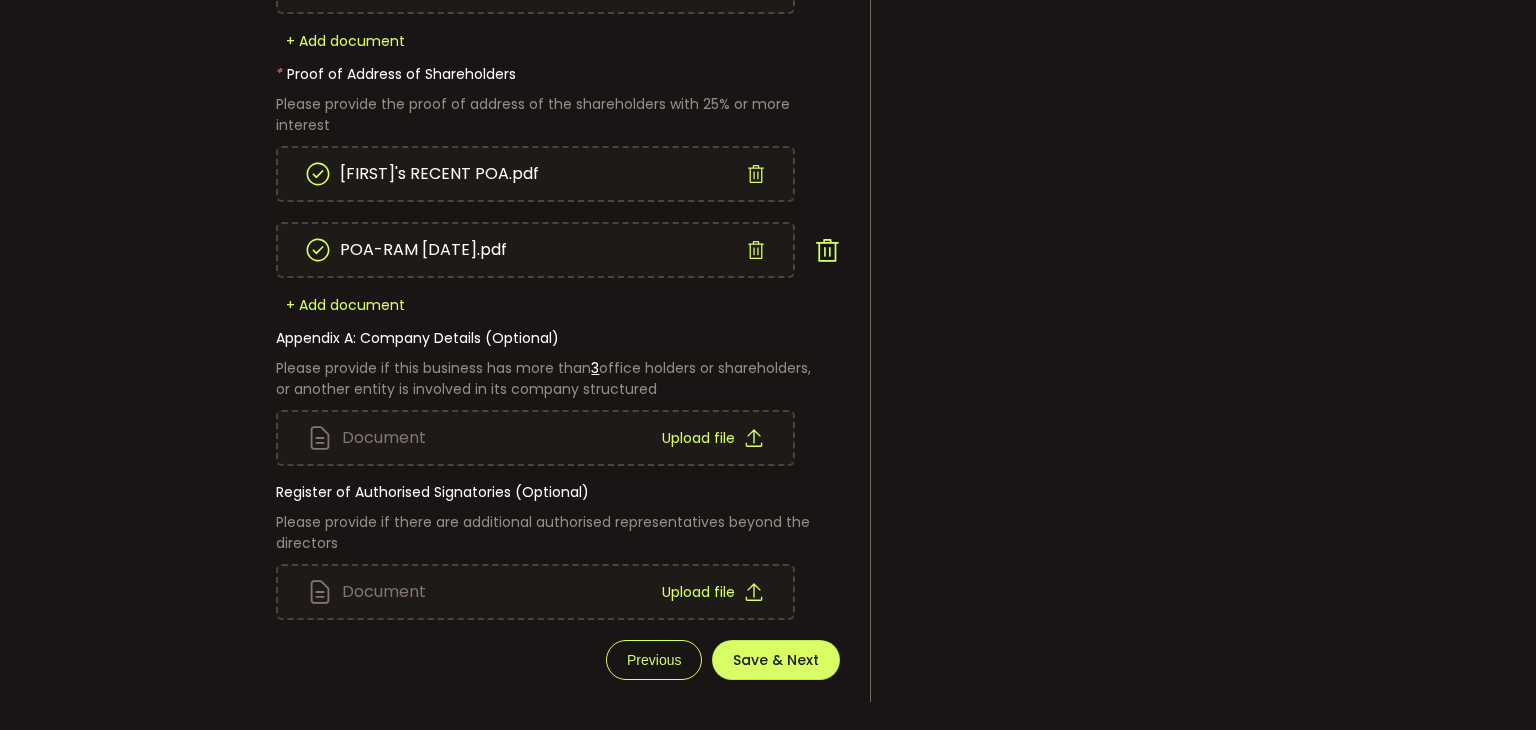 click on "Upload file" at bounding box center (698, 592) 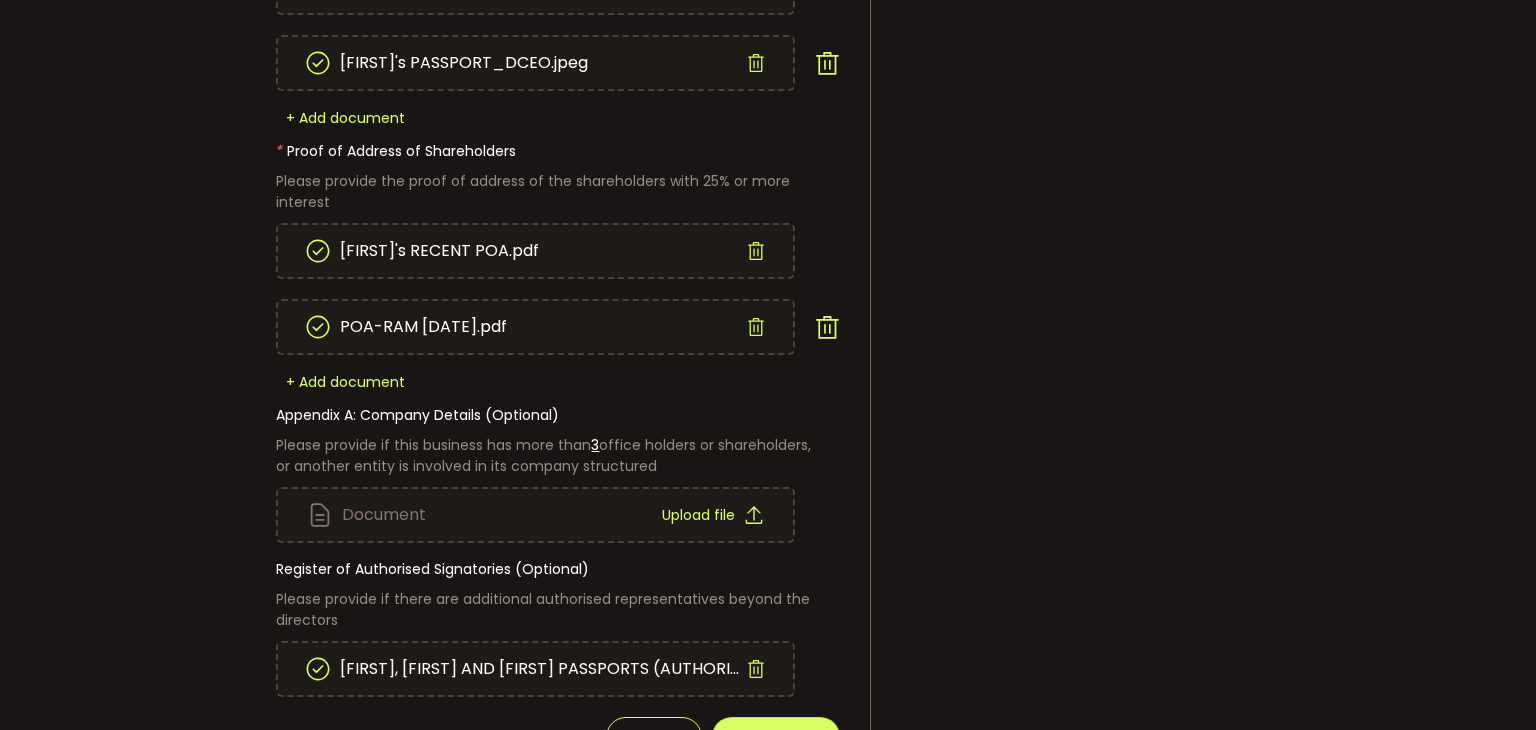 scroll, scrollTop: 1354, scrollLeft: 0, axis: vertical 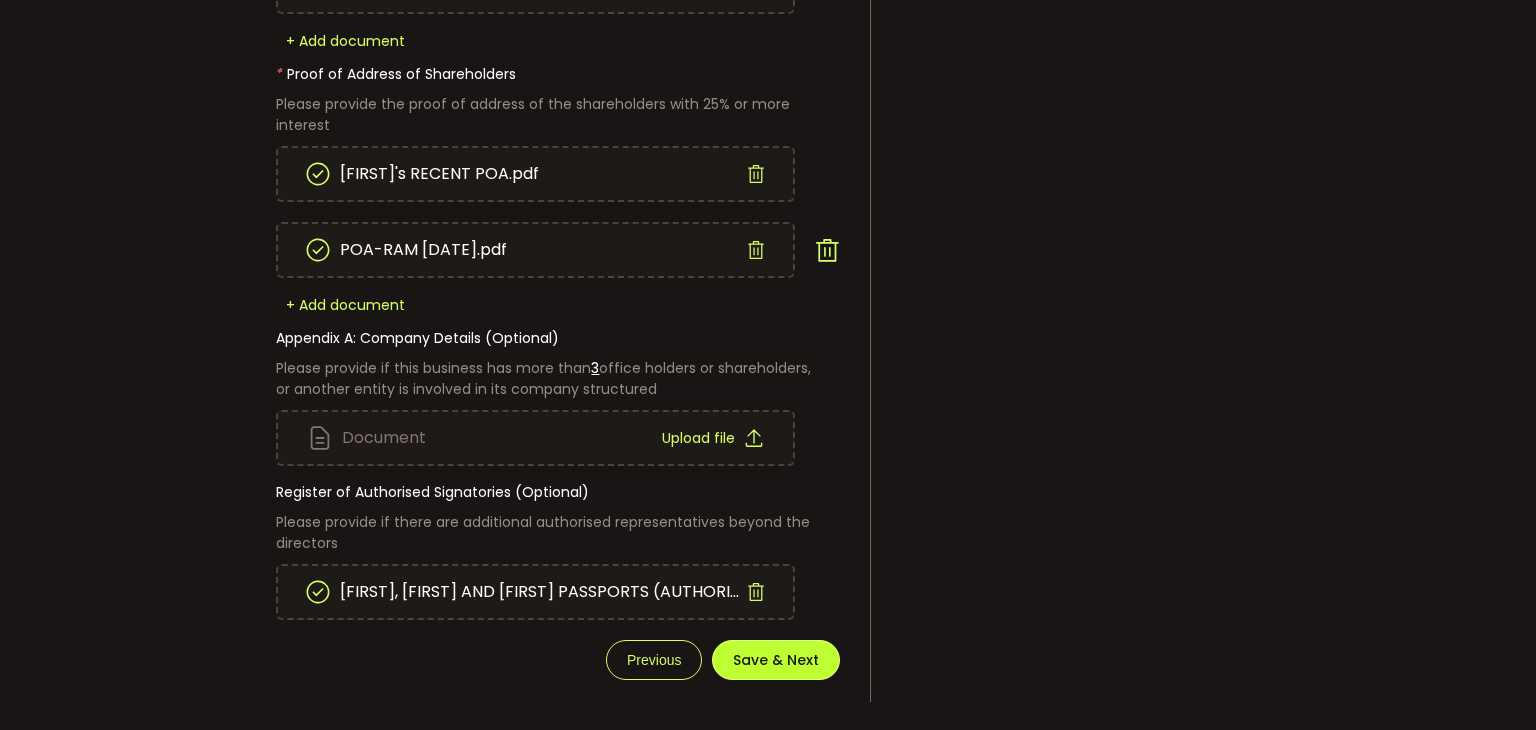 click on "Save & Next" at bounding box center (776, 660) 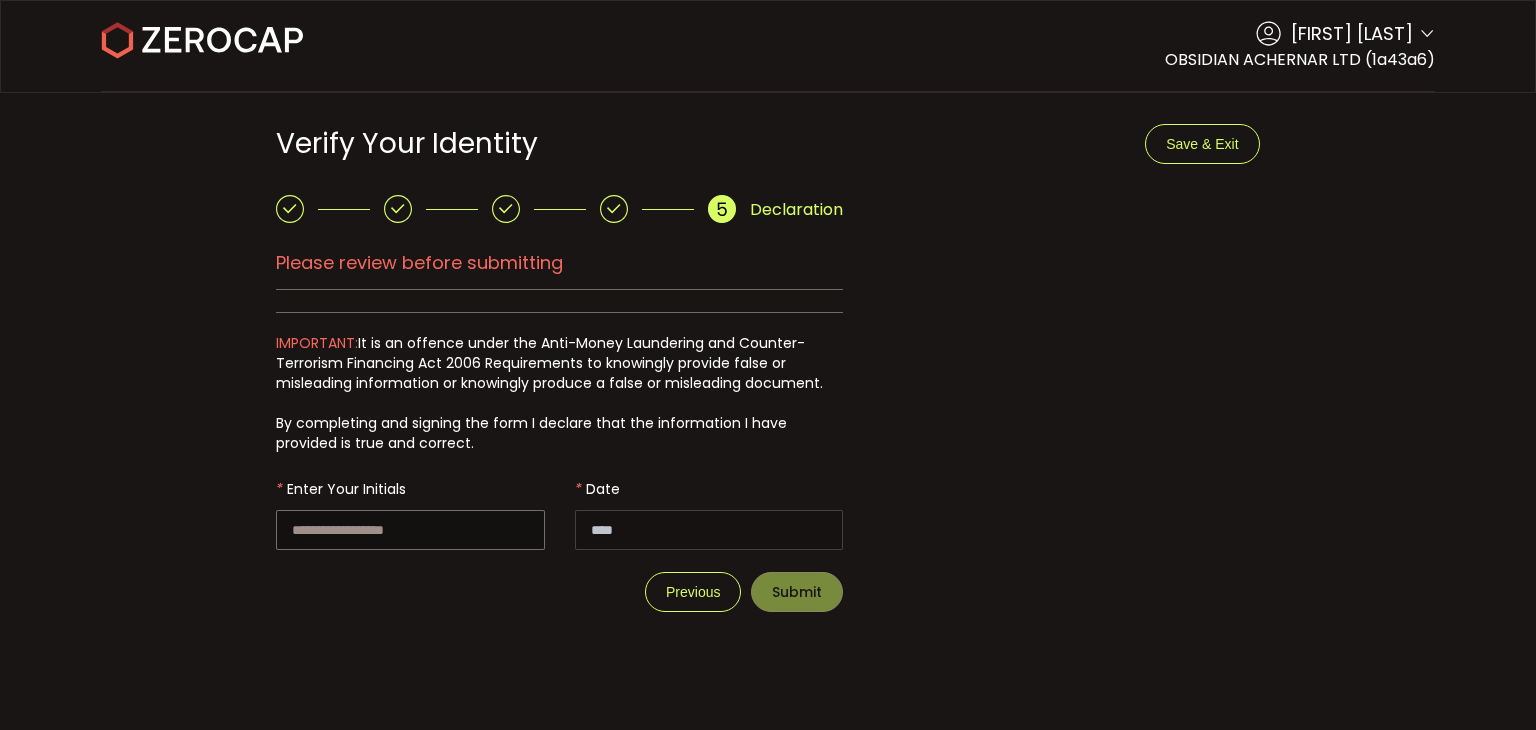 scroll, scrollTop: 0, scrollLeft: 0, axis: both 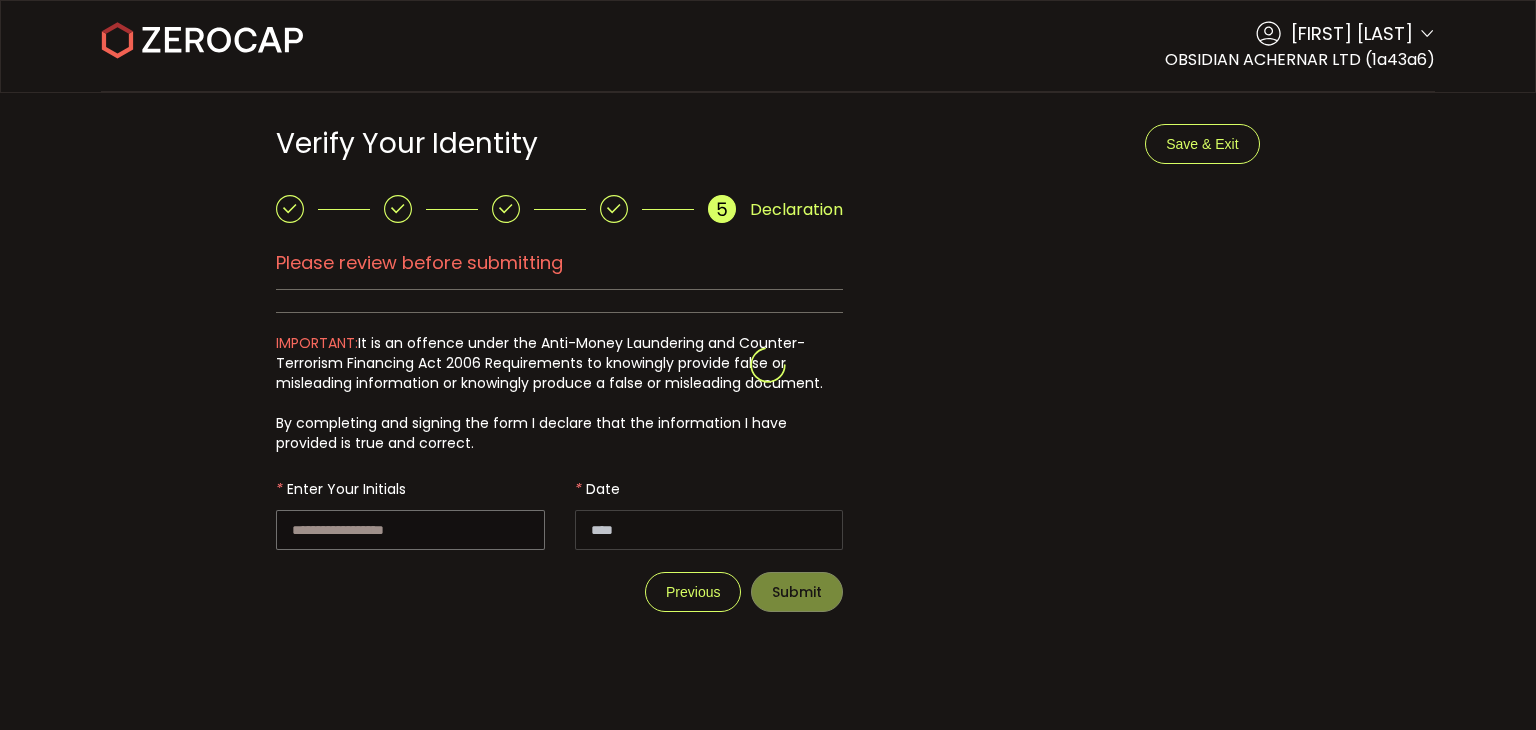 type on "**********" 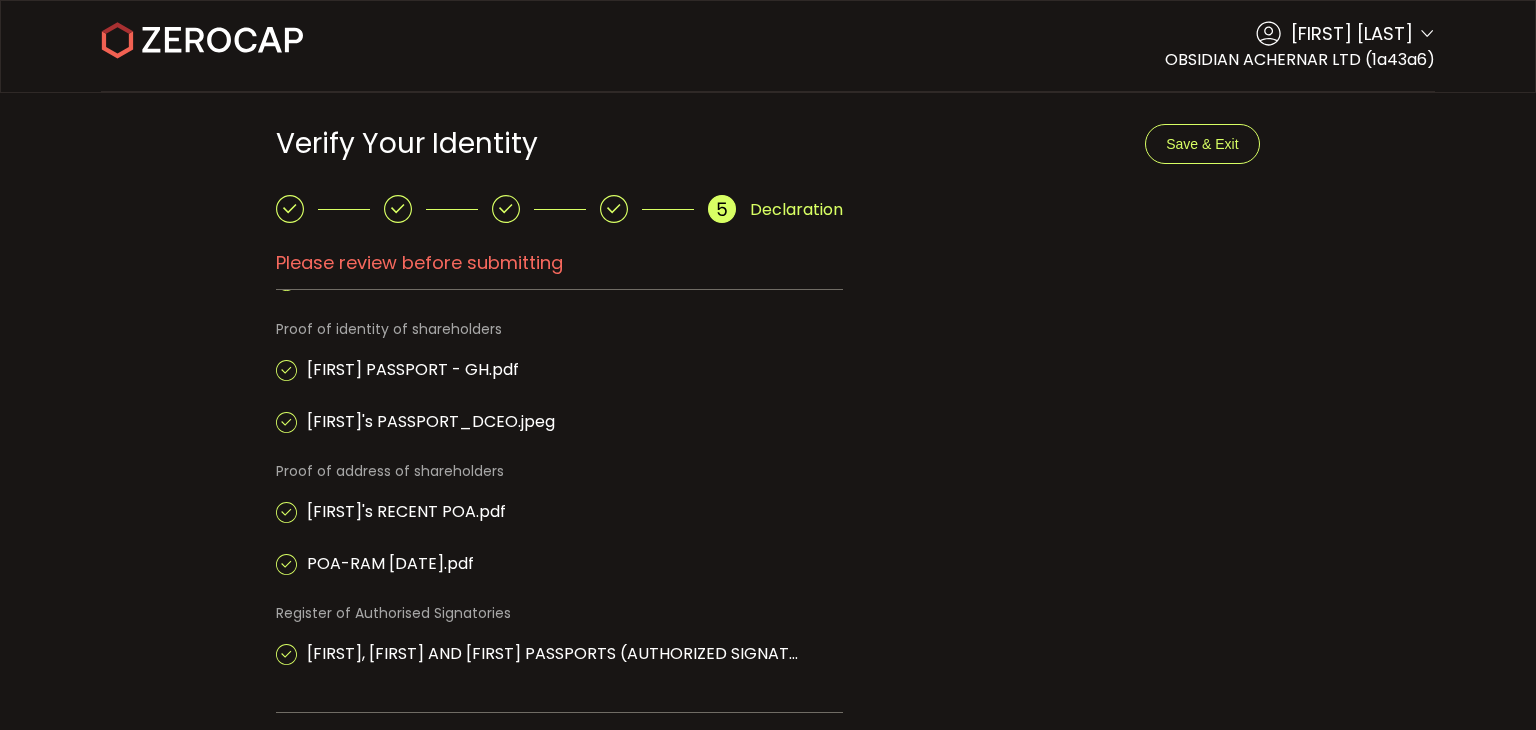 scroll, scrollTop: 2120, scrollLeft: 0, axis: vertical 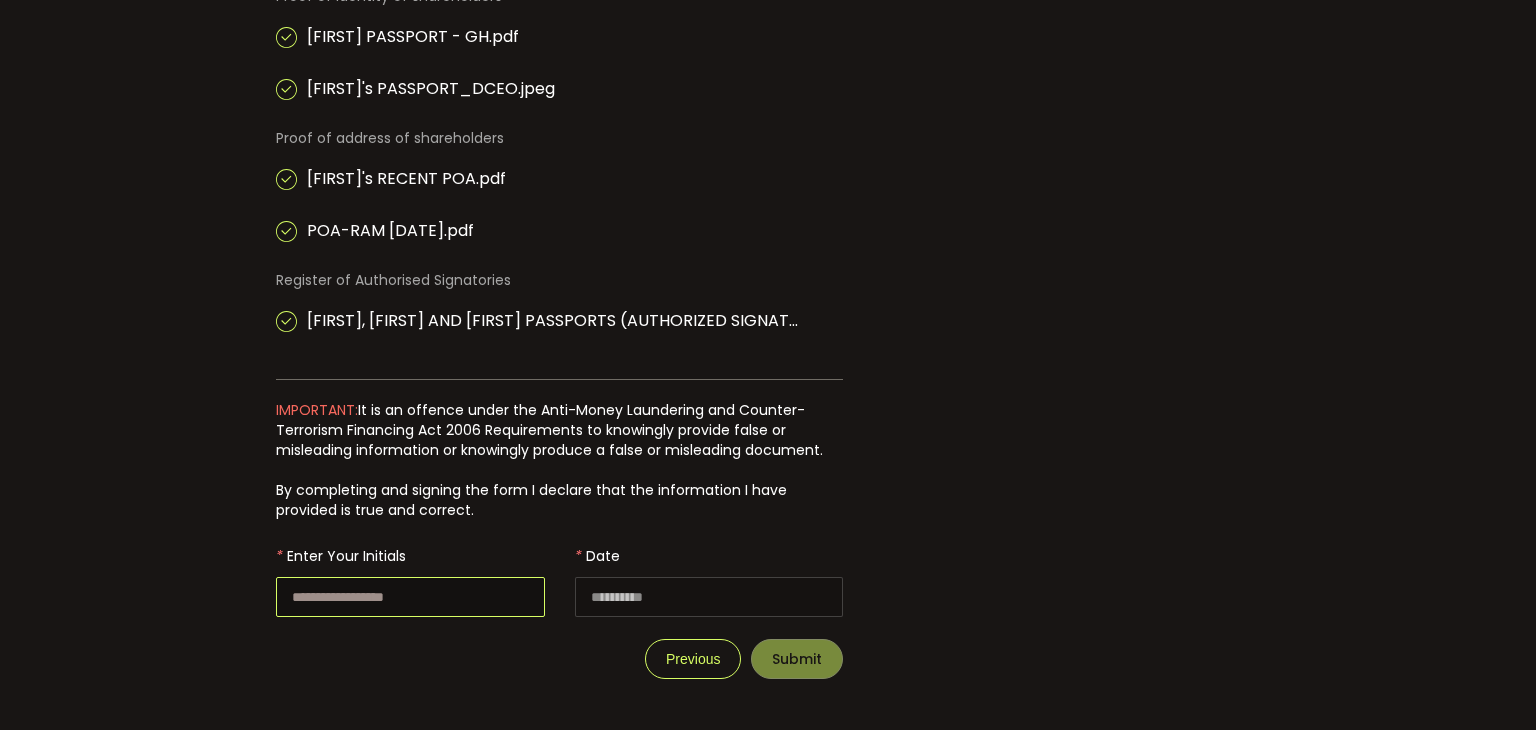 click at bounding box center [410, 597] 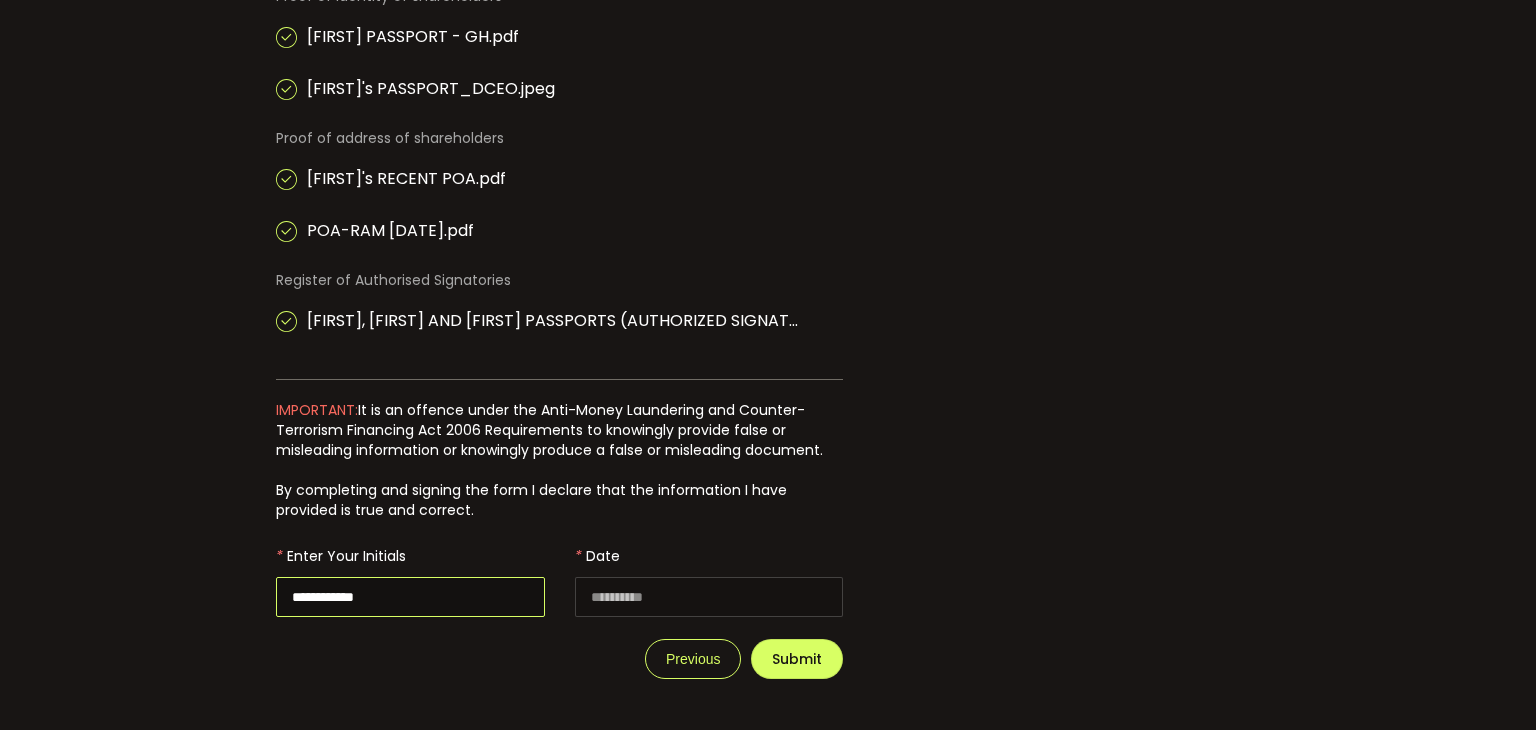 type on "**********" 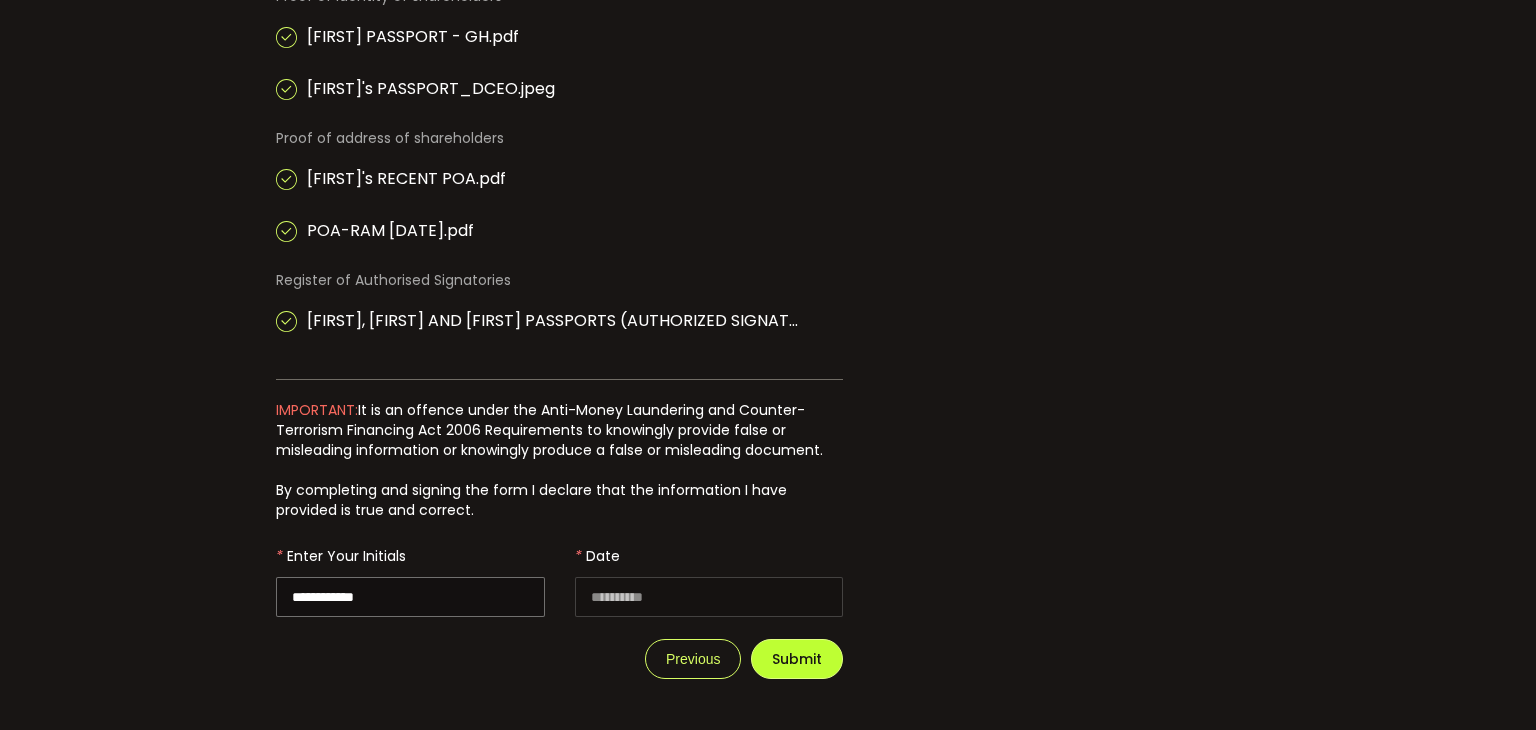 click on "Submit" at bounding box center [797, 659] 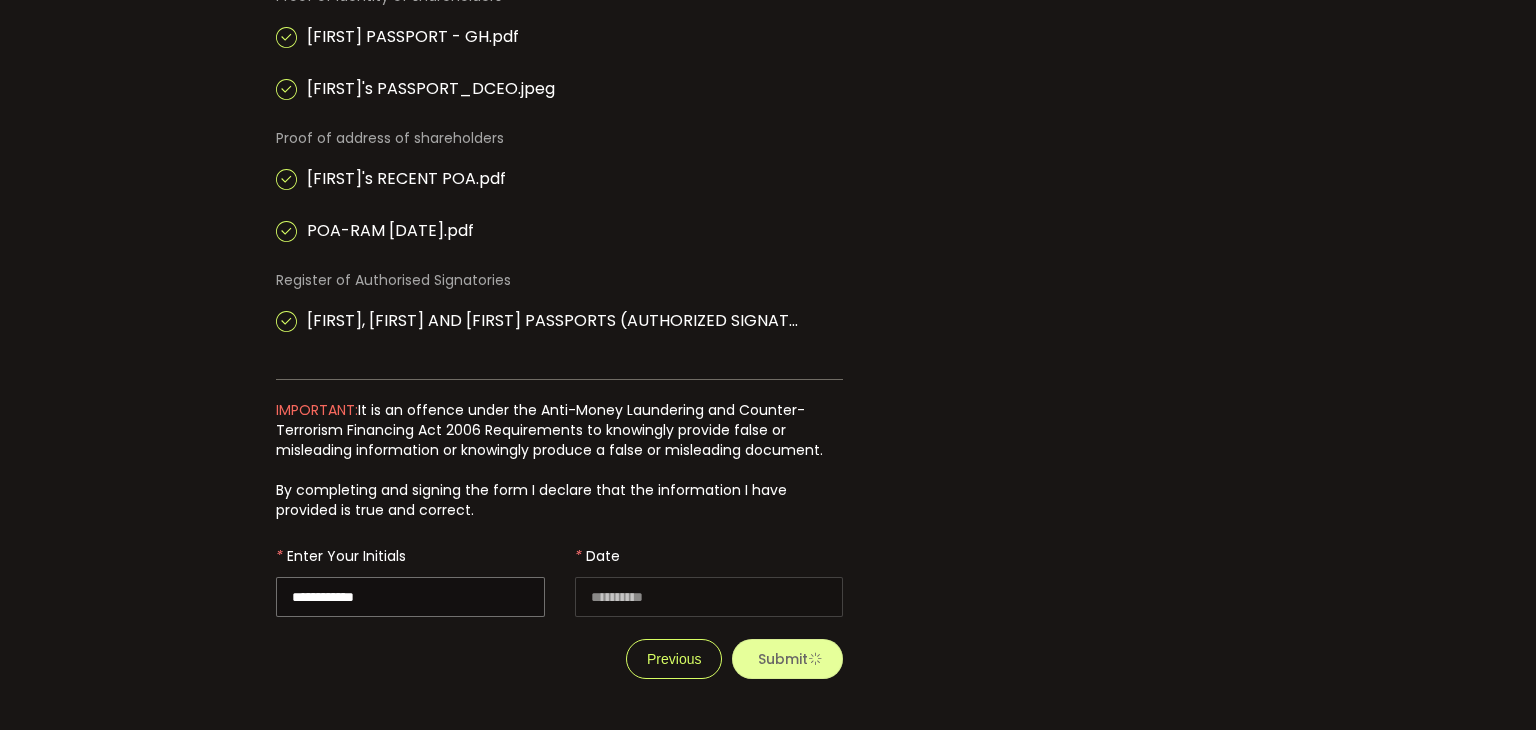 scroll, scrollTop: 0, scrollLeft: 0, axis: both 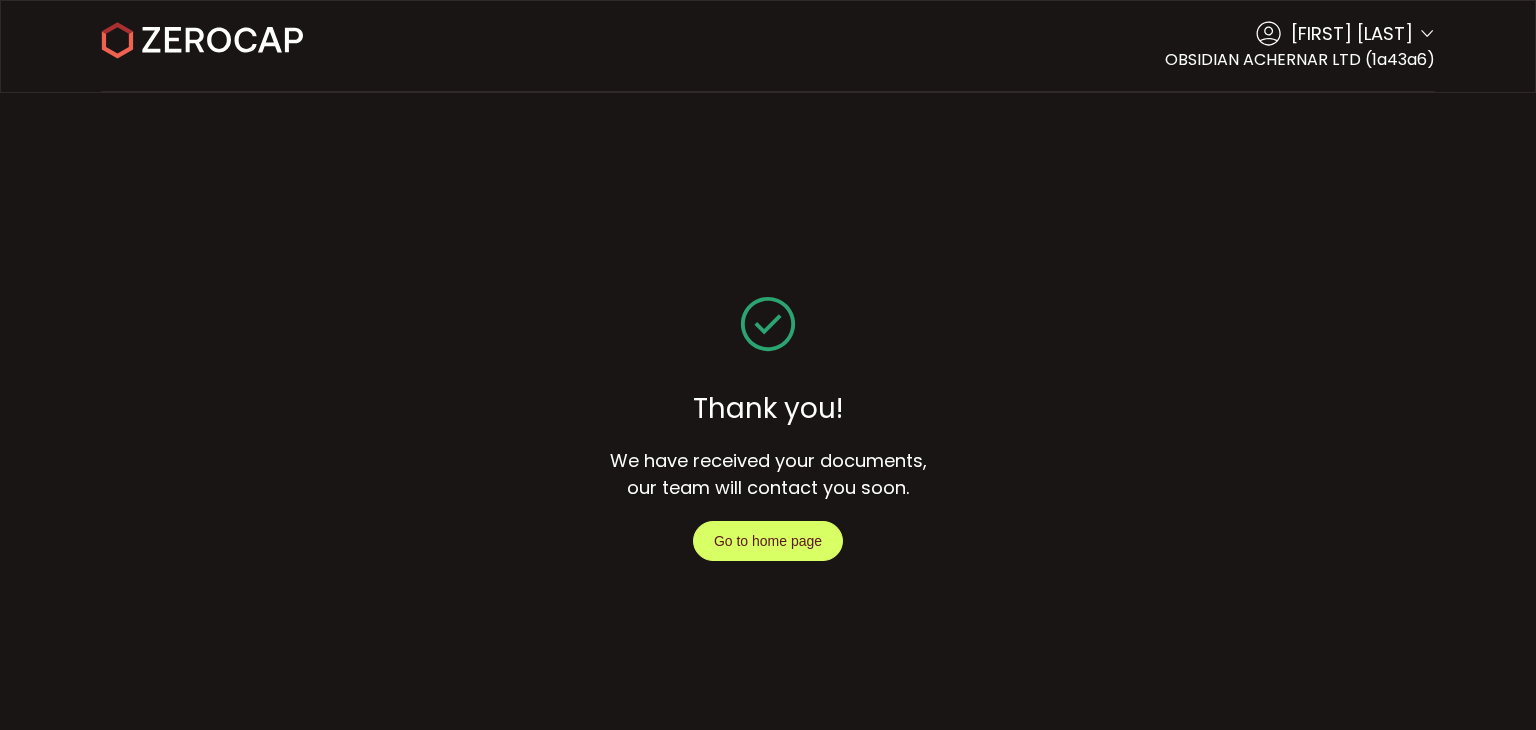 click on "Go to home page" at bounding box center [768, 541] 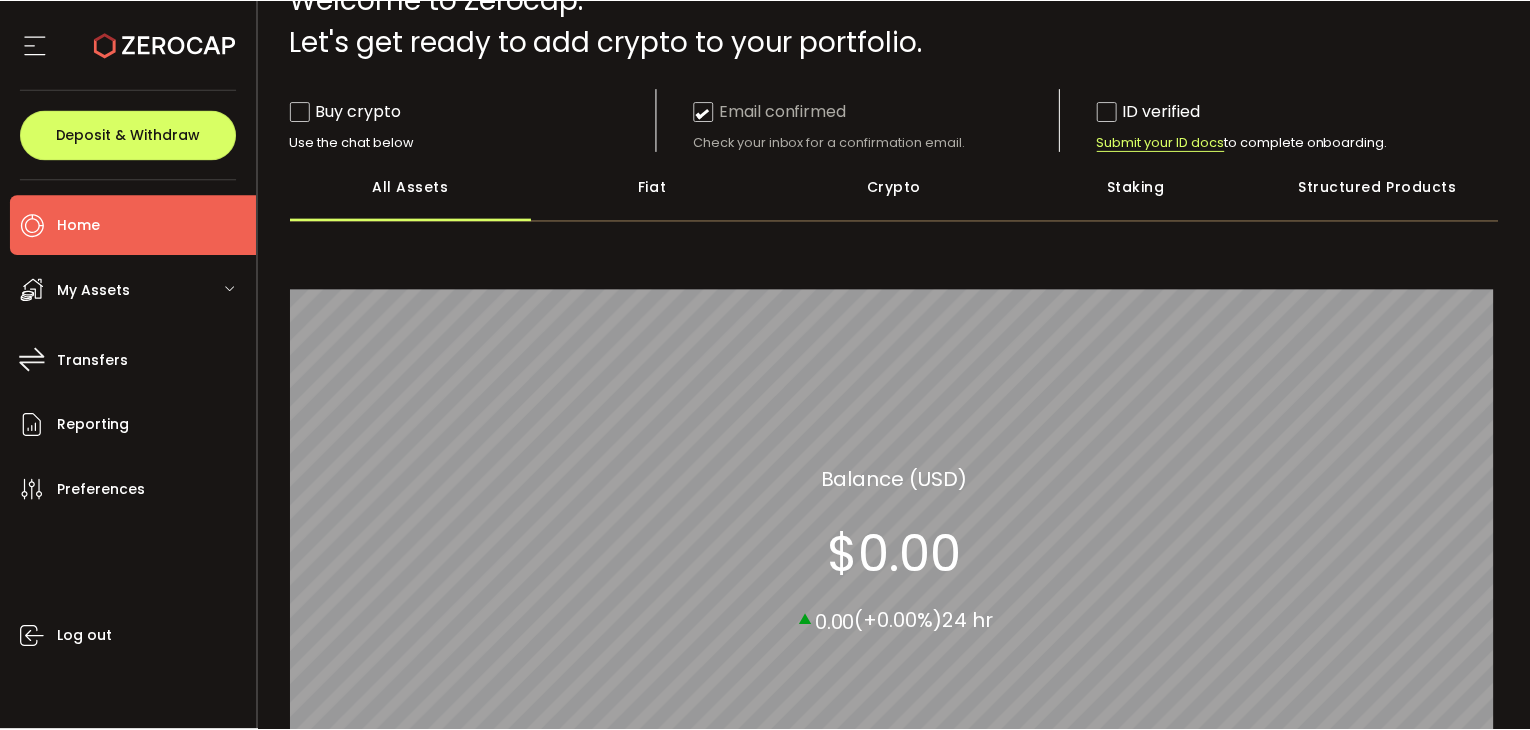 scroll, scrollTop: 110, scrollLeft: 0, axis: vertical 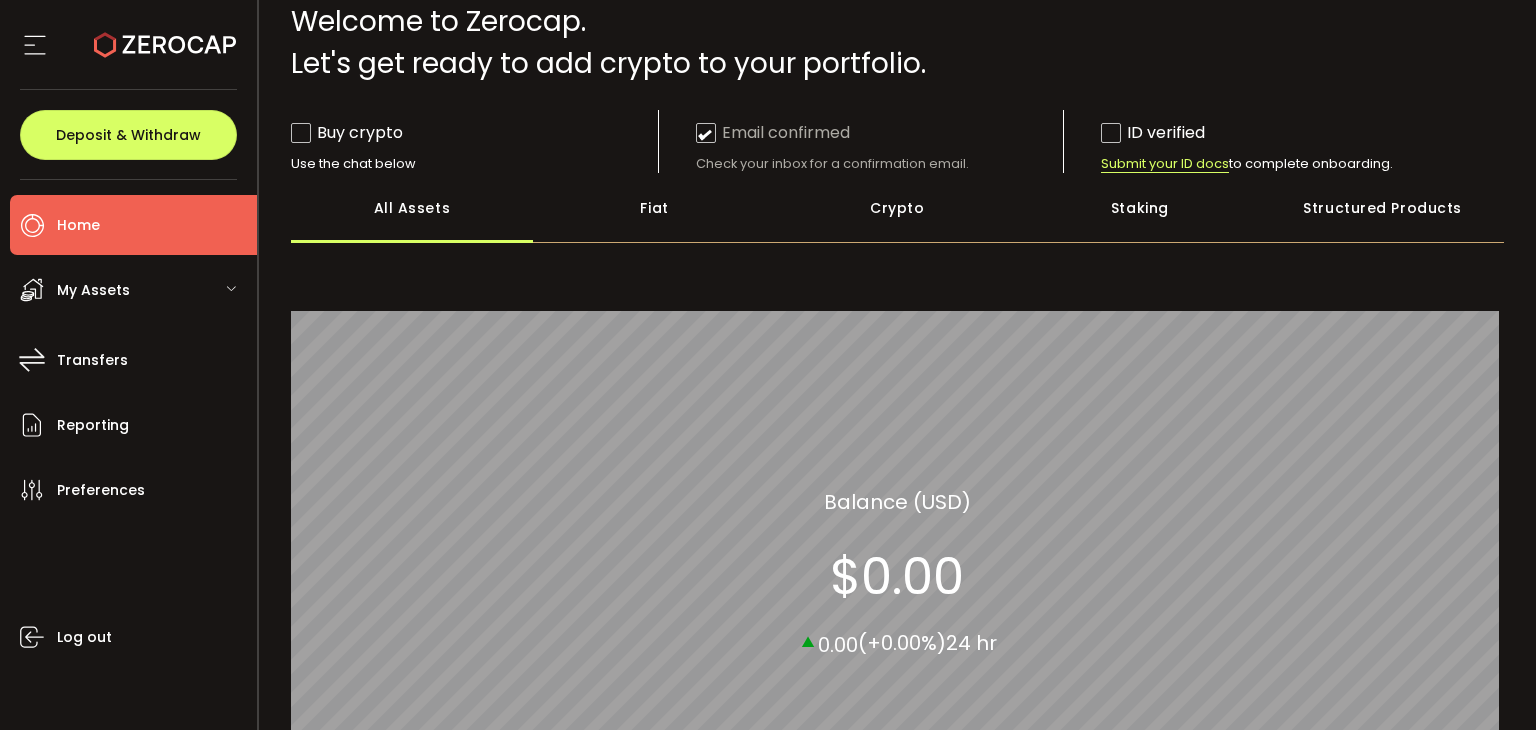 click on "My Assets" at bounding box center (133, 290) 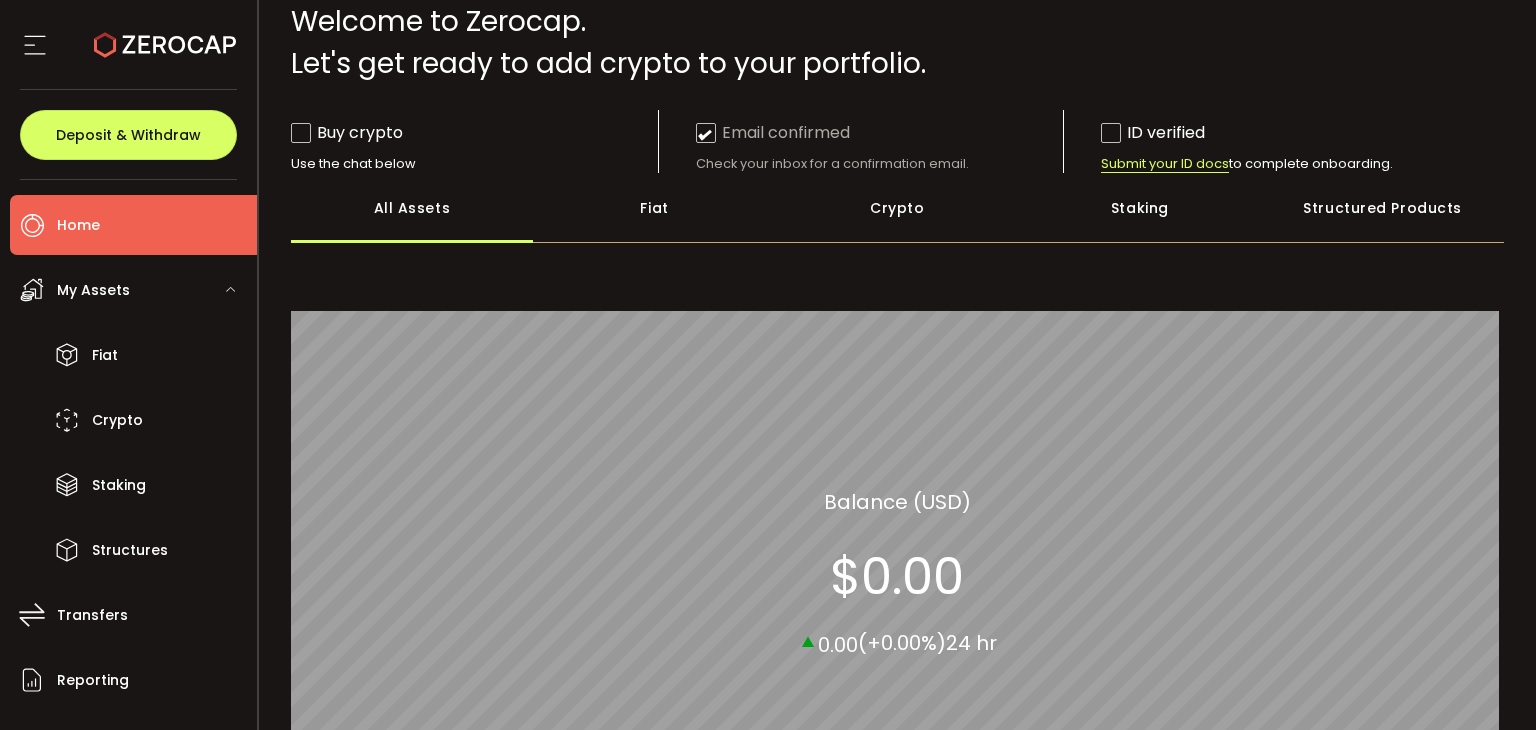 click on "My Assets" at bounding box center (133, 290) 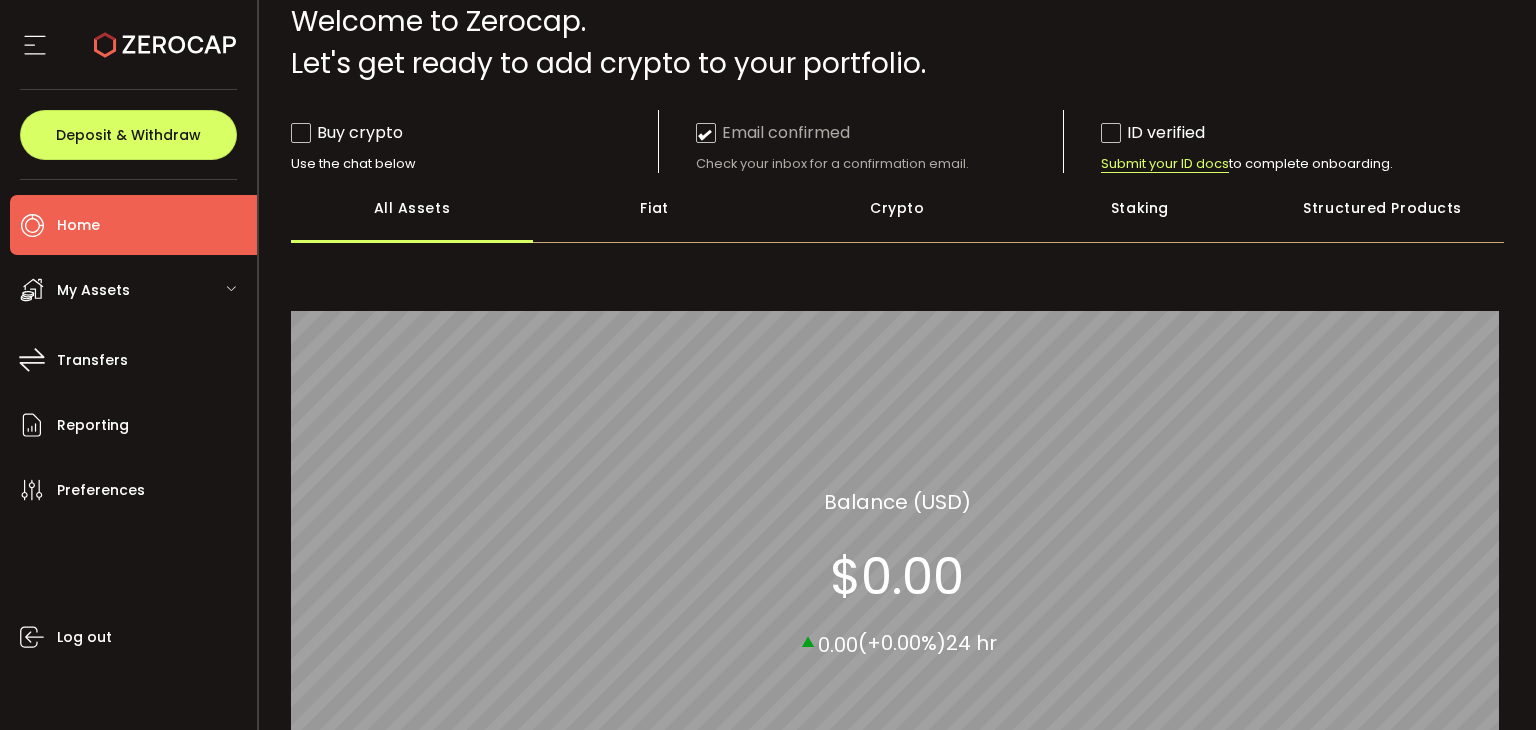 click 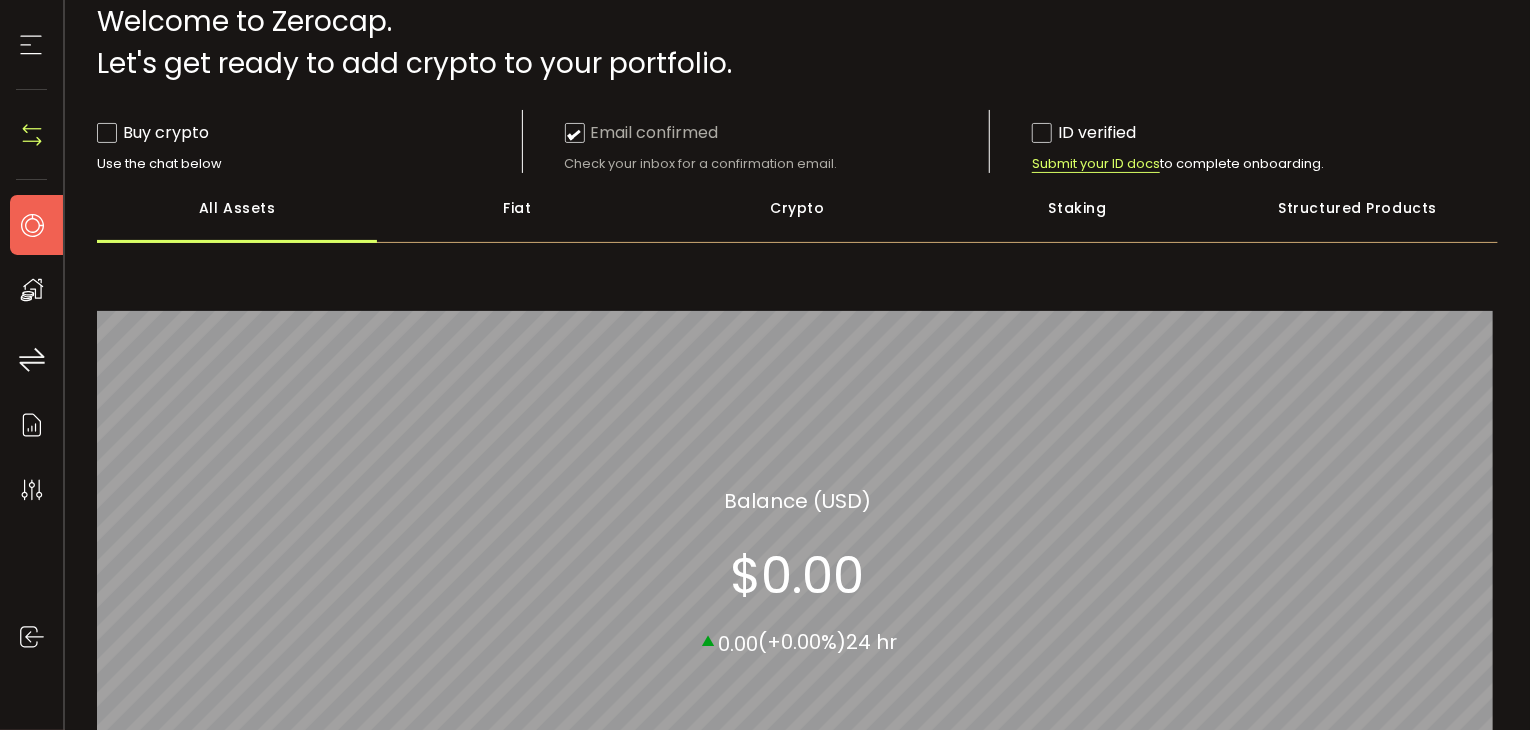 click 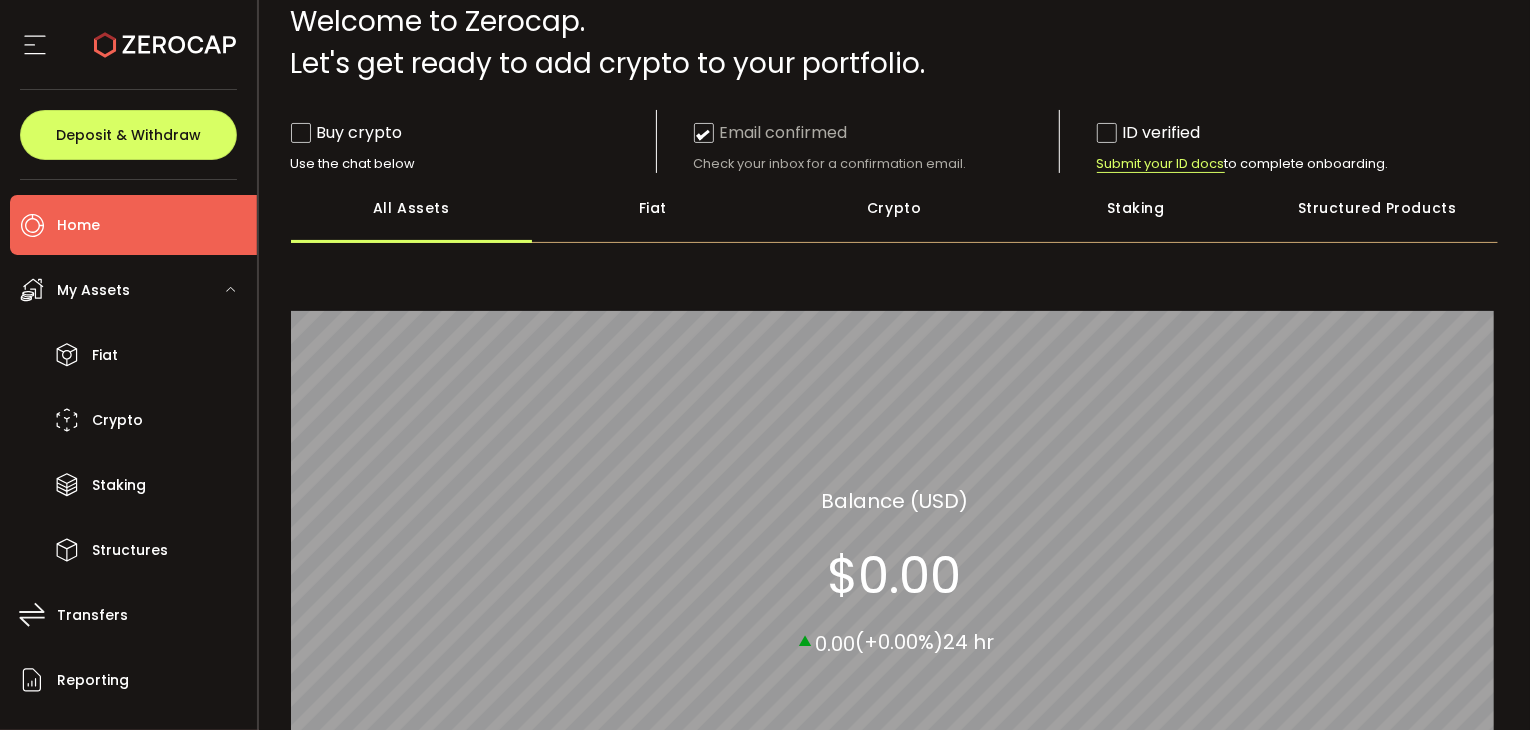 click on "Fiat" at bounding box center [653, 208] 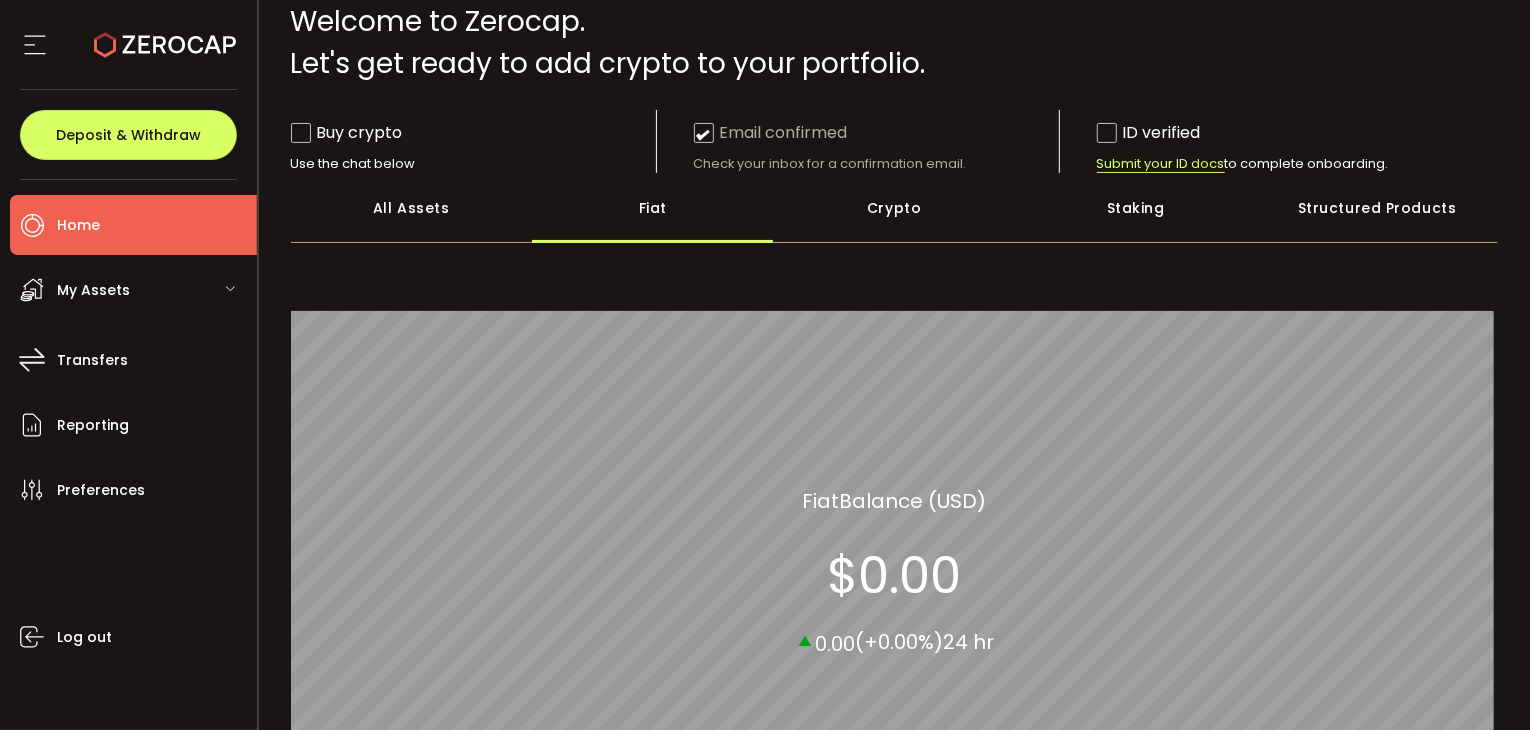 click on "Crypto" at bounding box center [895, 208] 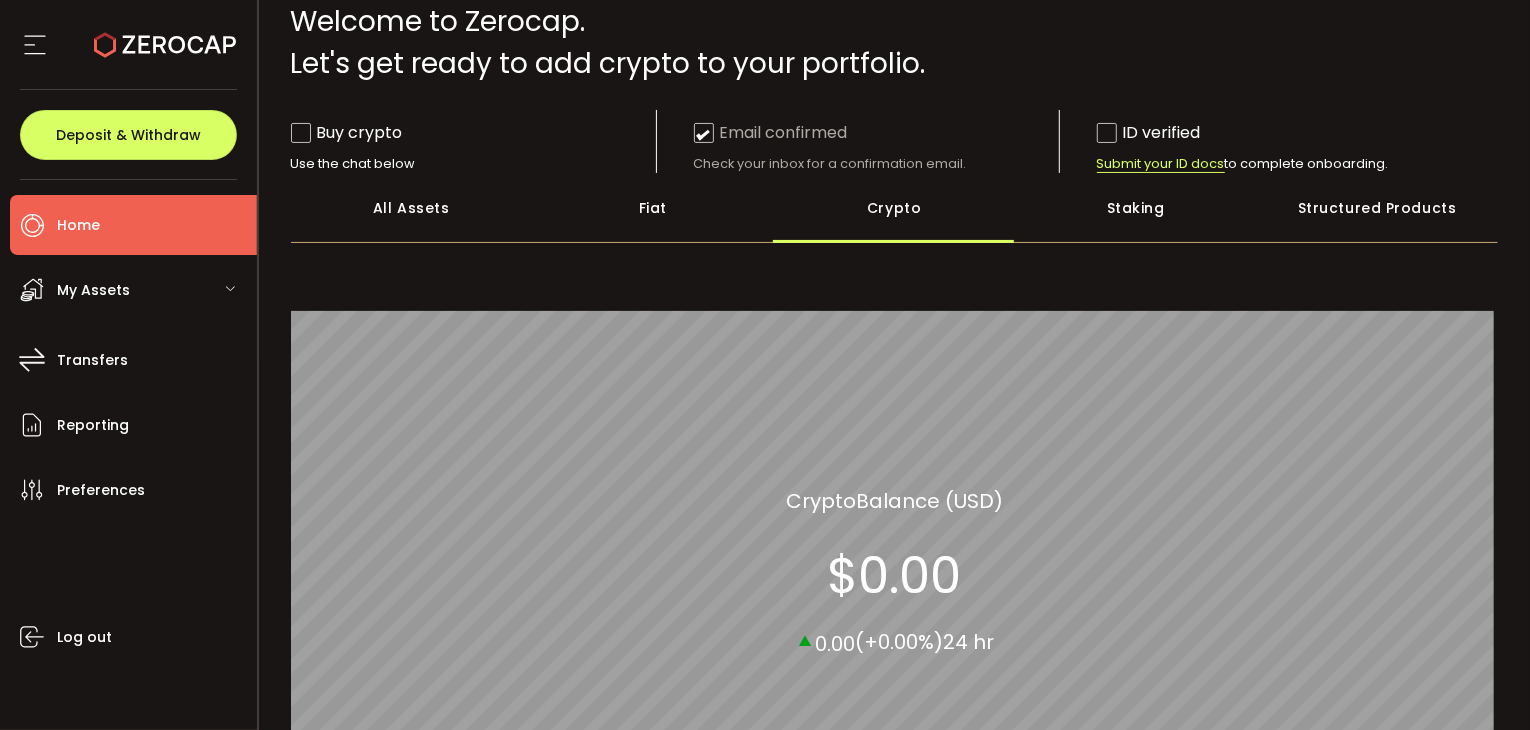 click on "Staking" at bounding box center (1136, 208) 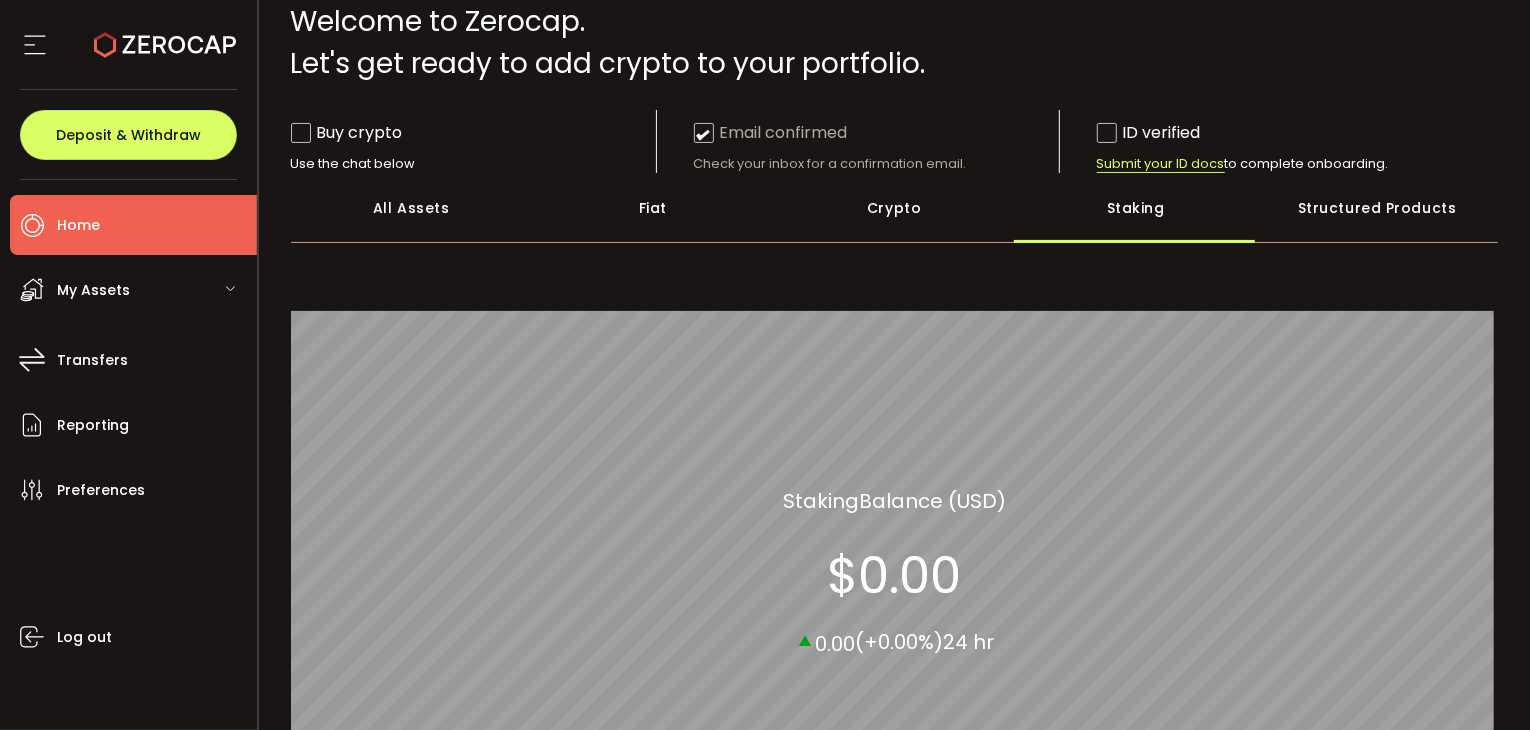 click on "Structured Products" at bounding box center (1378, 208) 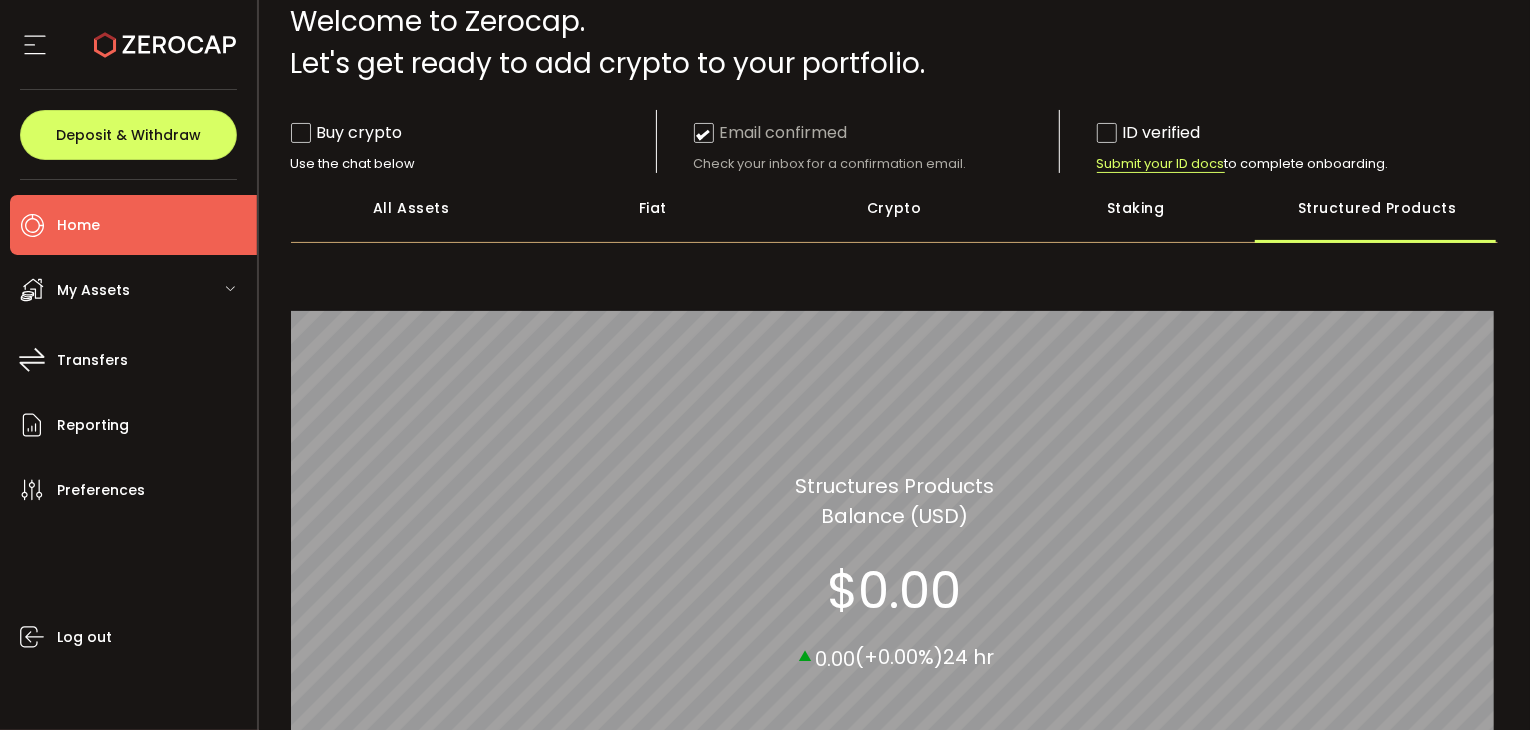 click on "All Assets" at bounding box center (412, 208) 